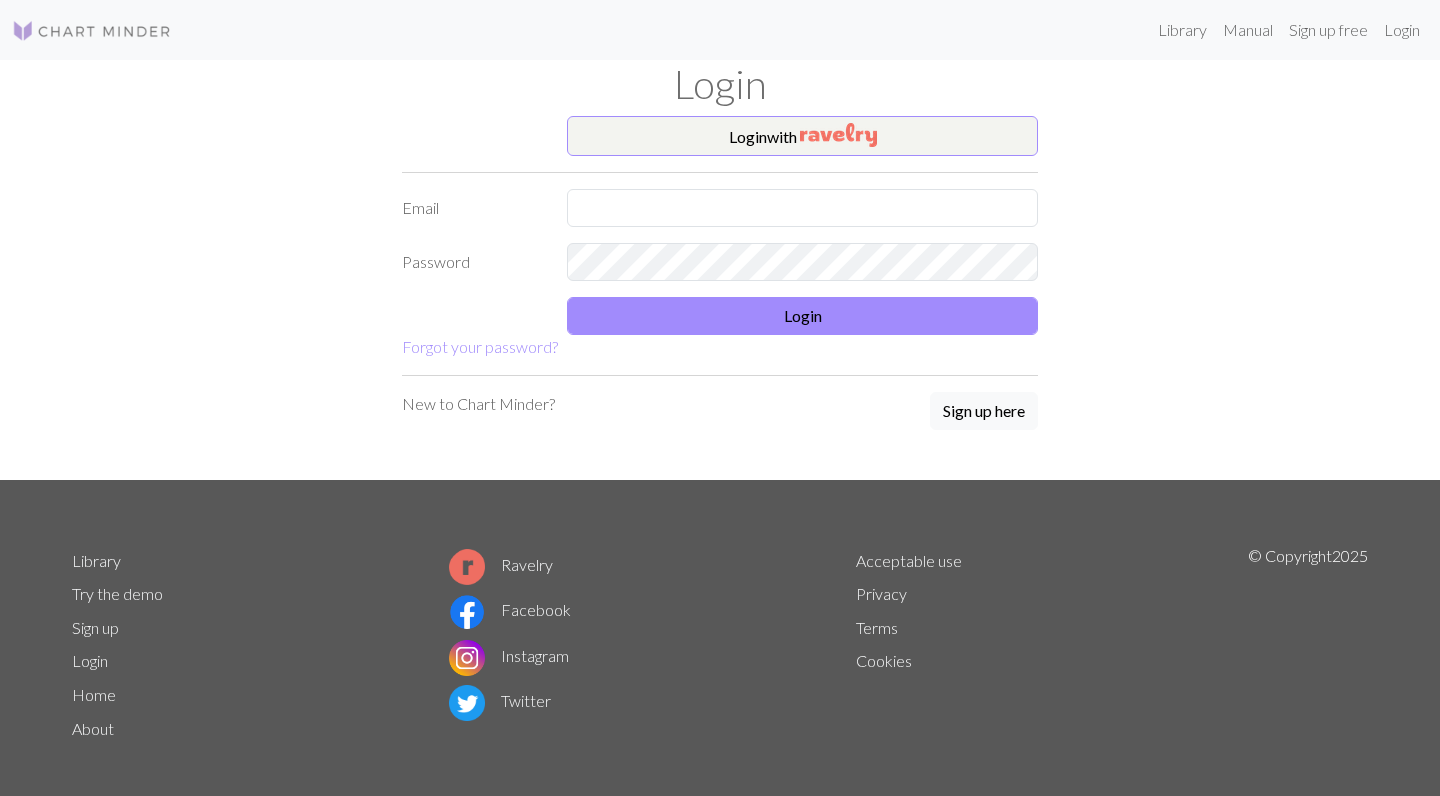 scroll, scrollTop: 0, scrollLeft: 0, axis: both 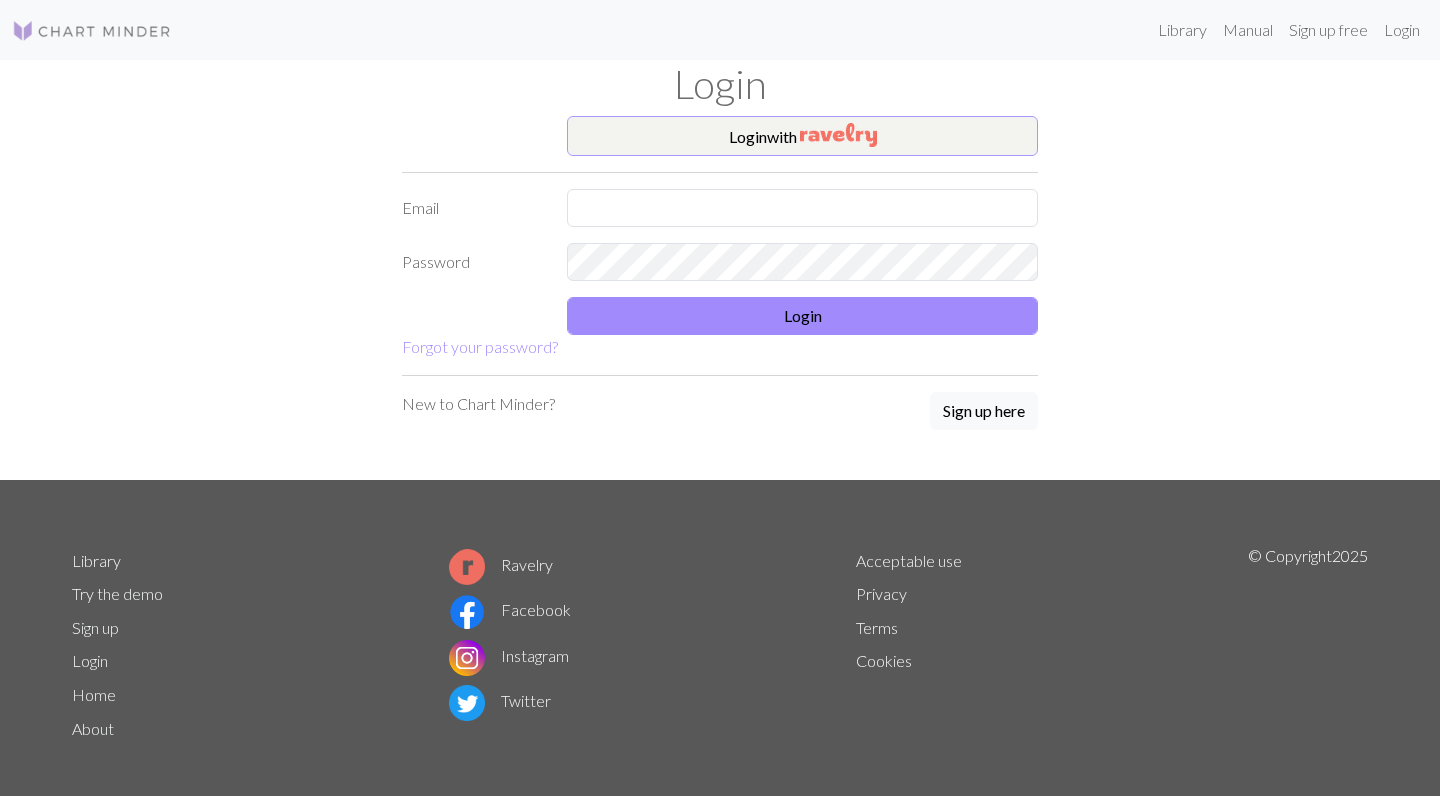 click at bounding box center [838, 135] 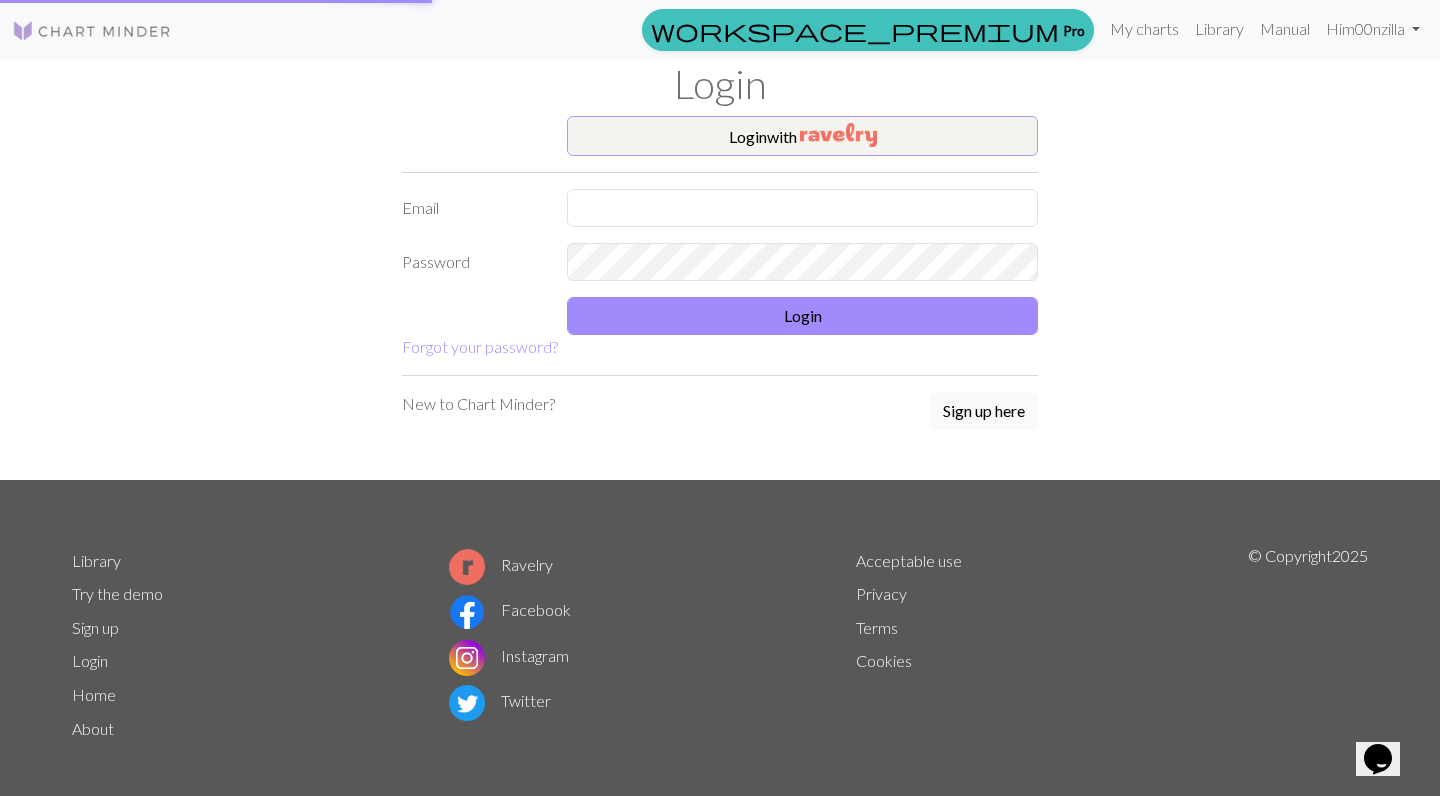 scroll, scrollTop: 0, scrollLeft: 0, axis: both 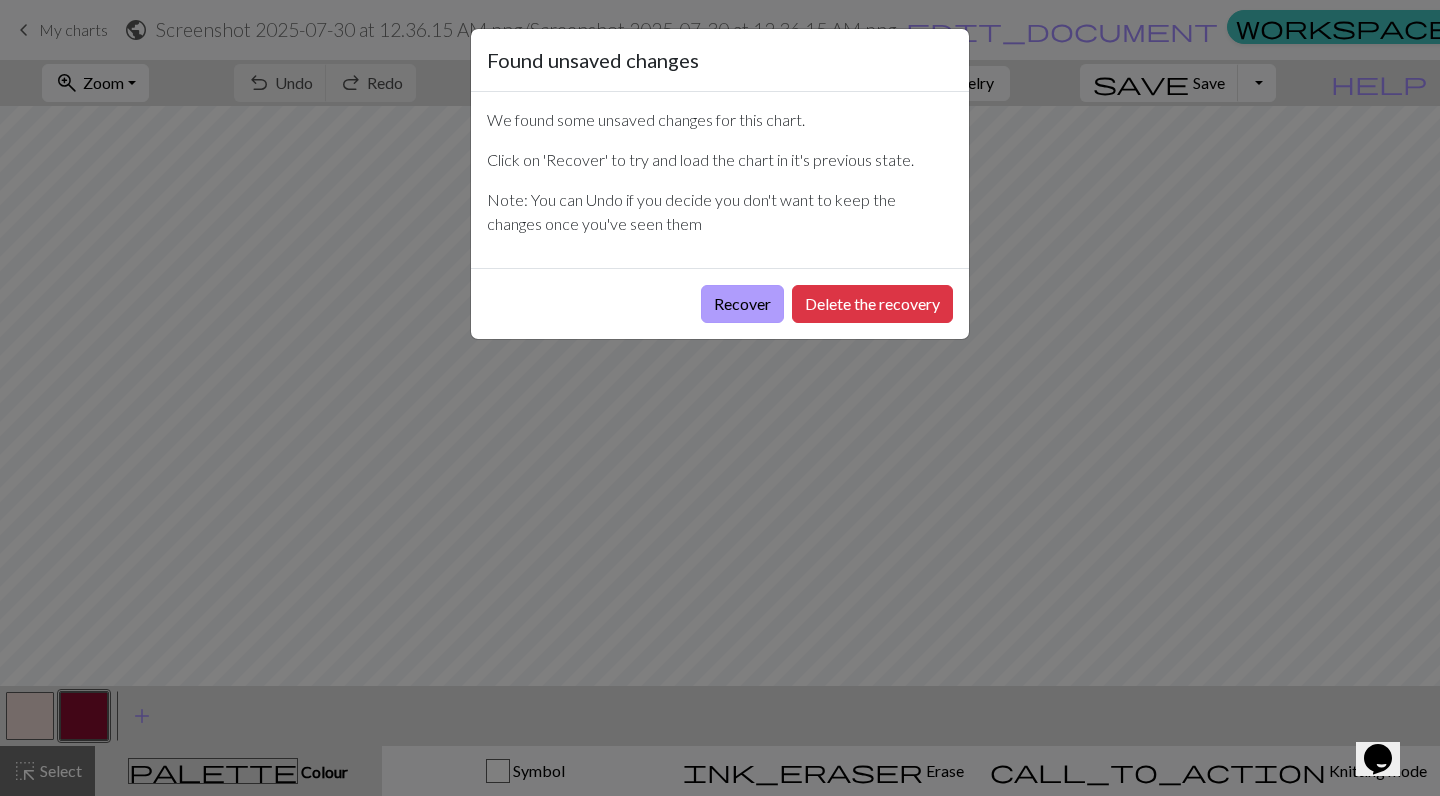 click on "Recover" at bounding box center [742, 304] 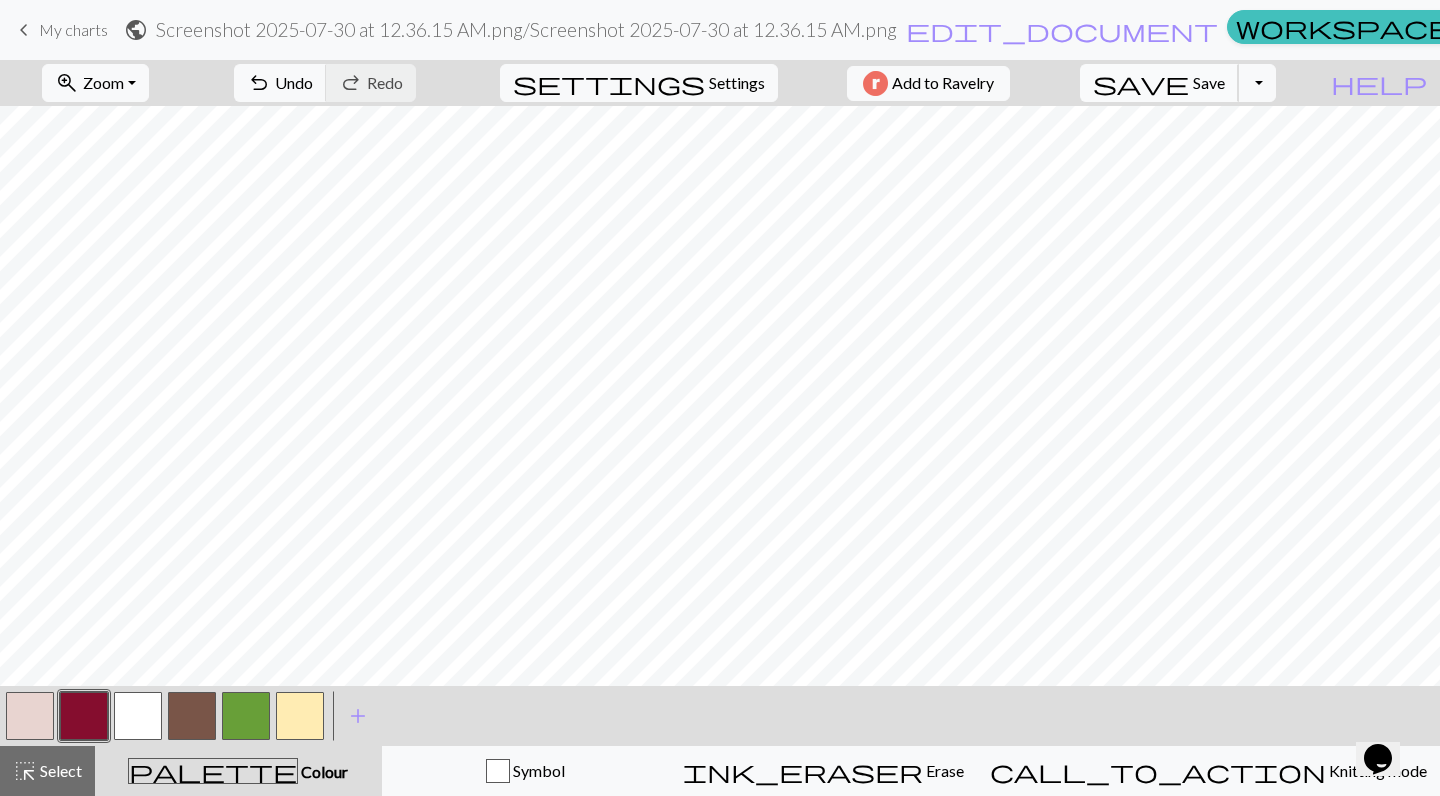 click on "save Save Save" at bounding box center [1159, 83] 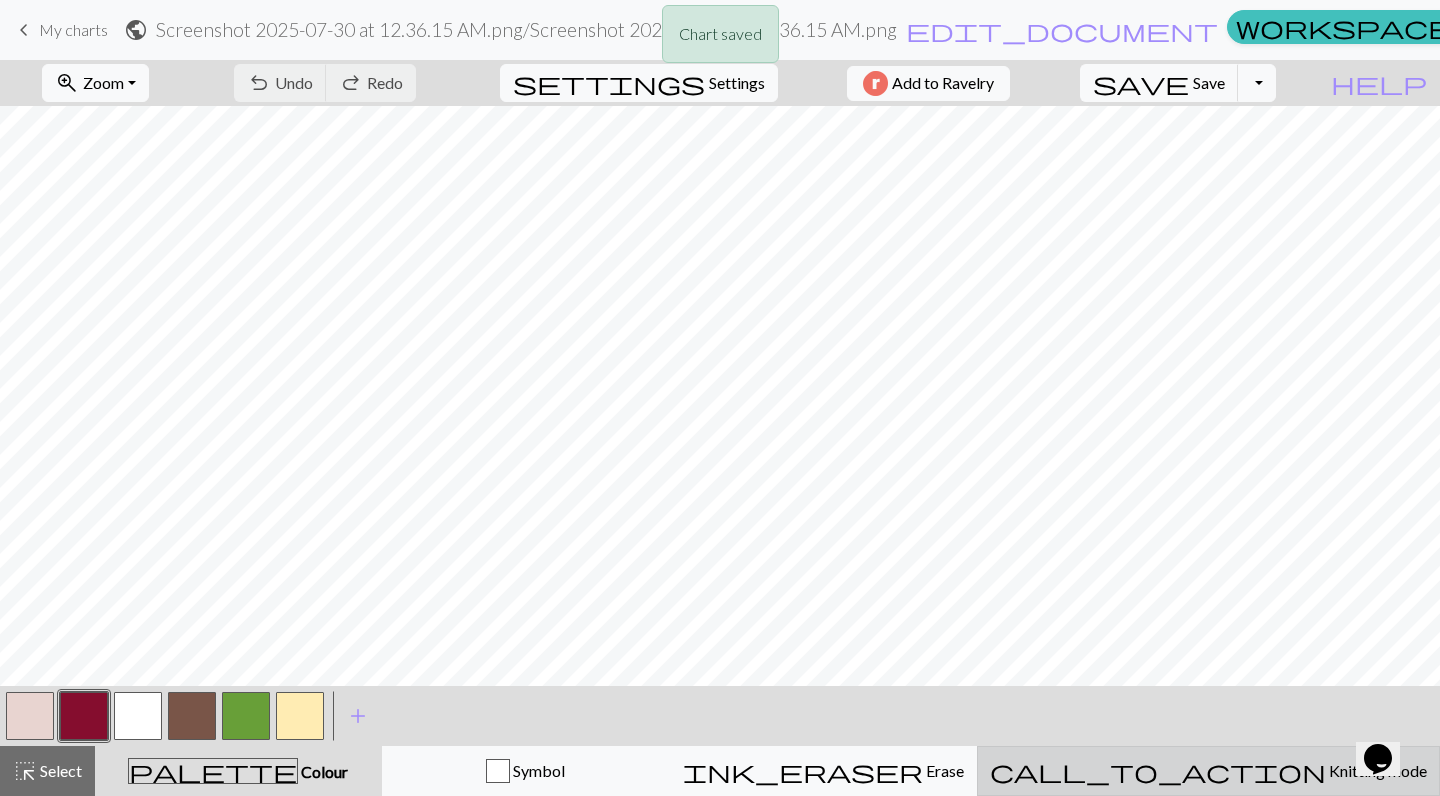 click on "call_to_action   Knitting mode   Knitting mode" at bounding box center [1208, 771] 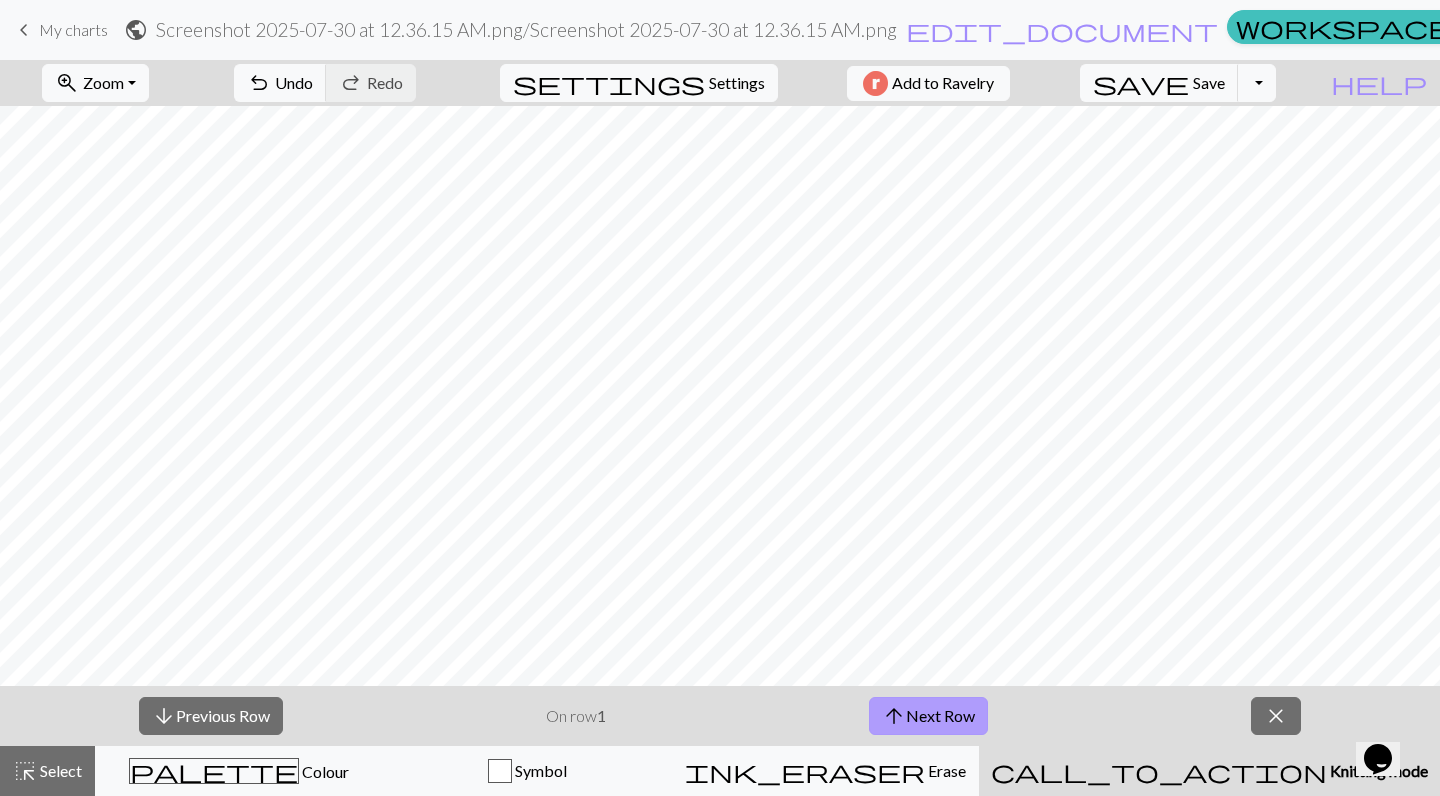 click on "arrow_upward  Next Row" at bounding box center [928, 716] 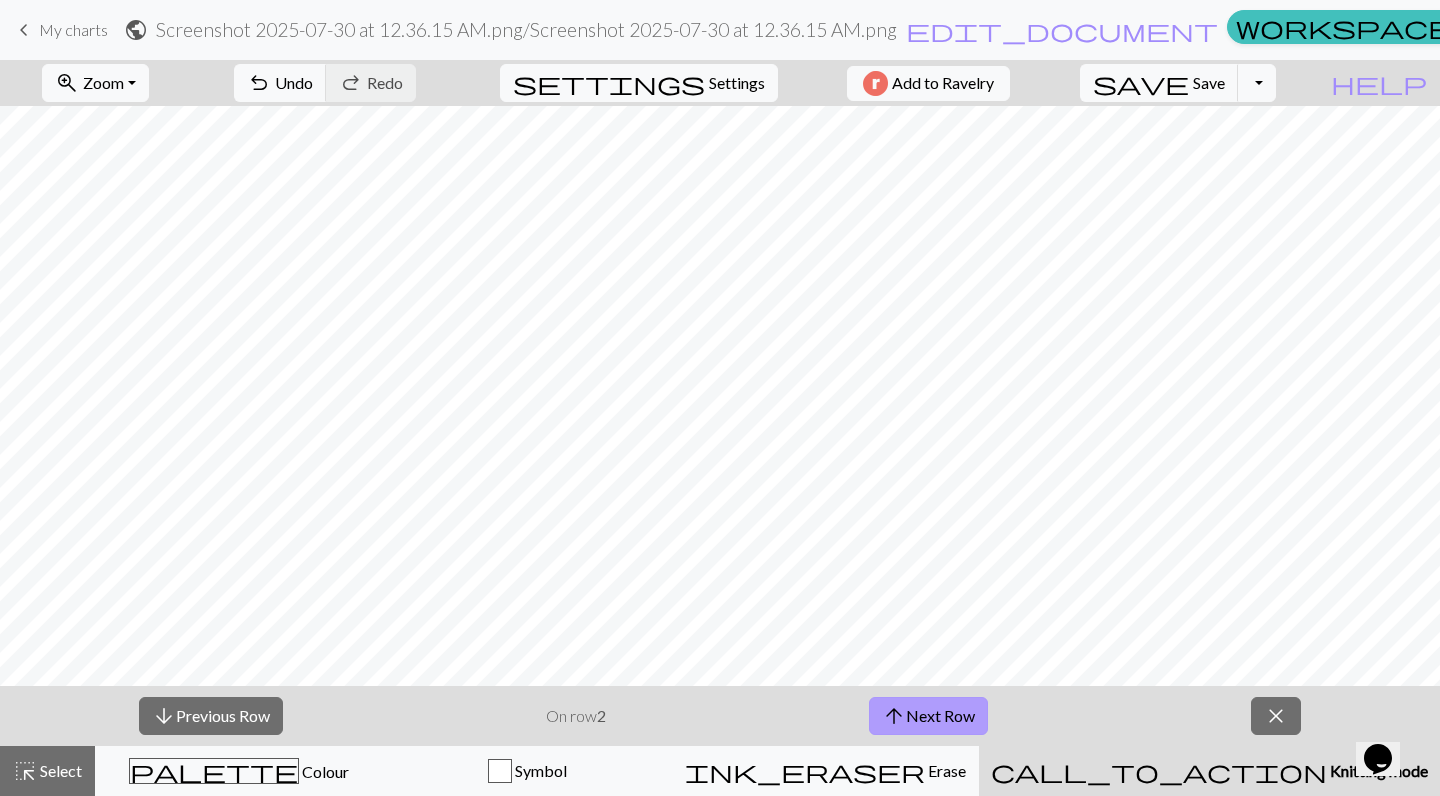 click on "arrow_upward  Next Row" at bounding box center [928, 716] 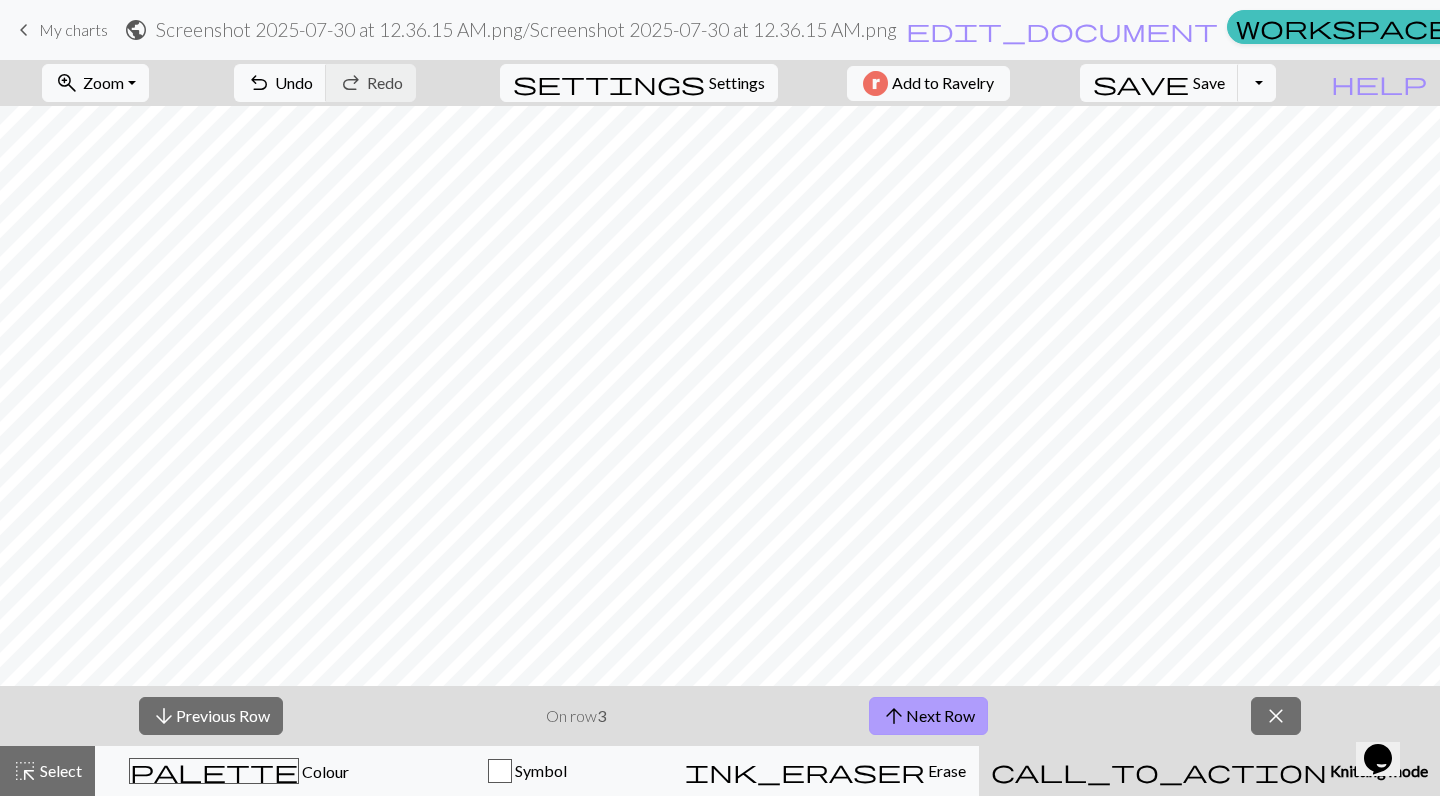 click on "arrow_upward  Next Row" at bounding box center [928, 716] 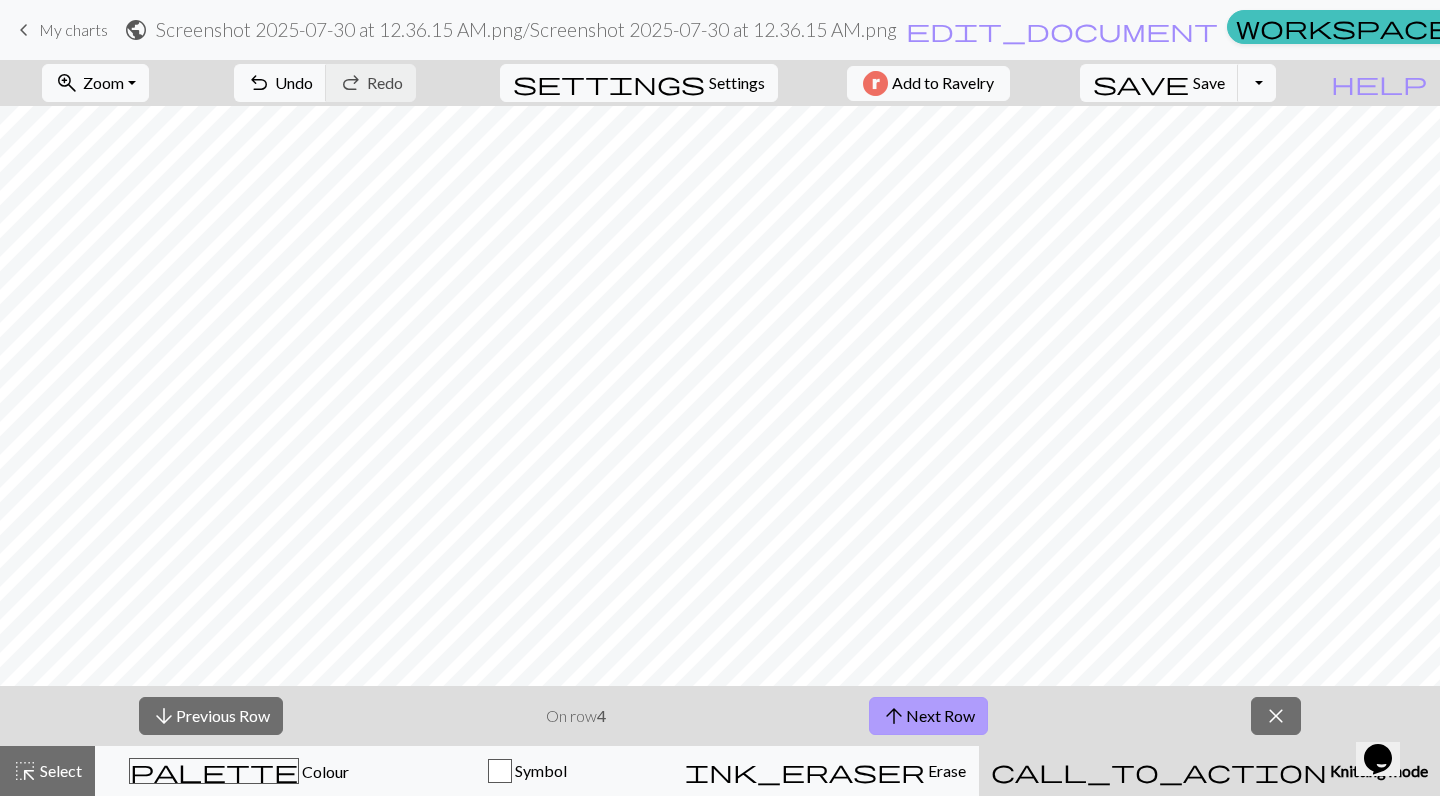 click on "arrow_upward  Next Row" at bounding box center (928, 716) 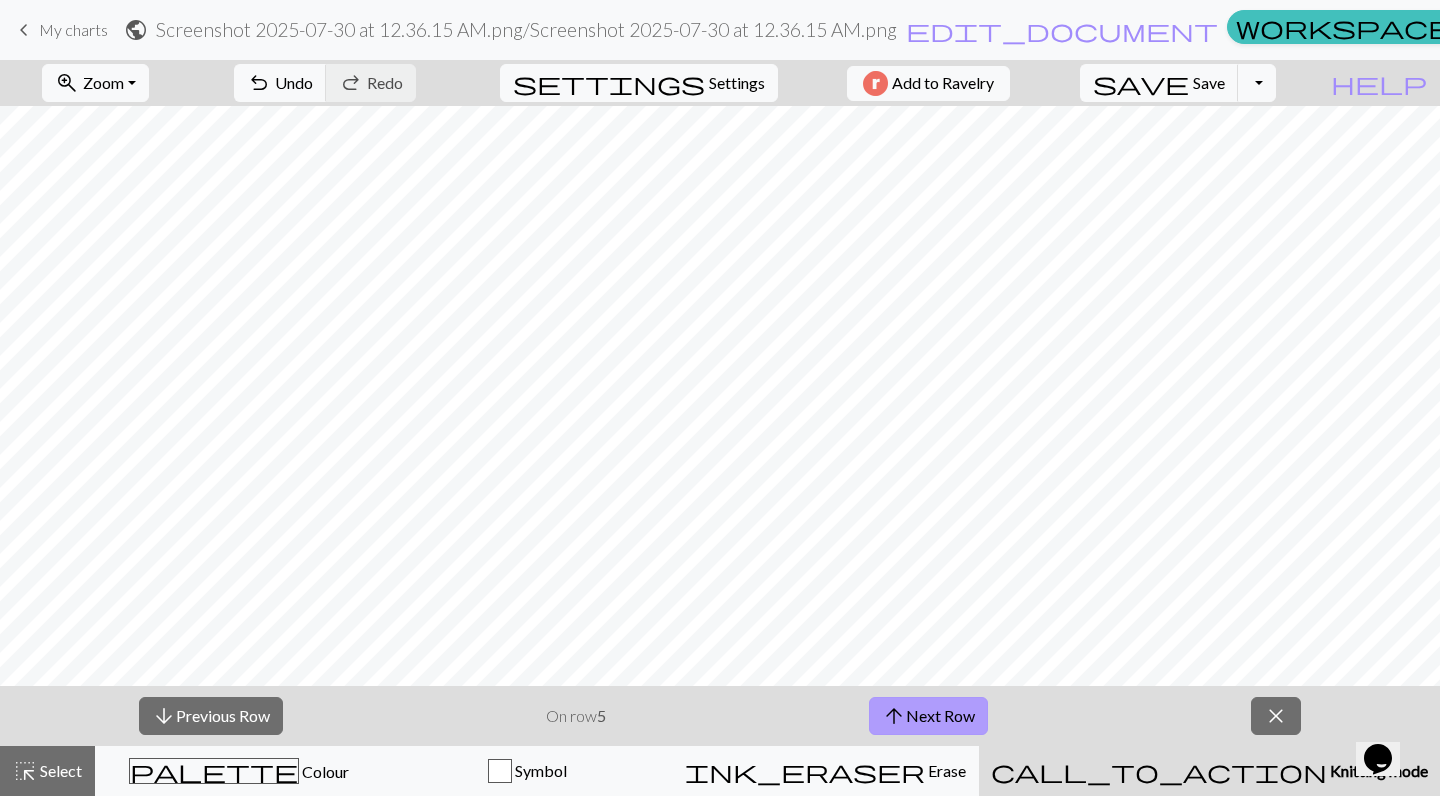 click on "arrow_upward  Next Row" at bounding box center (928, 716) 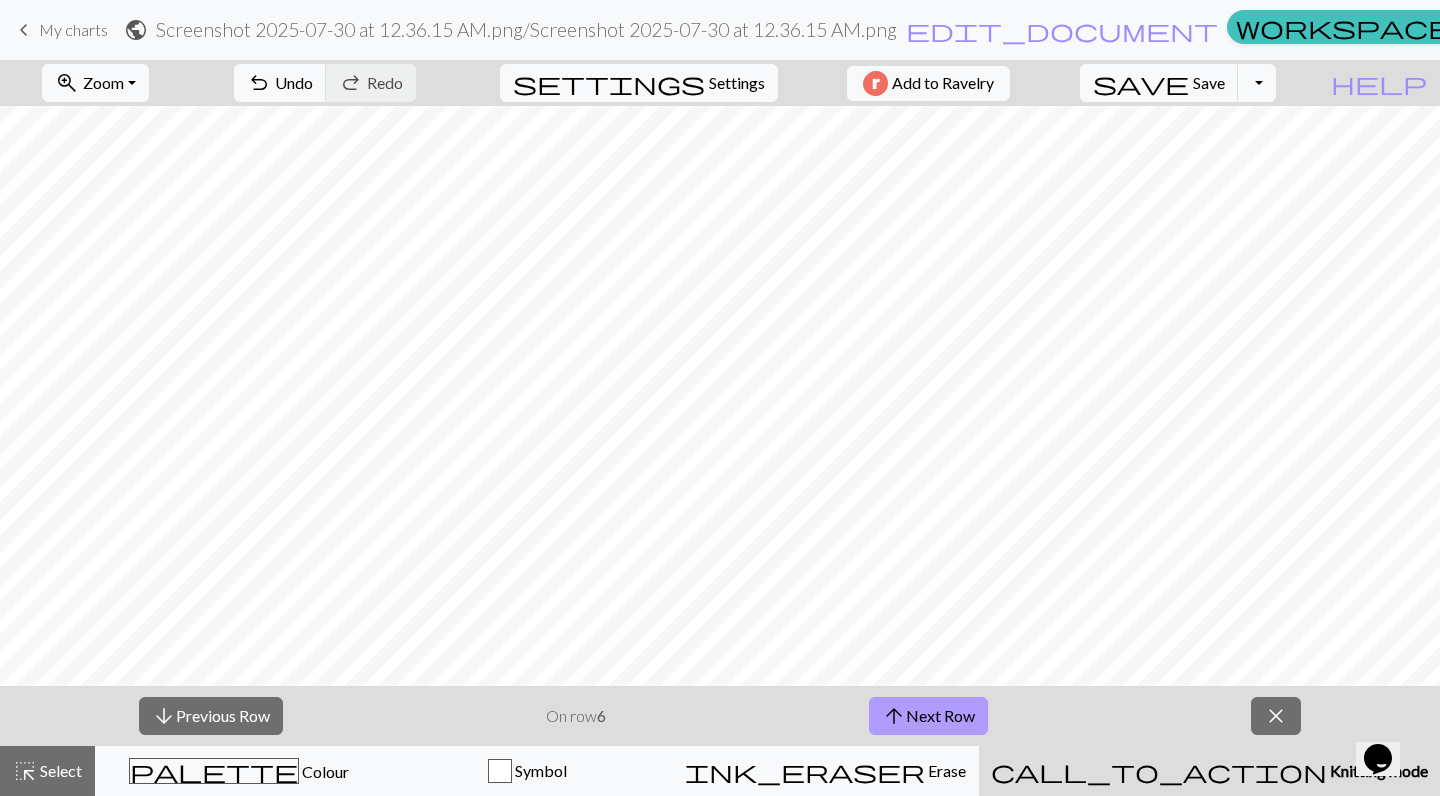 click on "arrow_upward  Next Row" at bounding box center [928, 716] 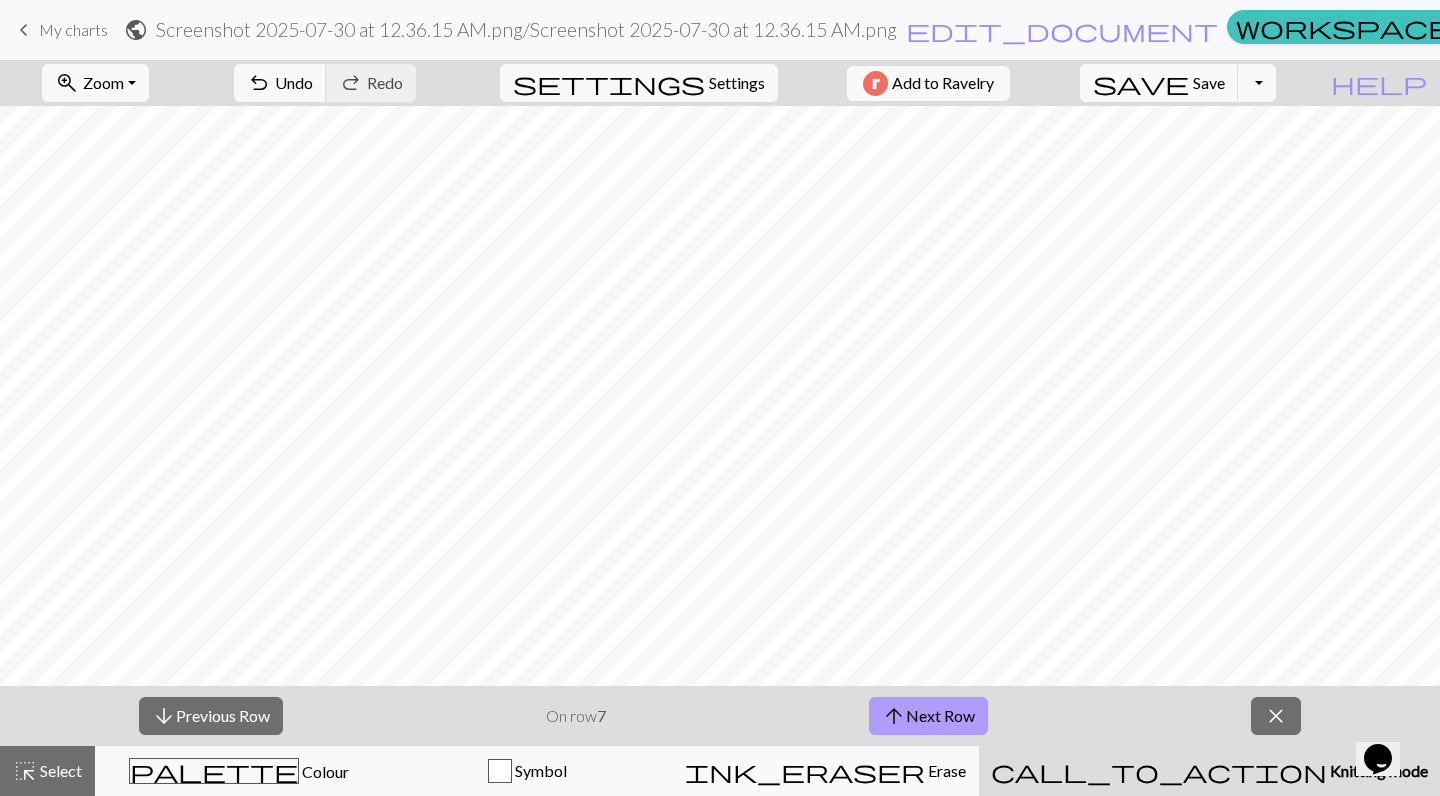 click on "arrow_upward  Next Row" at bounding box center [928, 716] 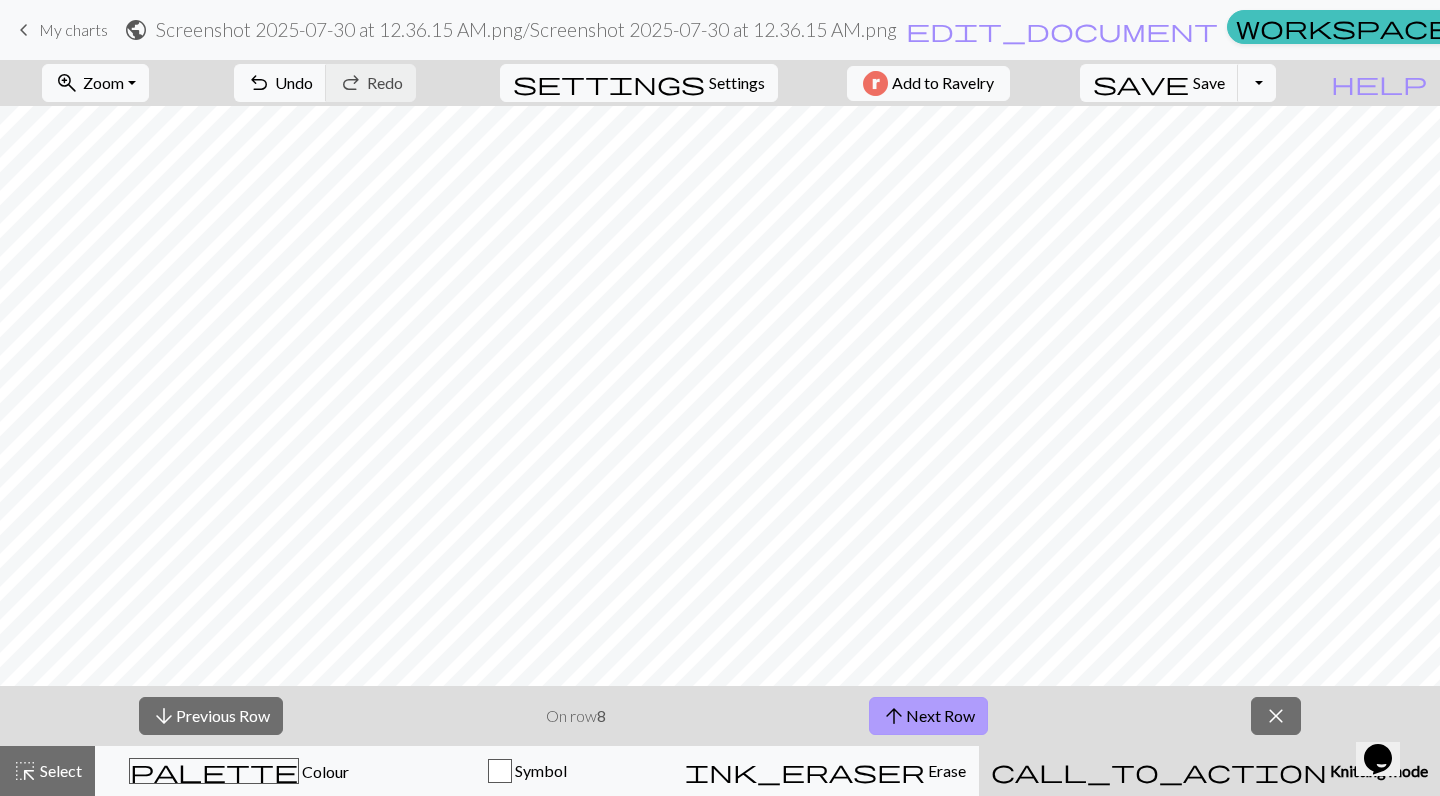 click on "arrow_upward  Next Row" at bounding box center (928, 716) 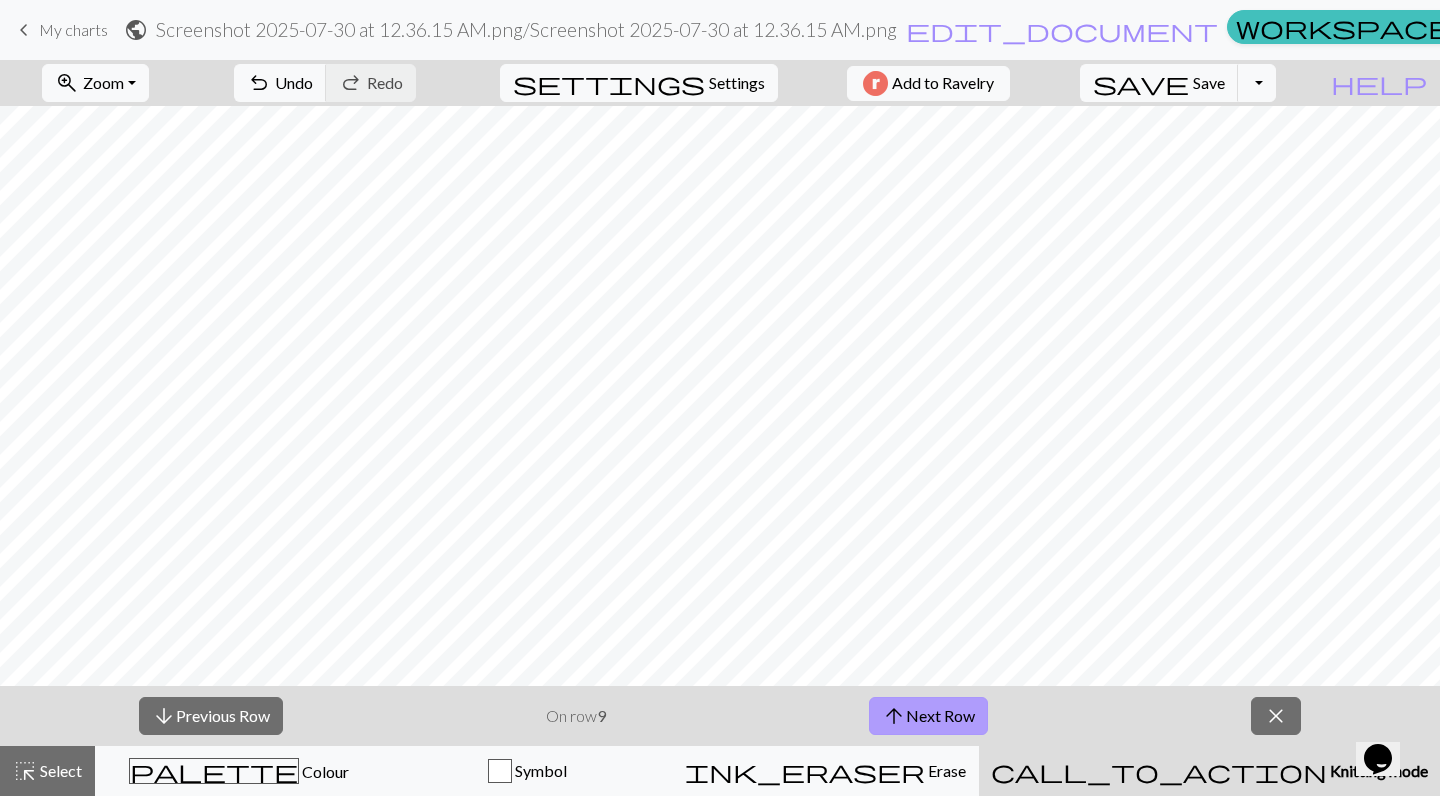 click on "arrow_upward  Next Row" at bounding box center (928, 716) 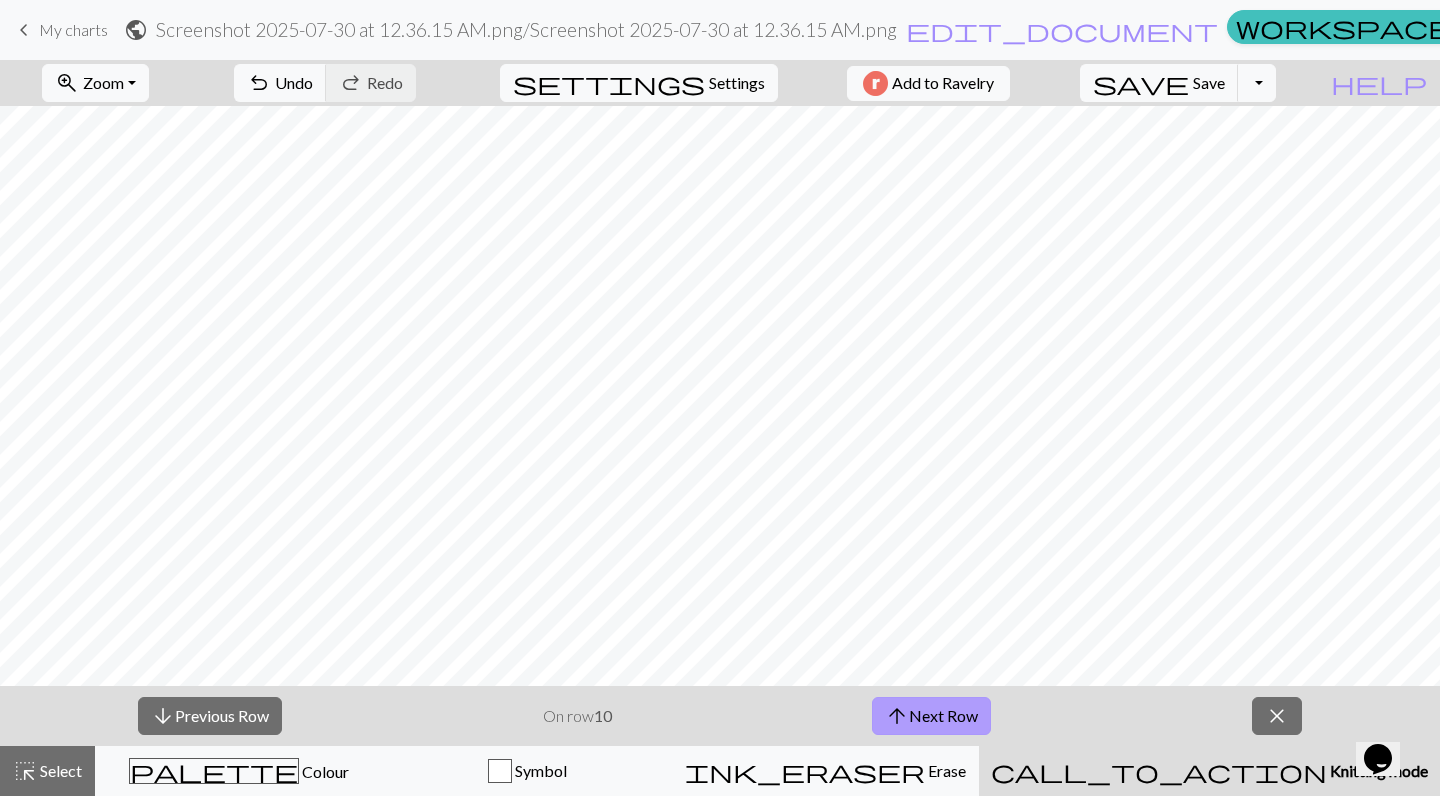 click on "arrow_upward  Next Row" at bounding box center [931, 716] 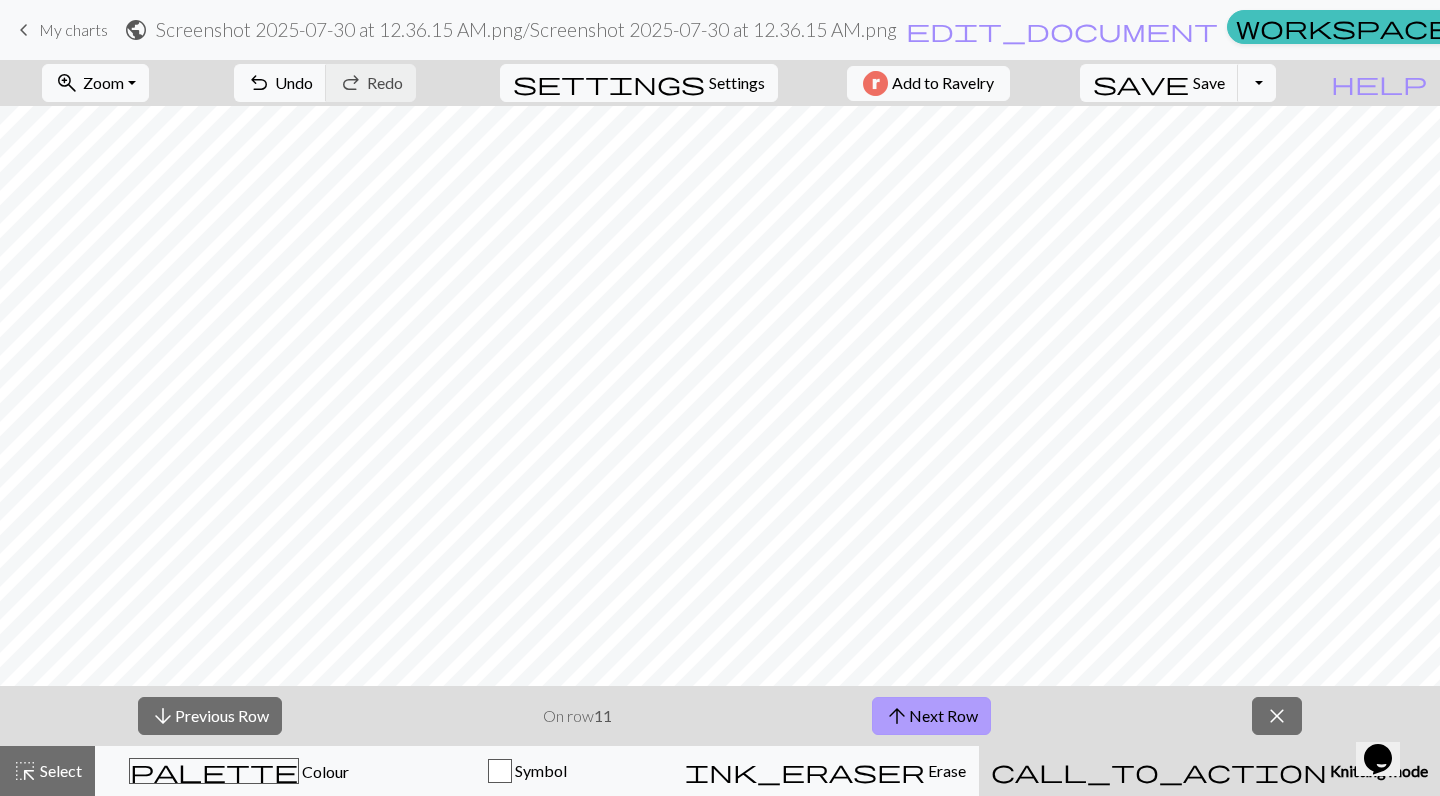 click on "arrow_upward  Next Row" at bounding box center (931, 716) 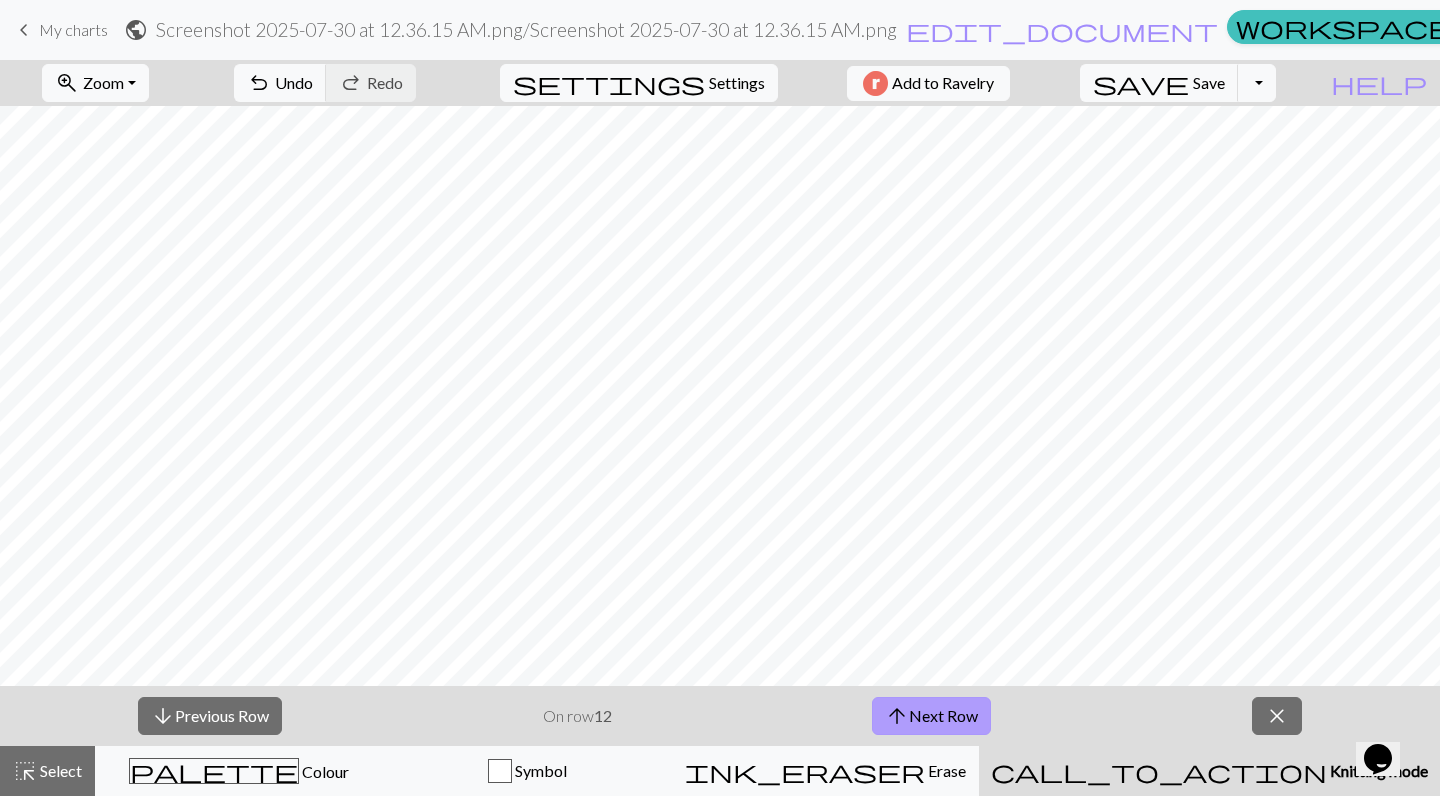 click on "arrow_upward  Next Row" at bounding box center (931, 716) 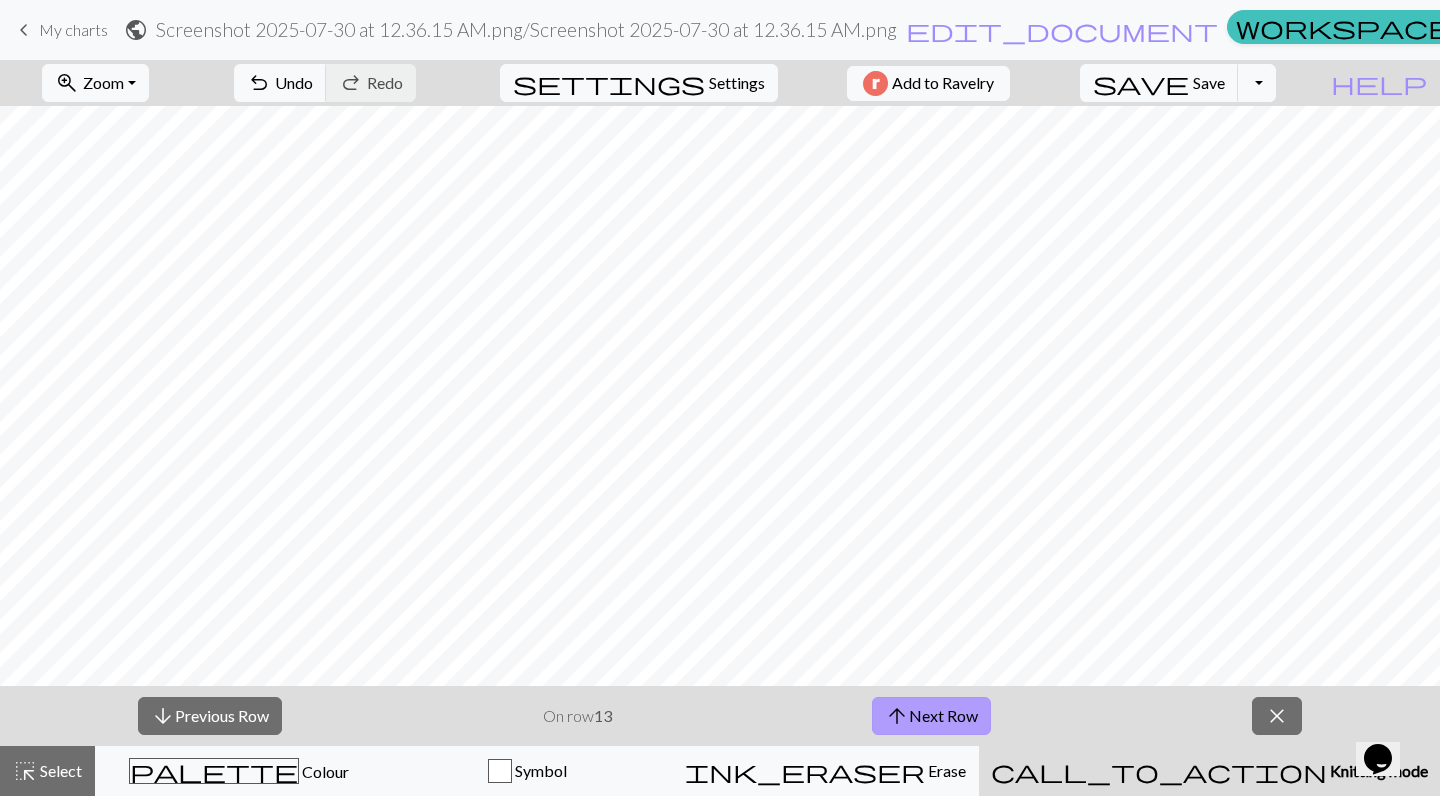 click on "arrow_upward  Next Row" at bounding box center (931, 716) 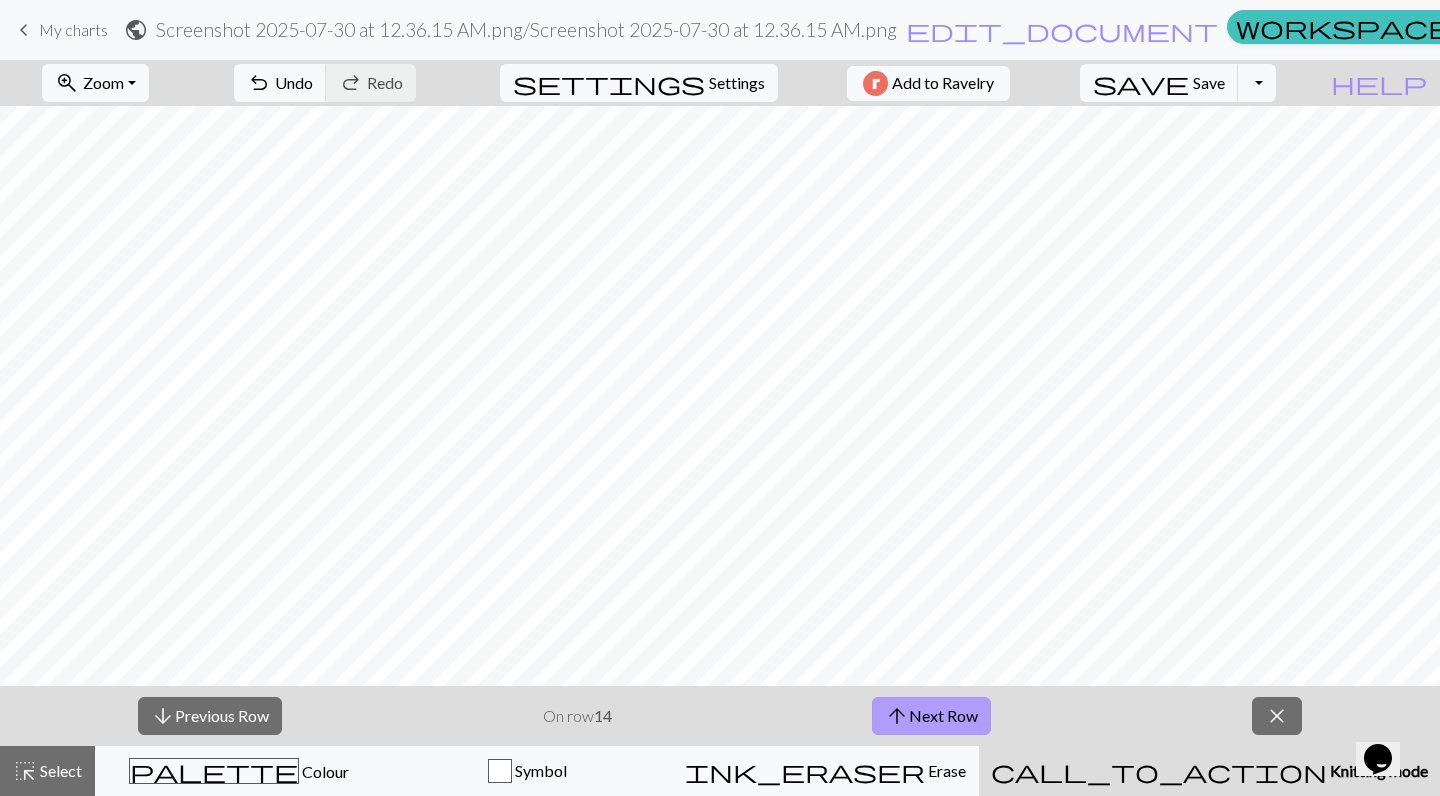 click on "arrow_upward  Next Row" at bounding box center [931, 716] 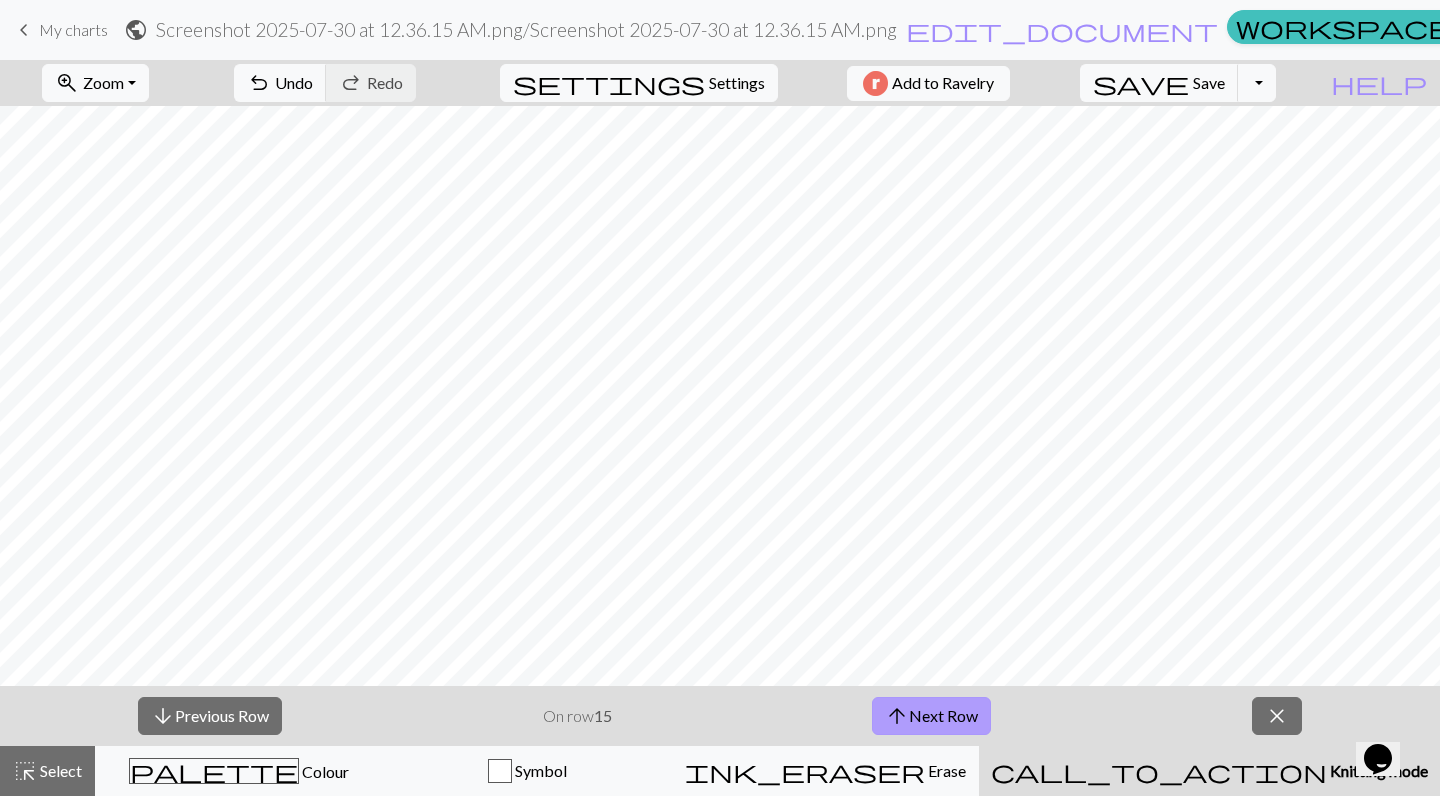 click on "arrow_upward  Next Row" at bounding box center [931, 716] 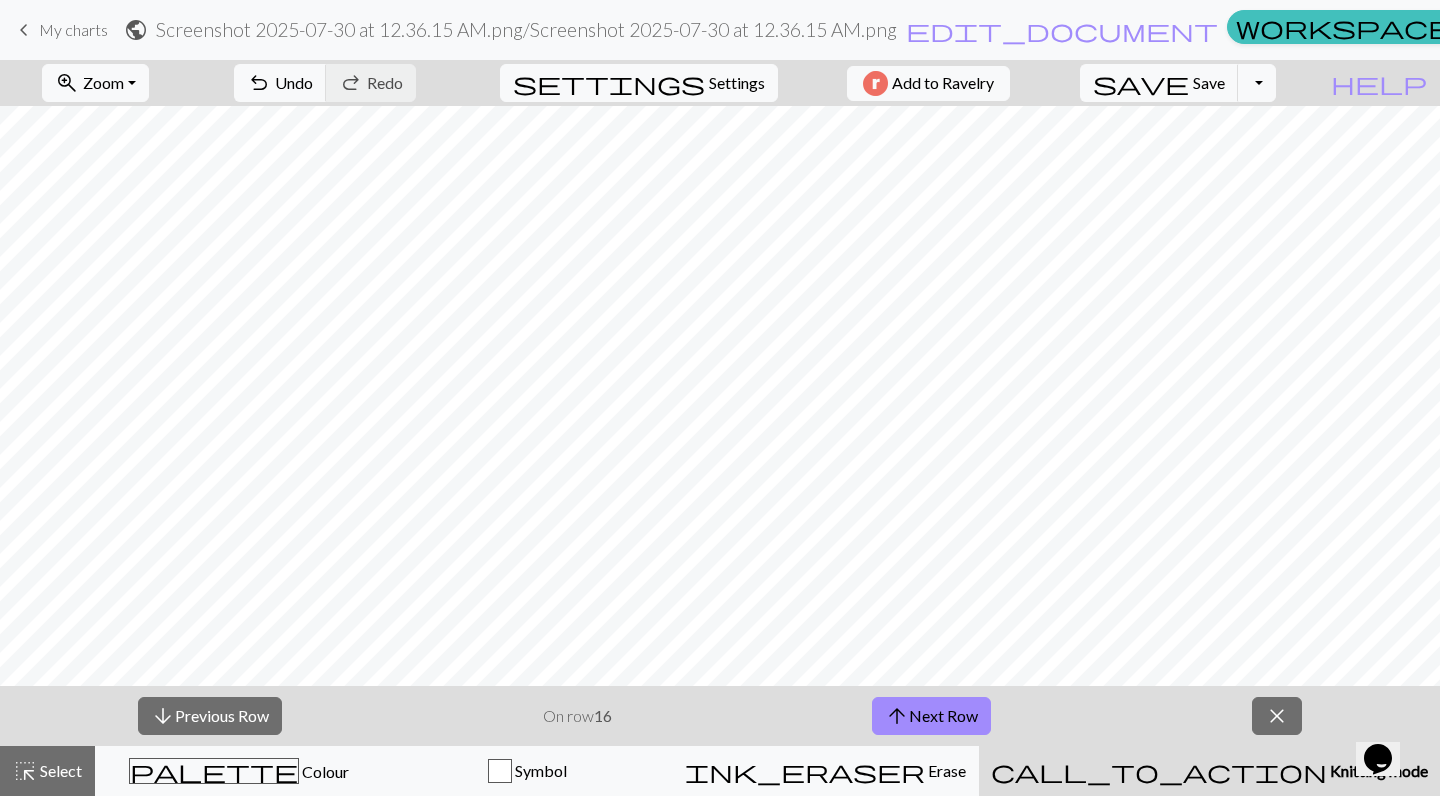 click on "arrow_downward Previous Row On row  16 arrow_upward  Next Row close" at bounding box center [720, 716] 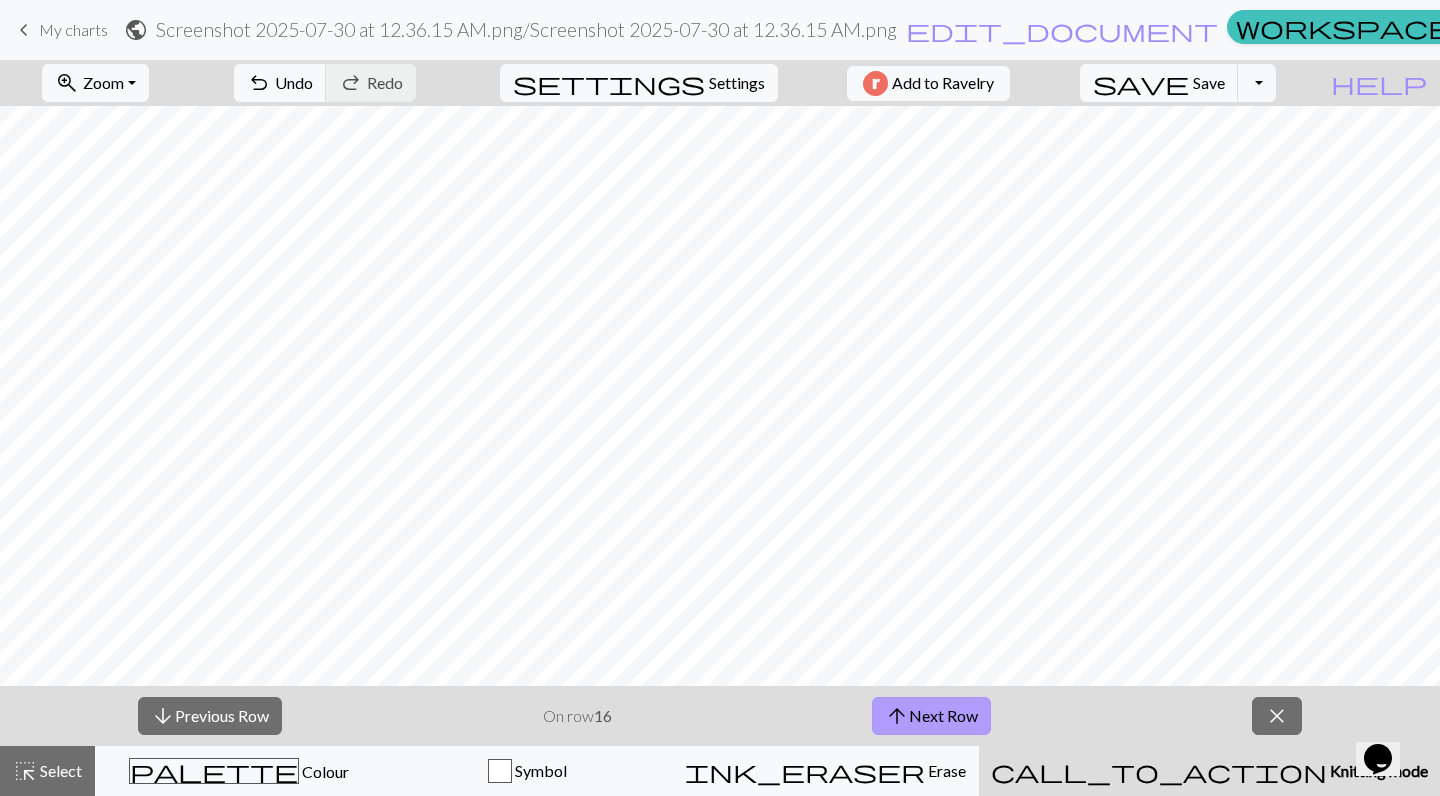 click on "arrow_upward  Next Row" at bounding box center [931, 716] 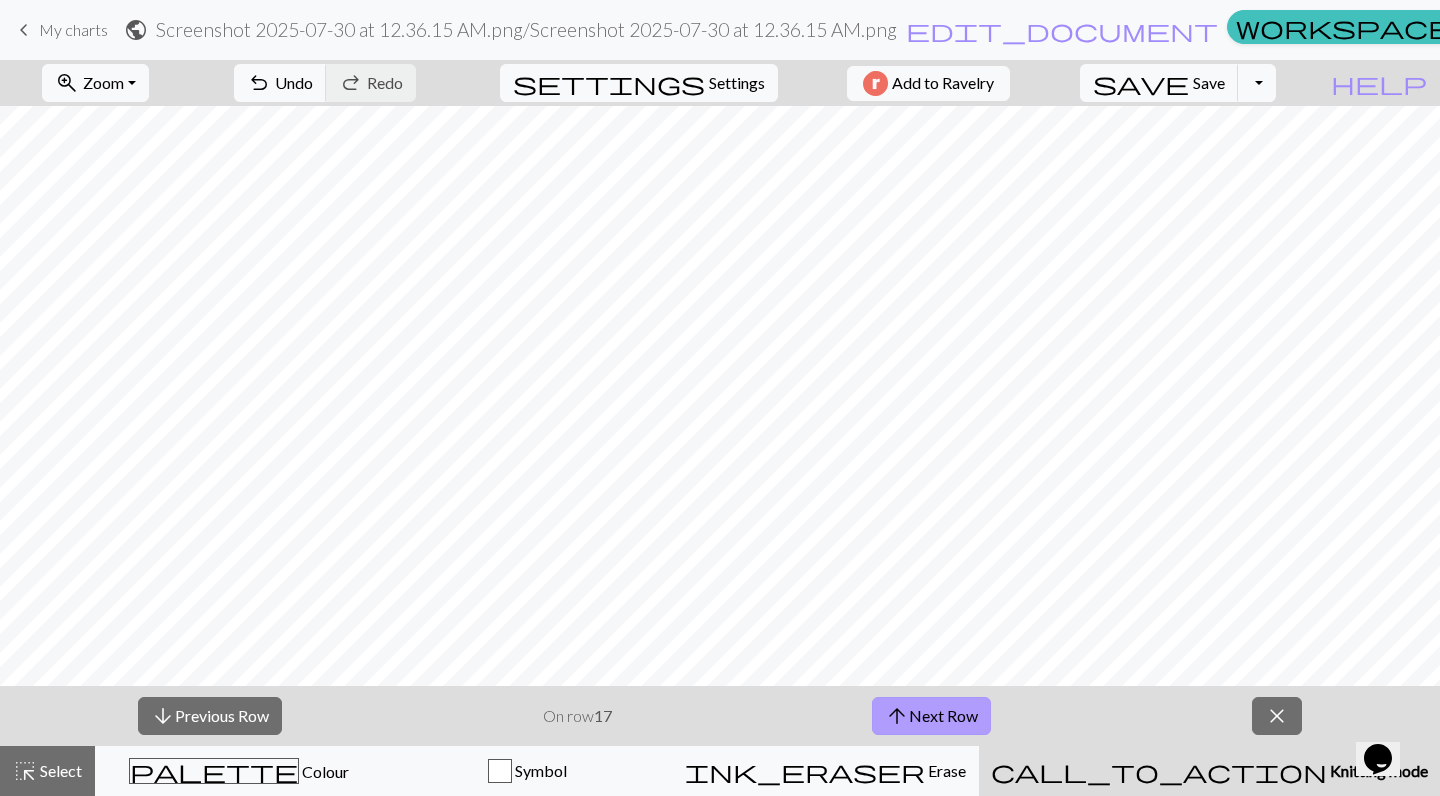 click on "arrow_upward  Next Row" at bounding box center (931, 716) 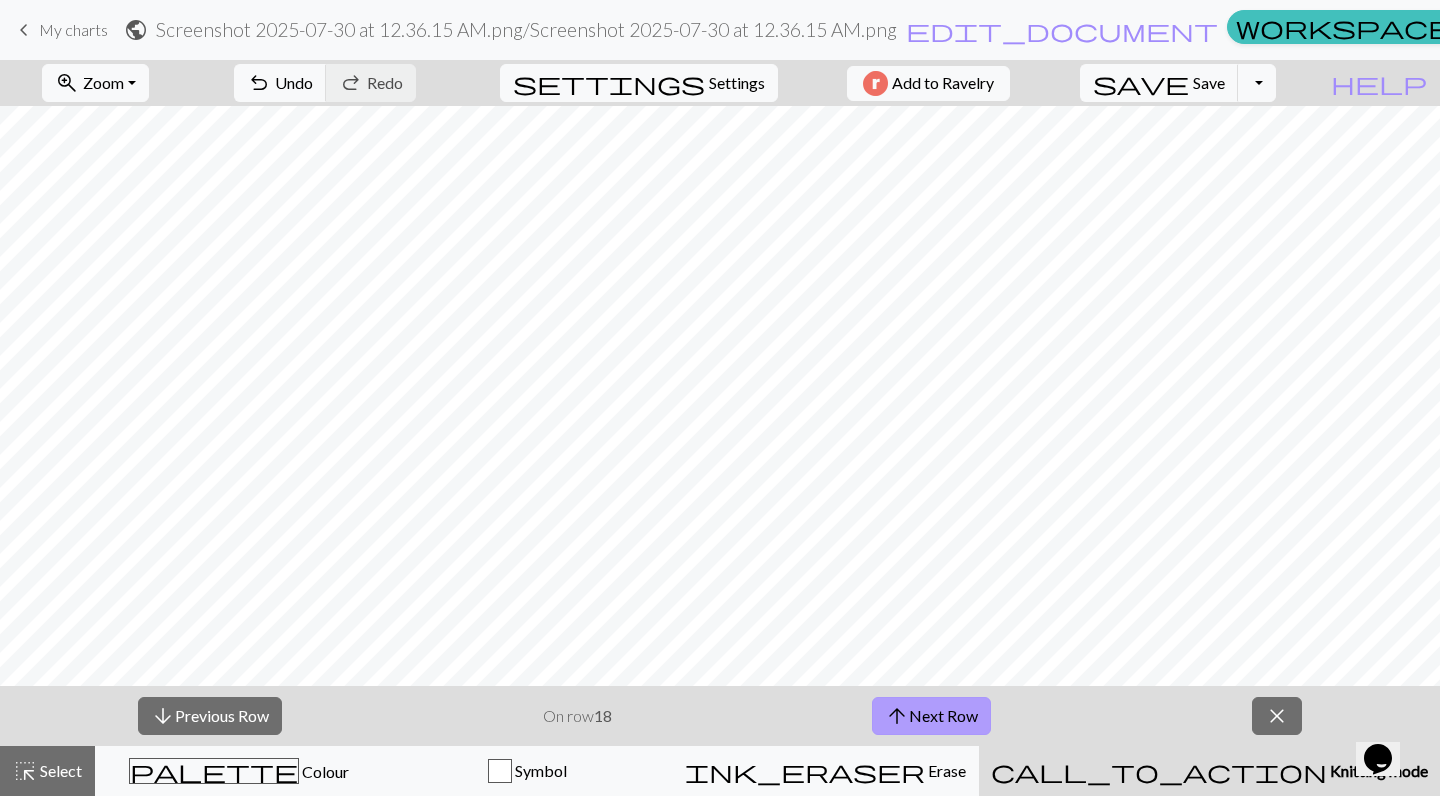 click on "arrow_upward  Next Row" at bounding box center [931, 716] 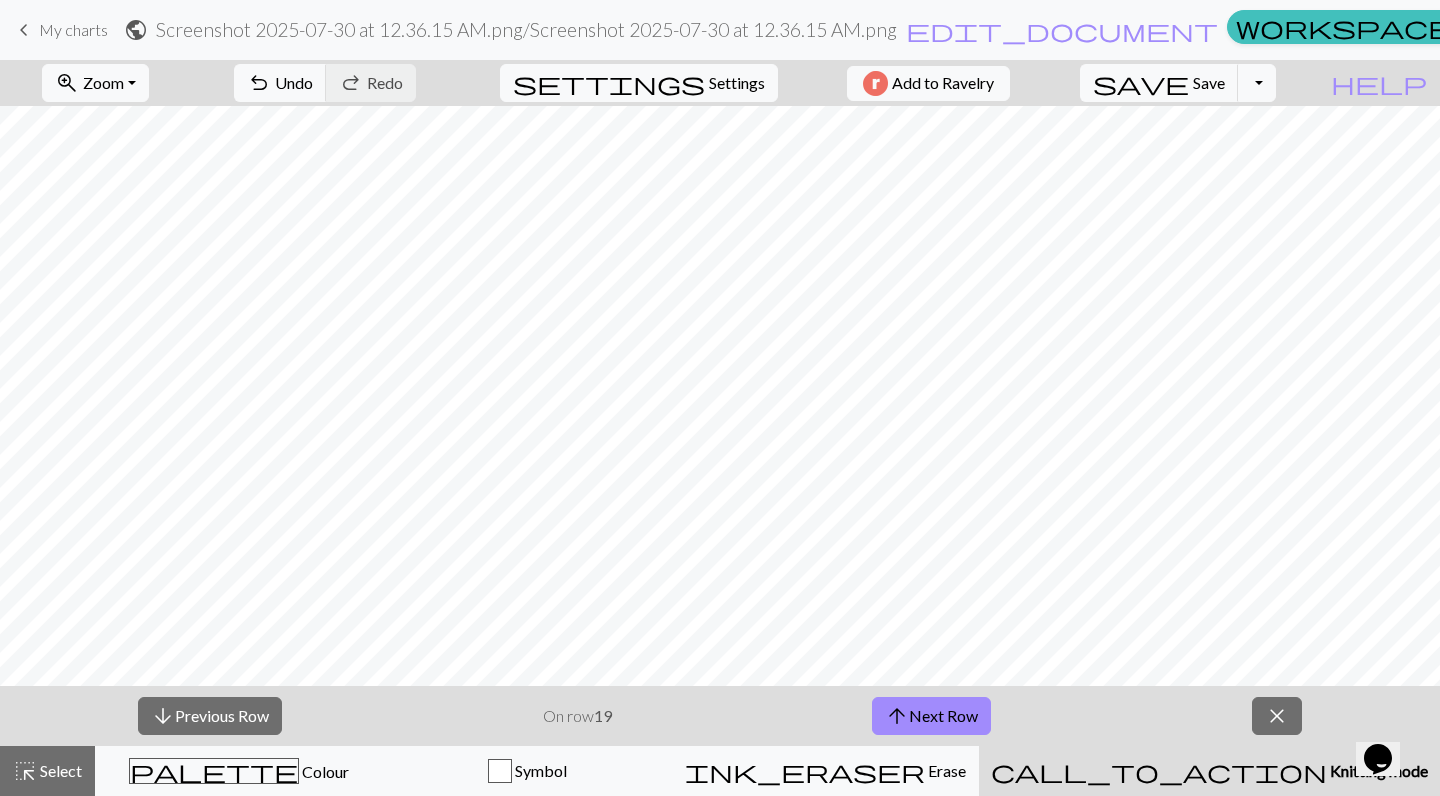 click on "keyboard_arrow_left" at bounding box center [24, 30] 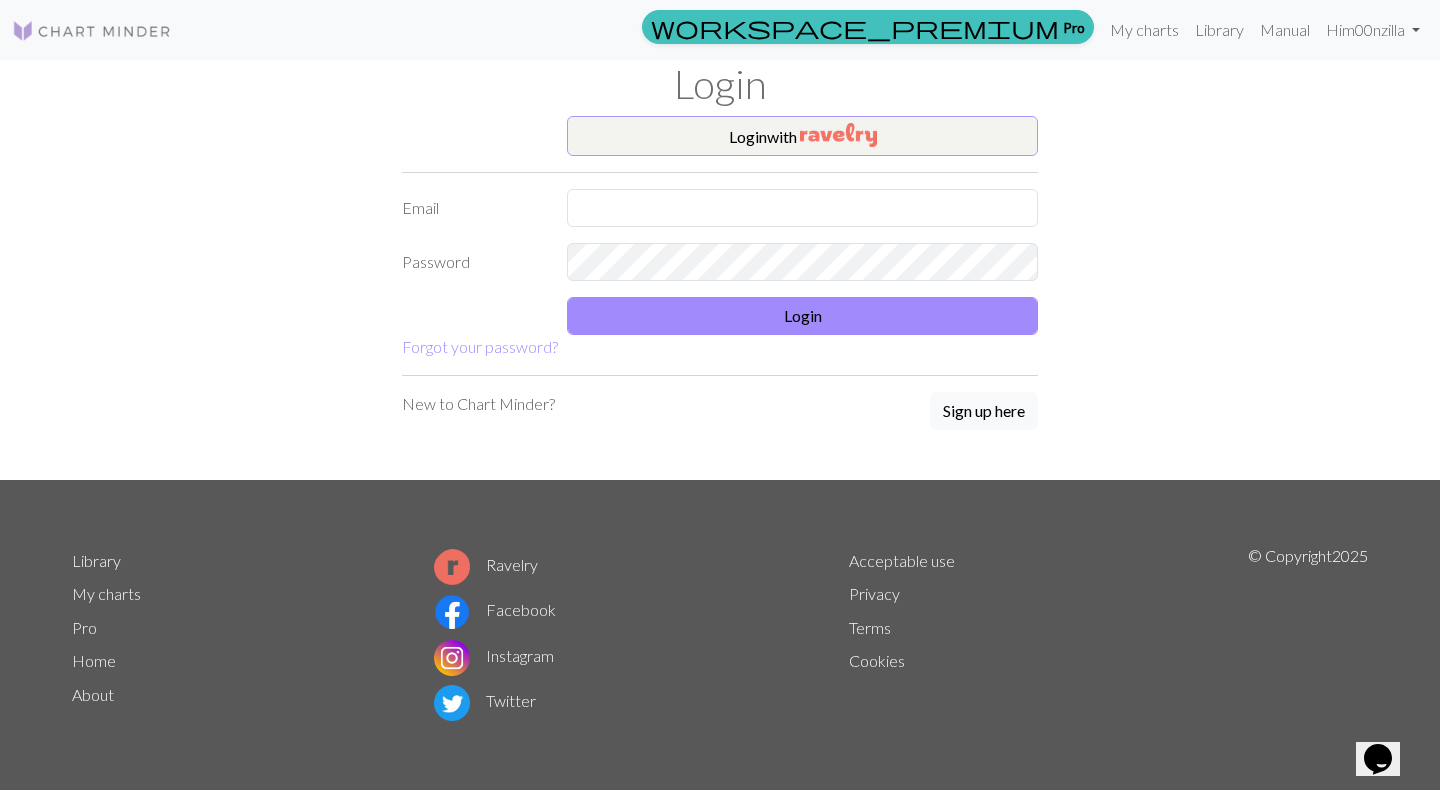 click on "Login  with" at bounding box center [802, 136] 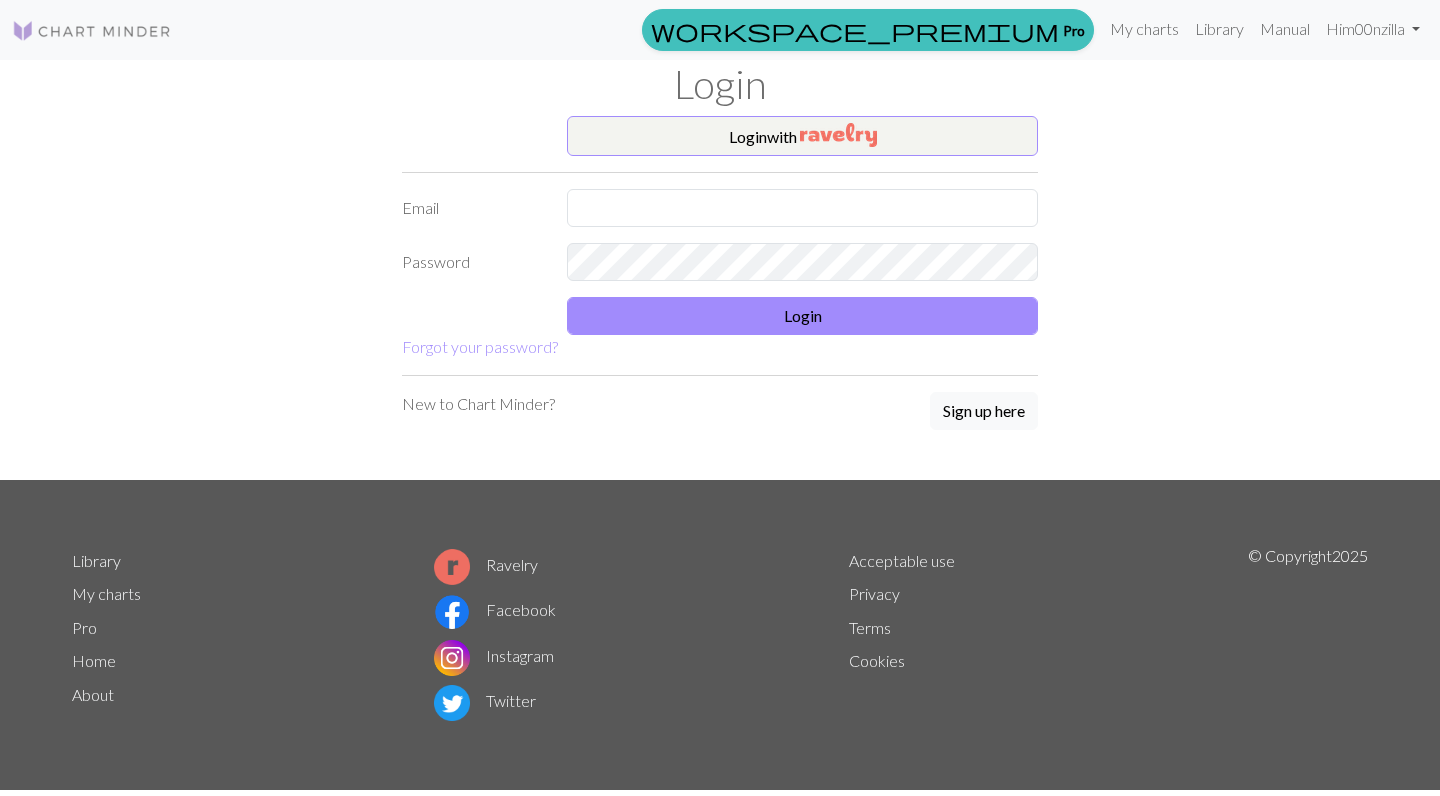 scroll, scrollTop: 0, scrollLeft: 0, axis: both 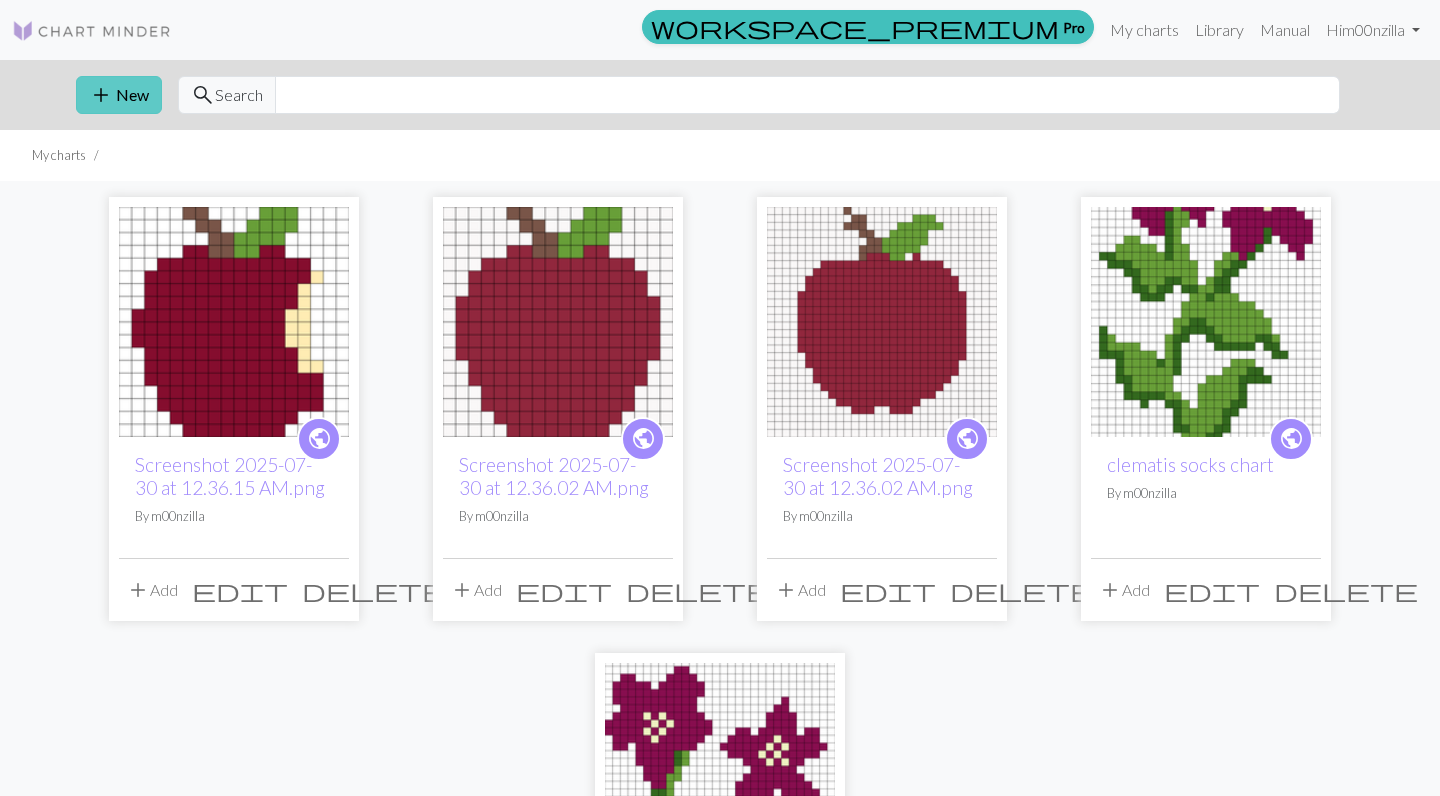 click on "add   New" at bounding box center (119, 95) 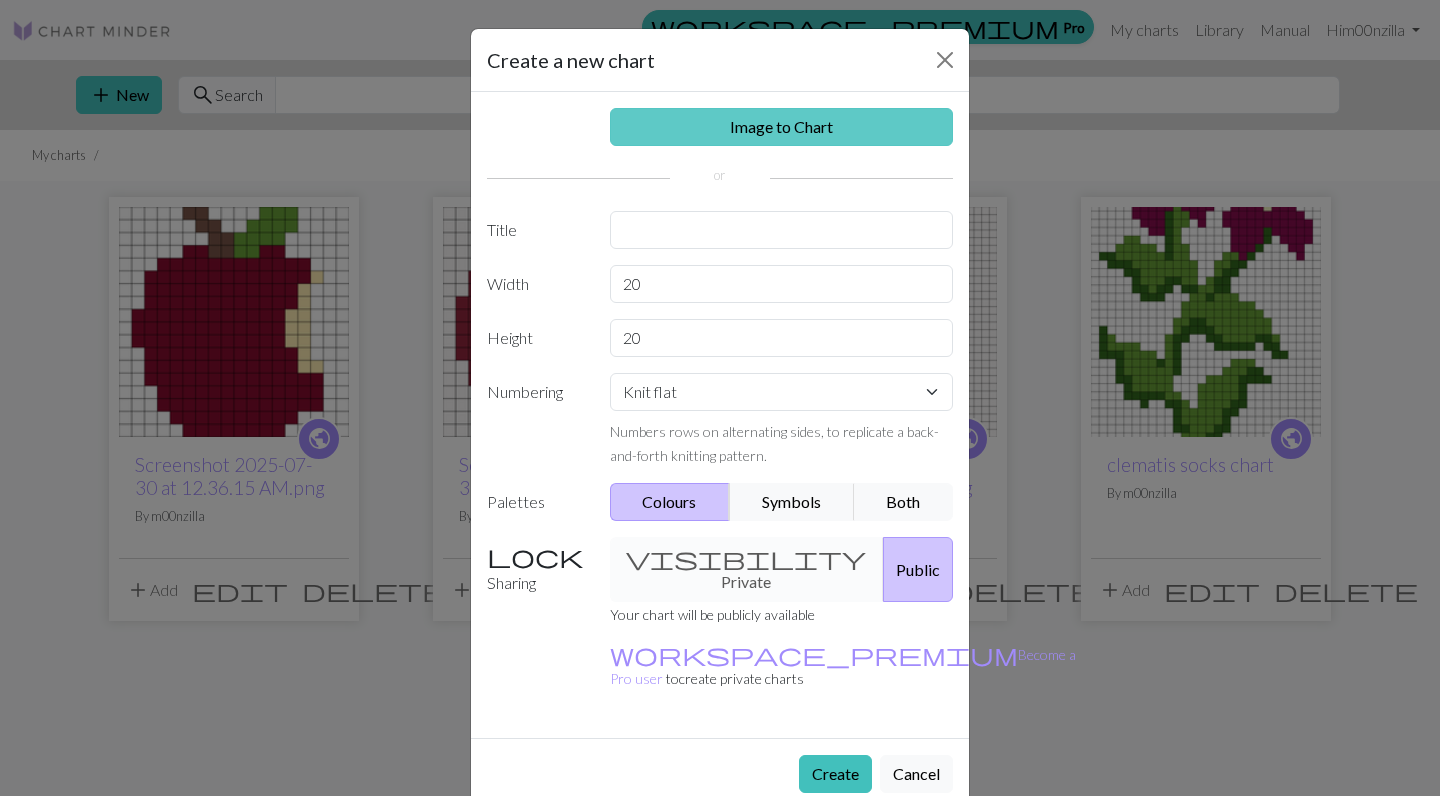 click on "Image to Chart" at bounding box center [782, 127] 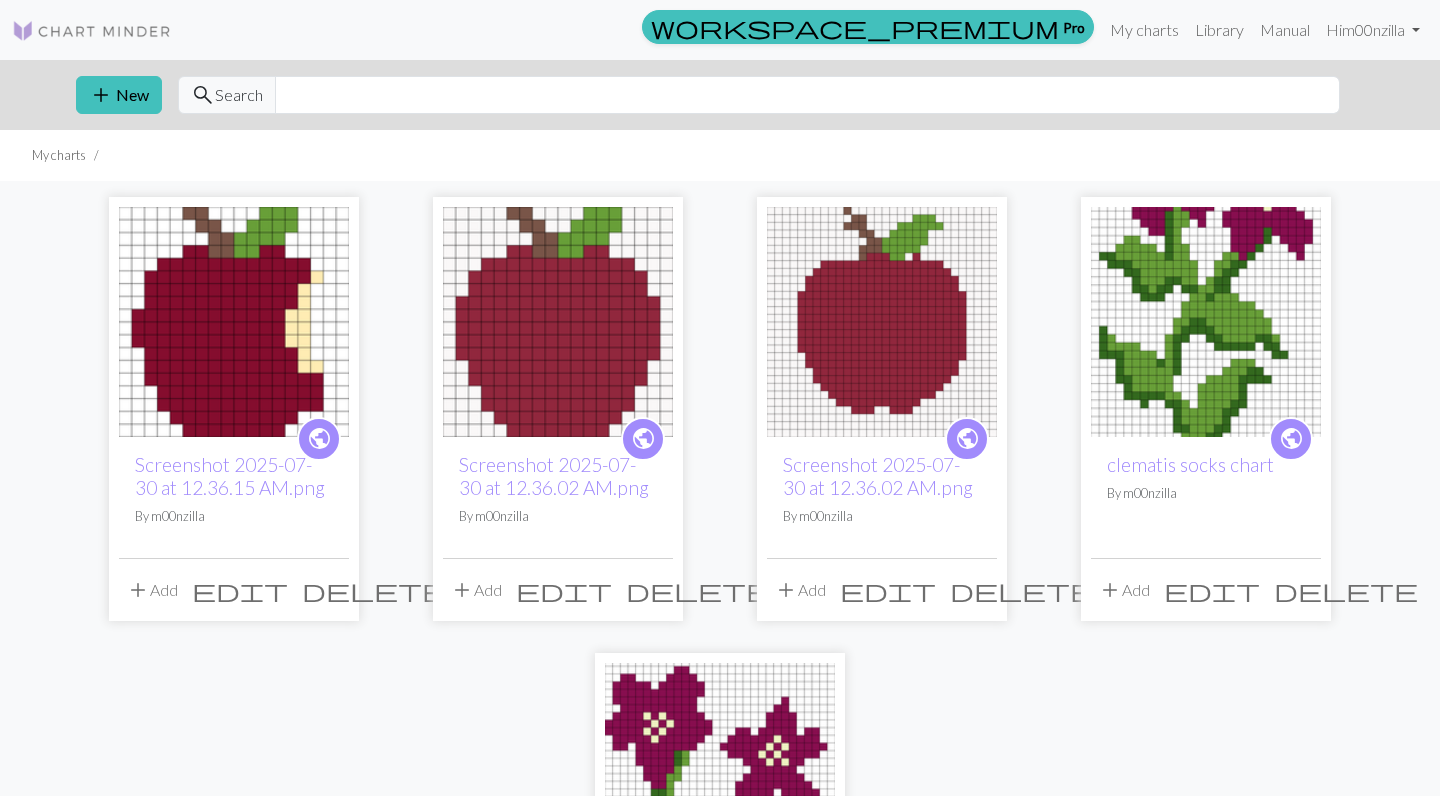 click at bounding box center [234, 322] 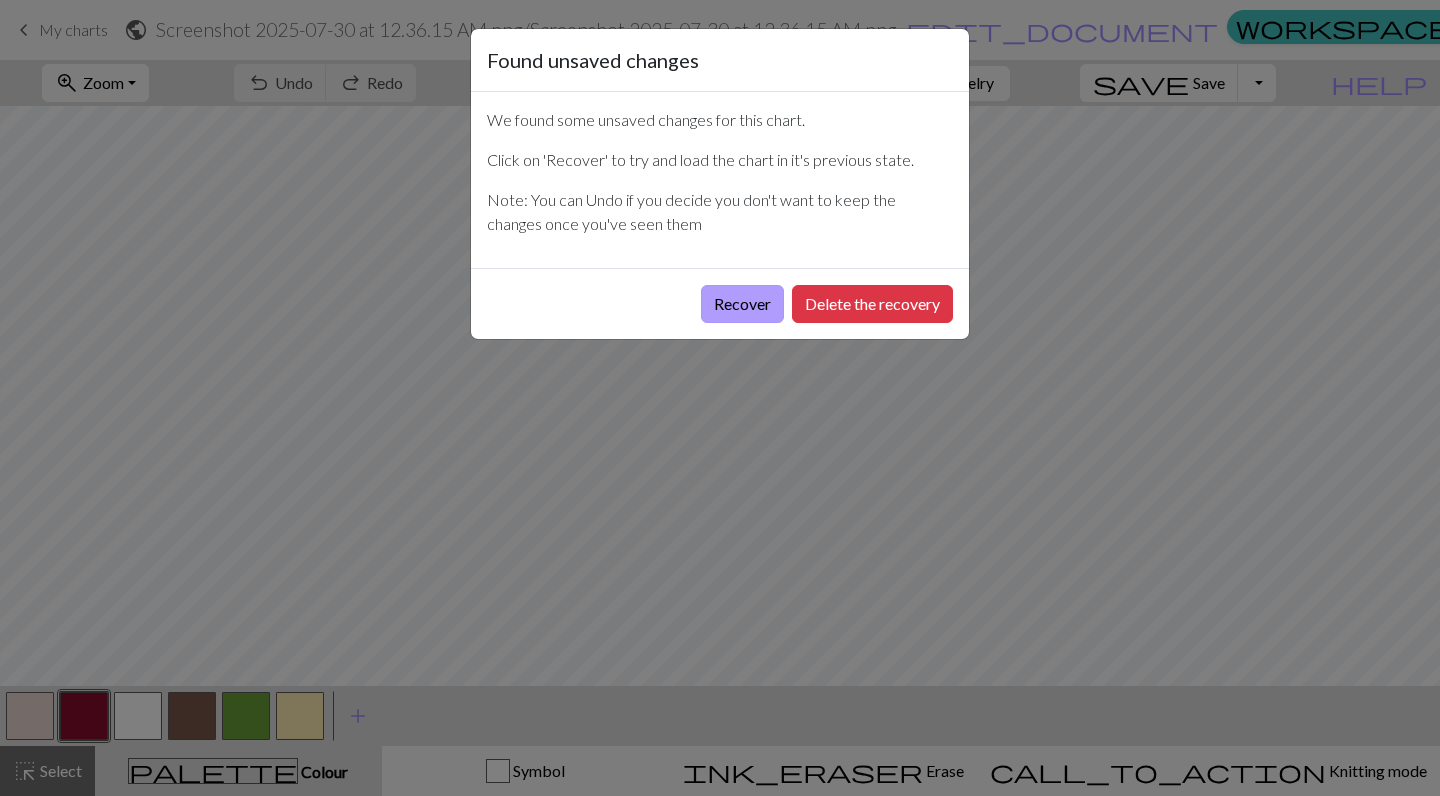 click on "Recover" at bounding box center (742, 304) 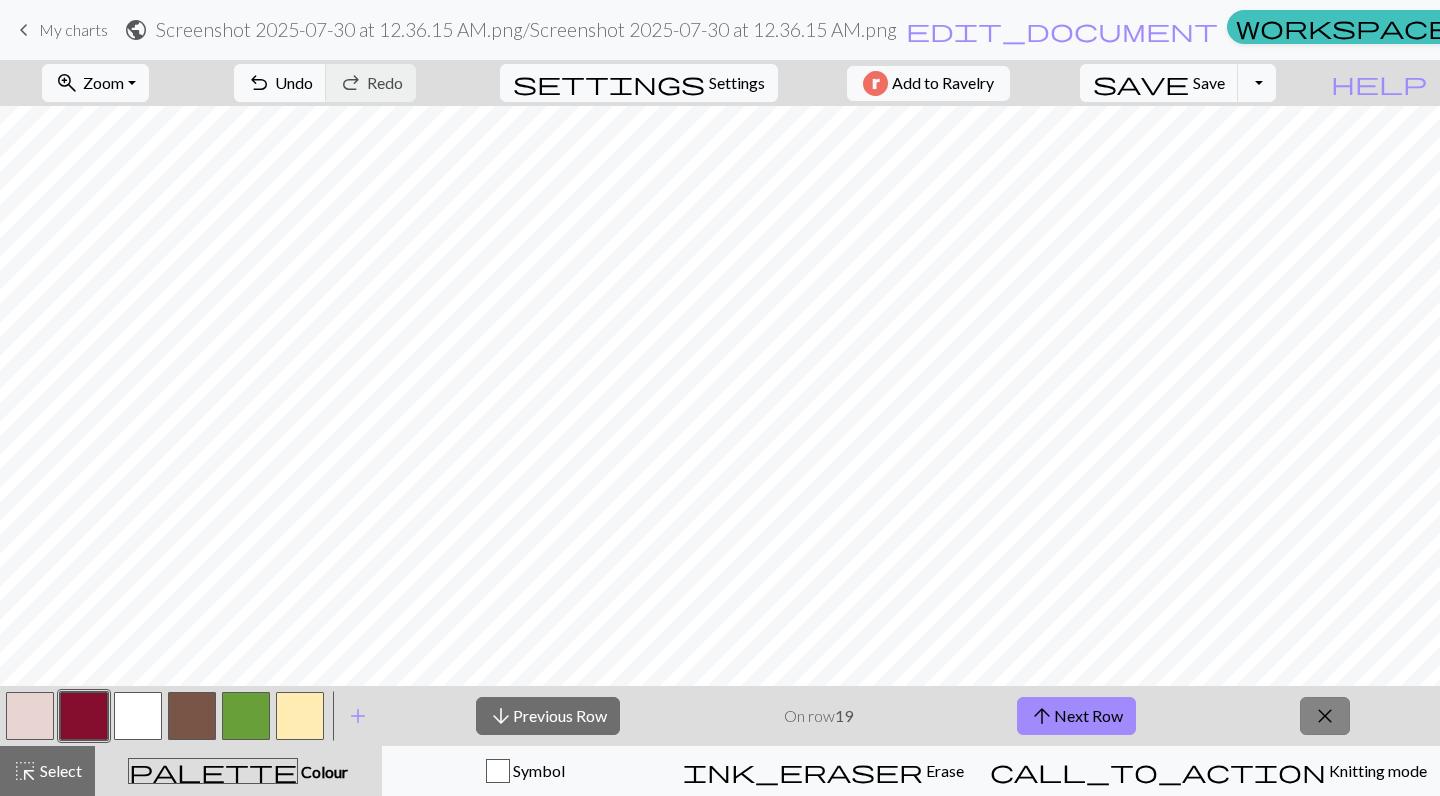 click on "close" at bounding box center [1325, 716] 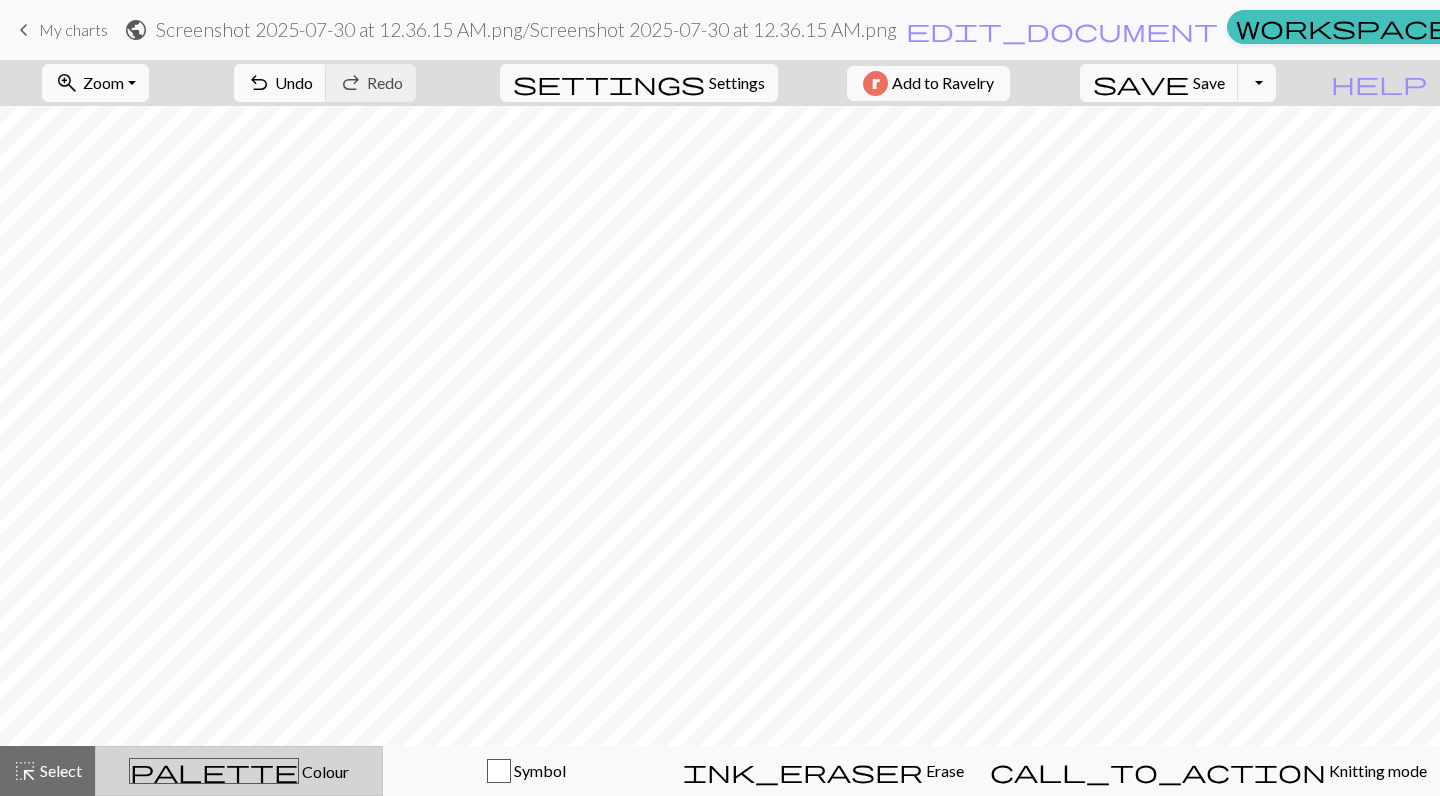 click on "Colour" at bounding box center [324, 771] 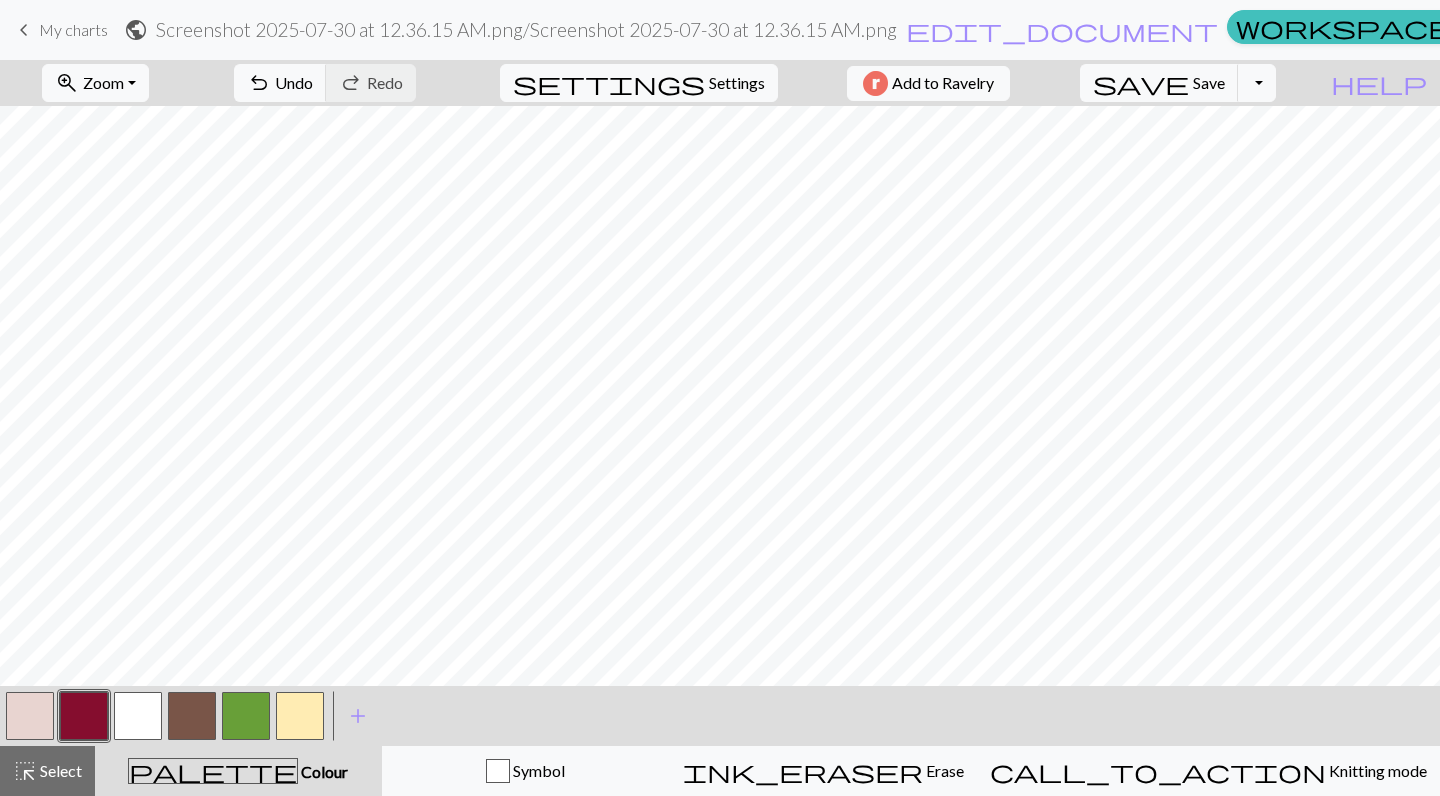 click at bounding box center [300, 716] 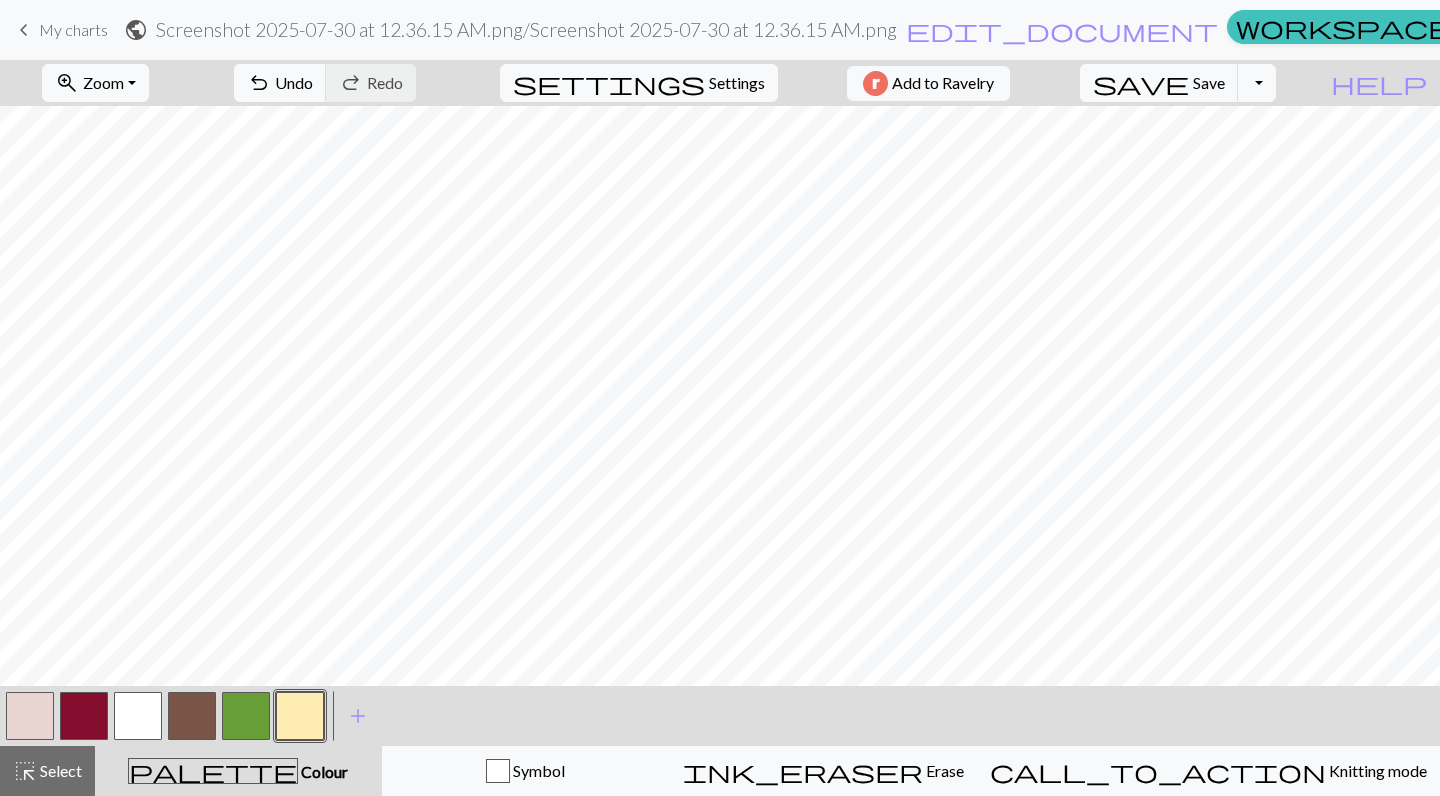 click at bounding box center [84, 716] 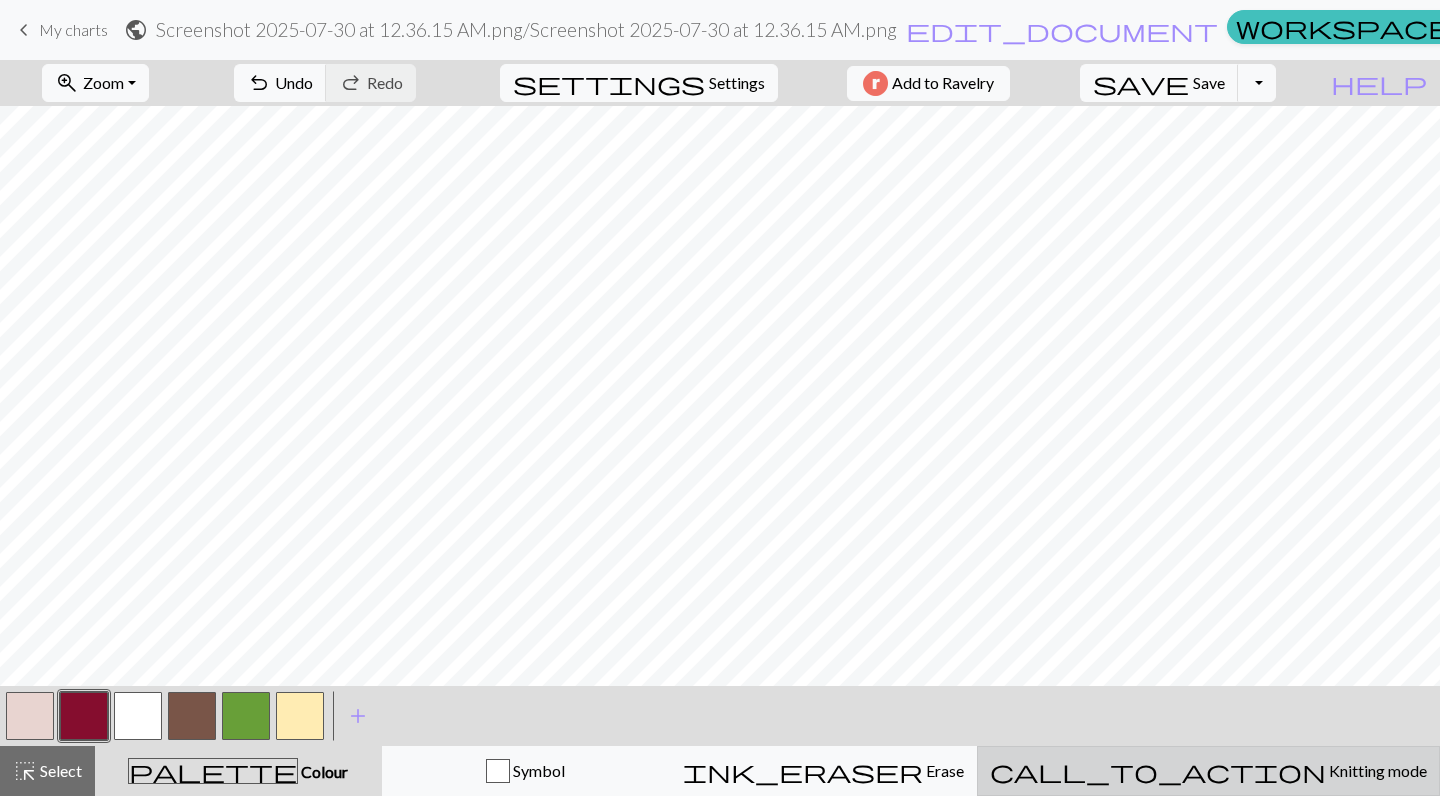 click on "call_to_action   Knitting mode   Knitting mode" at bounding box center (1208, 771) 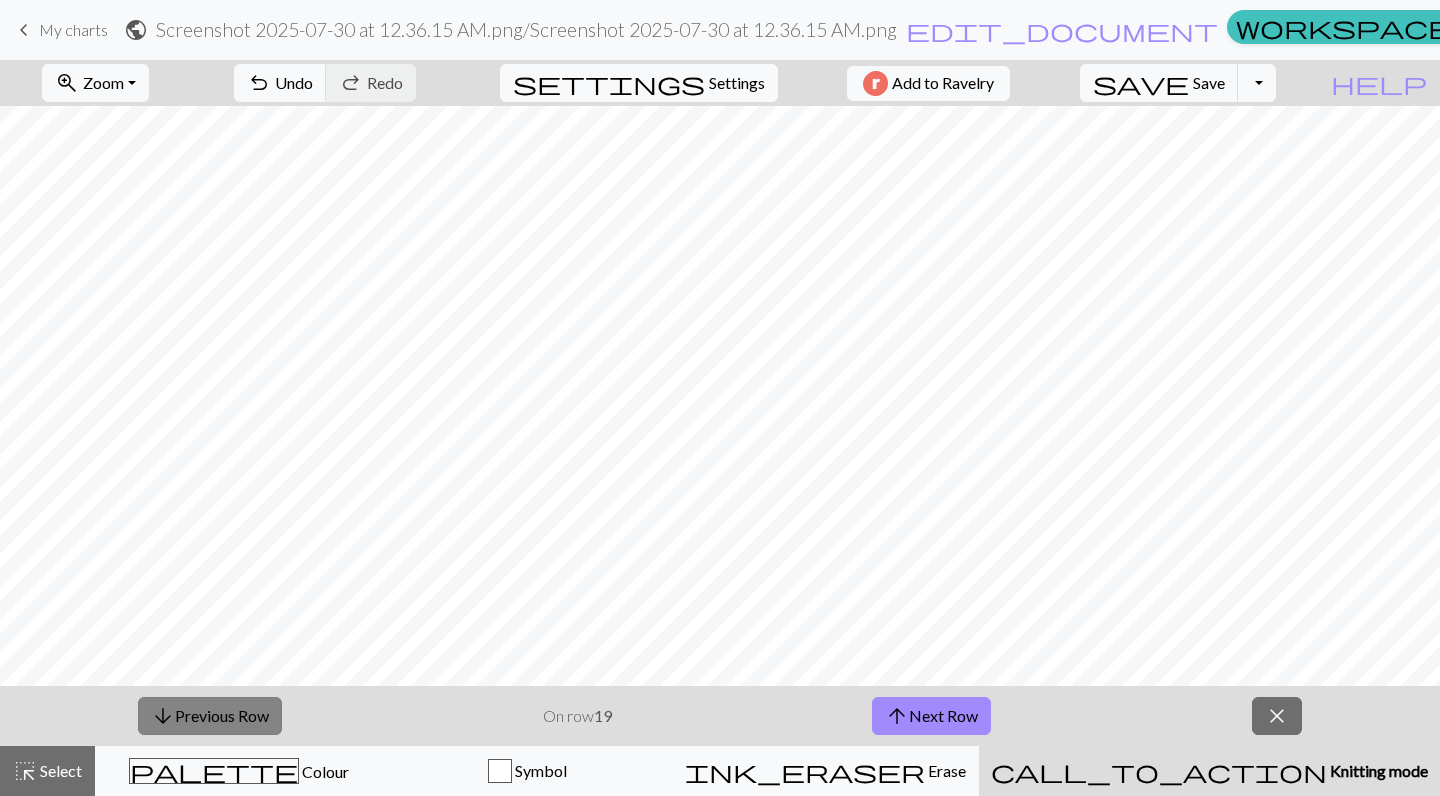 click on "arrow_downward Previous Row" at bounding box center [210, 716] 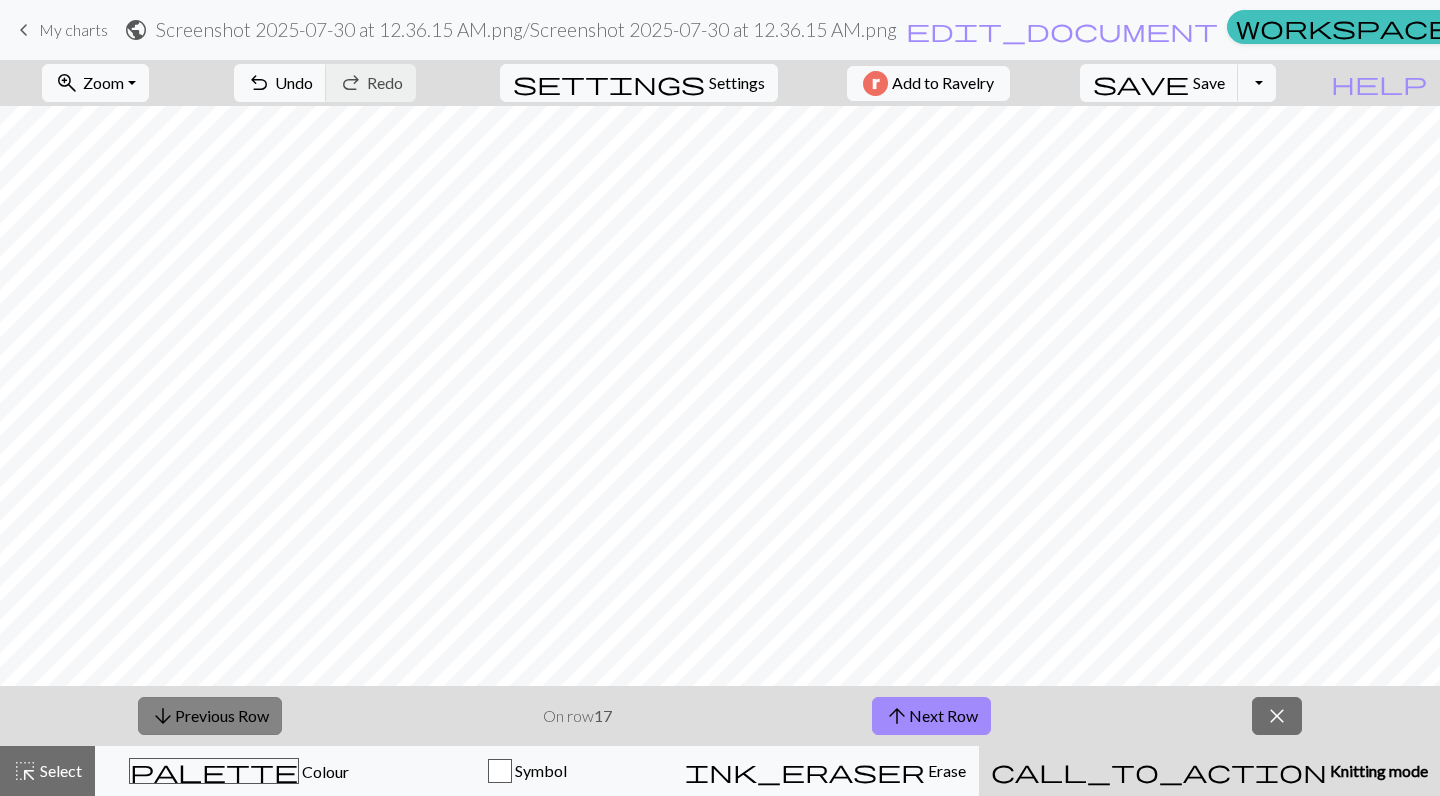 click on "arrow_downward Previous Row" at bounding box center (210, 716) 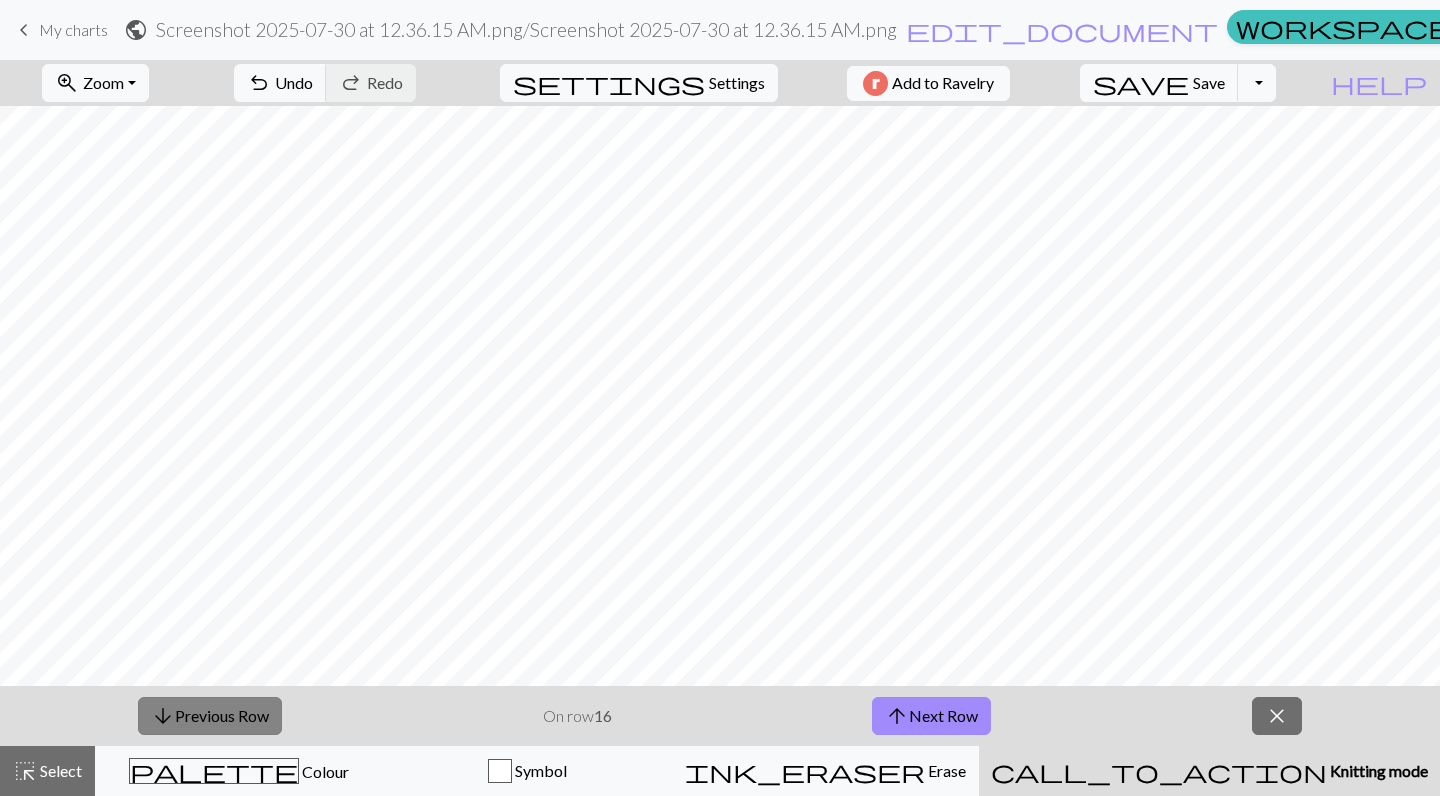 click on "arrow_downward Previous Row" at bounding box center [210, 716] 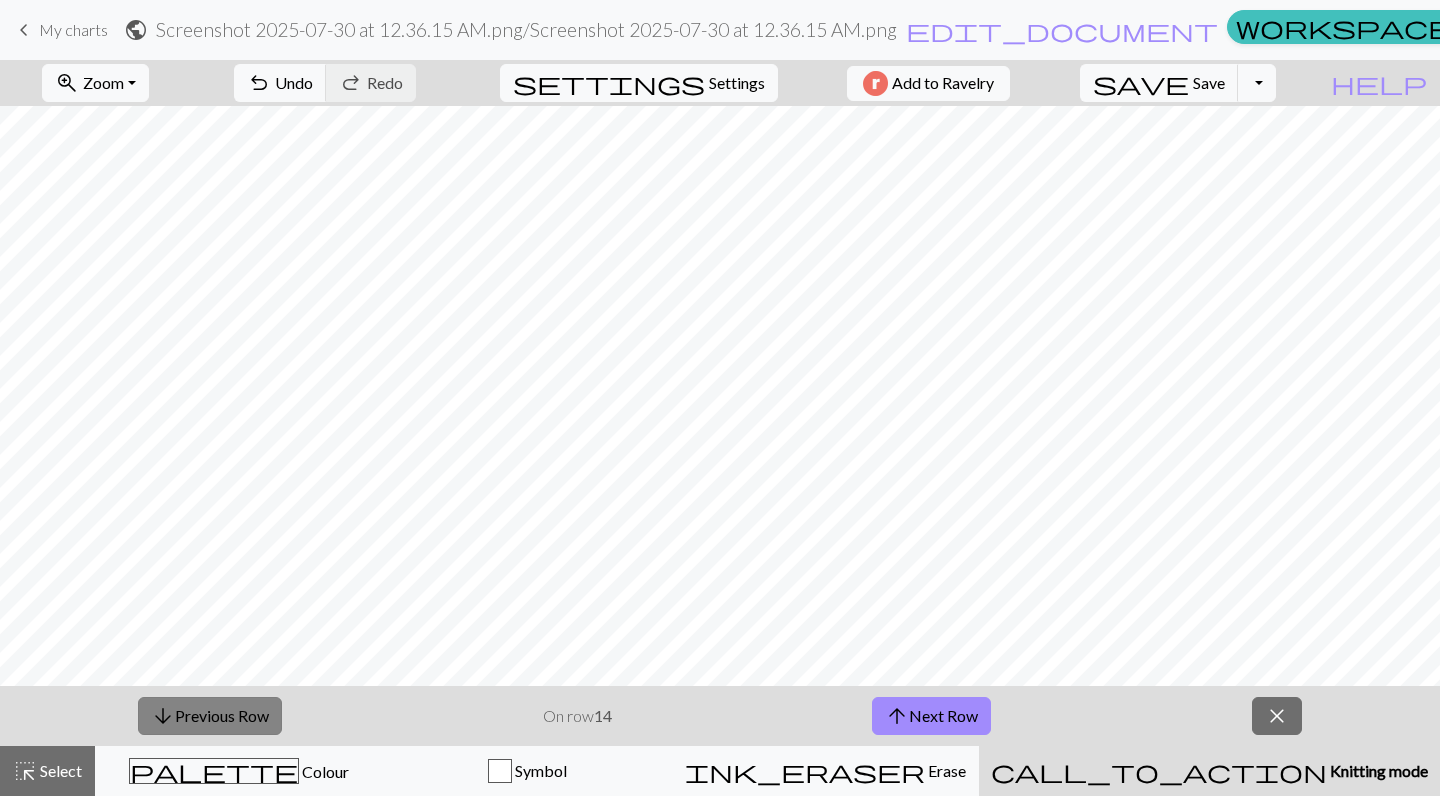 click on "arrow_downward Previous Row" at bounding box center (210, 716) 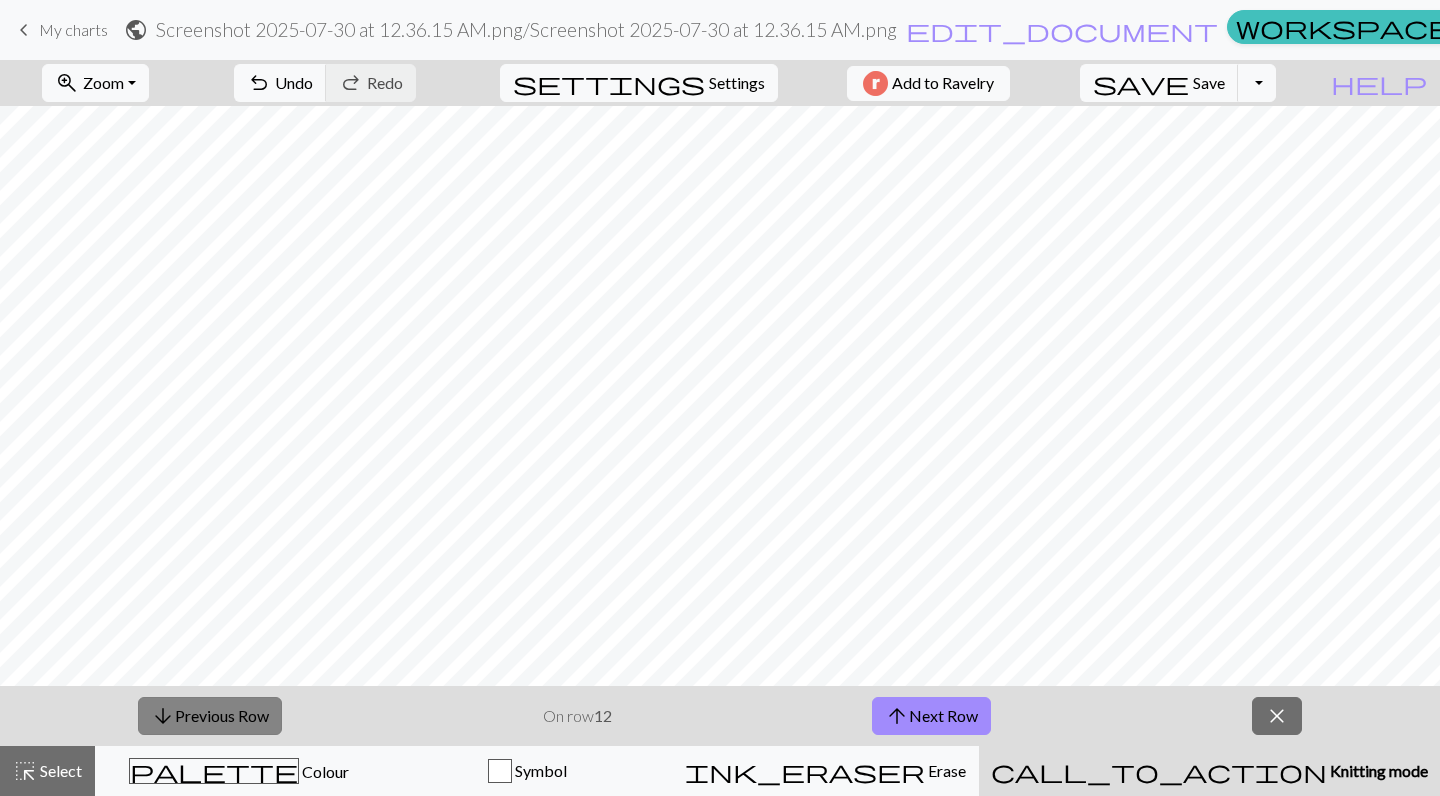 click on "arrow_downward Previous Row" at bounding box center [210, 716] 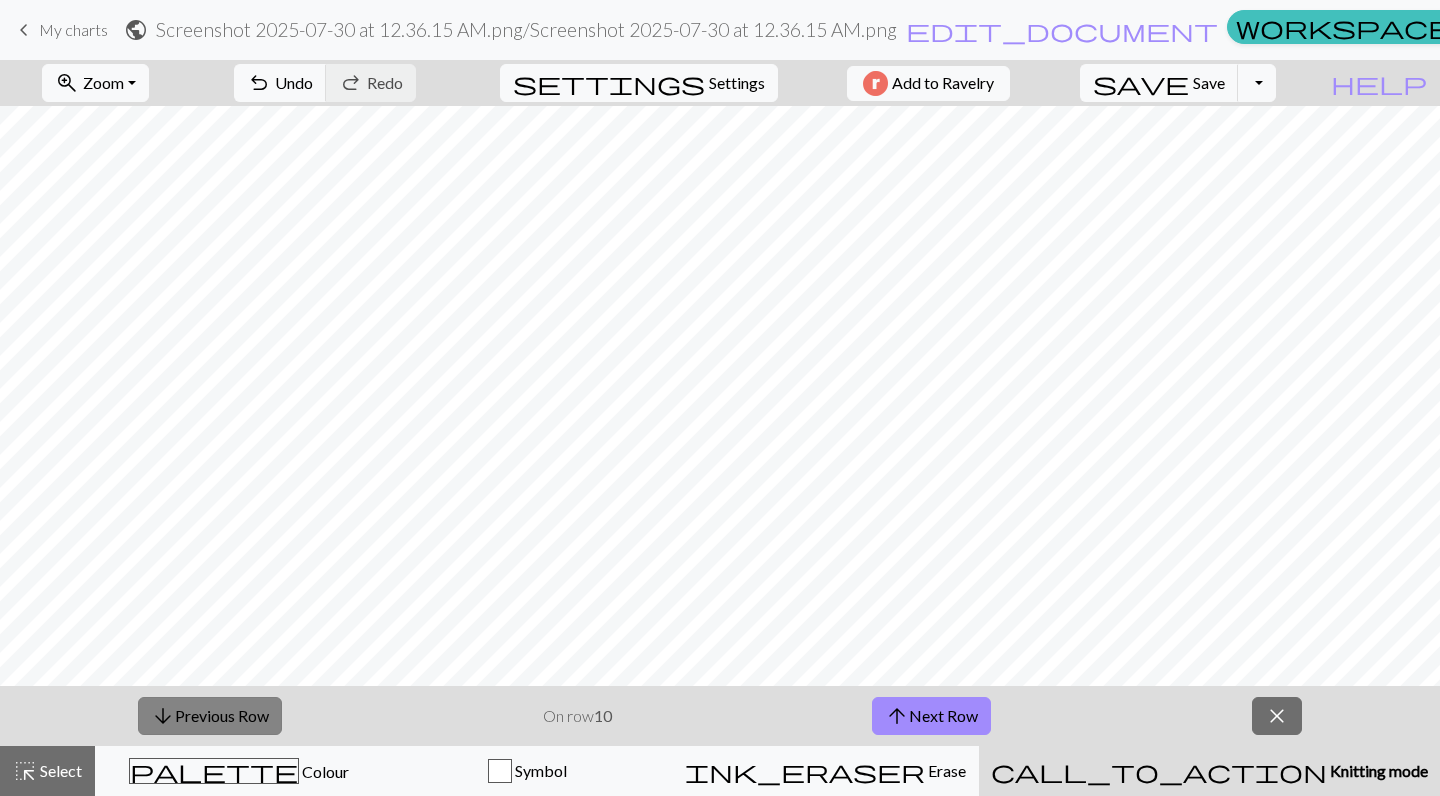 click on "arrow_downward Previous Row" at bounding box center (210, 716) 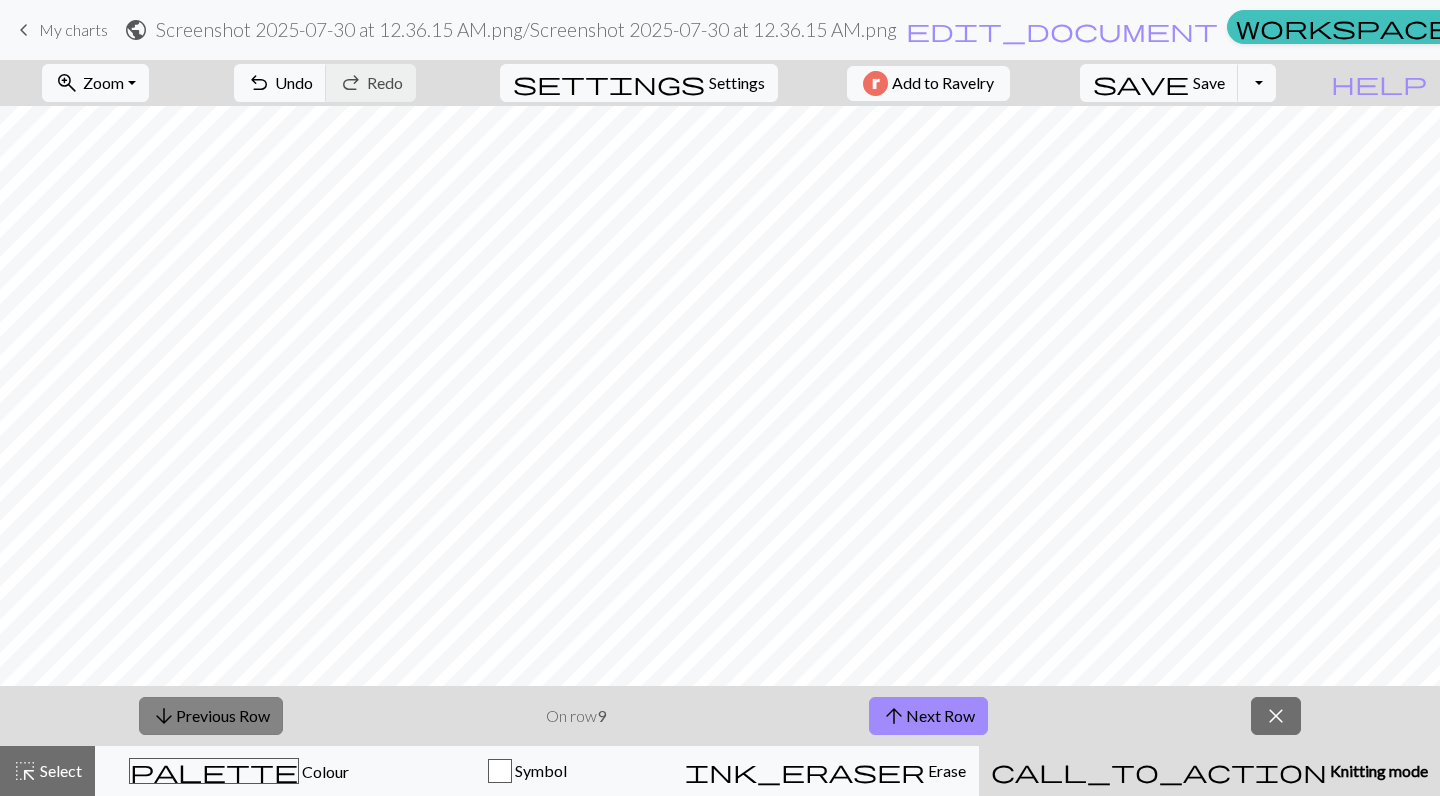 click on "arrow_downward Previous Row" at bounding box center [211, 716] 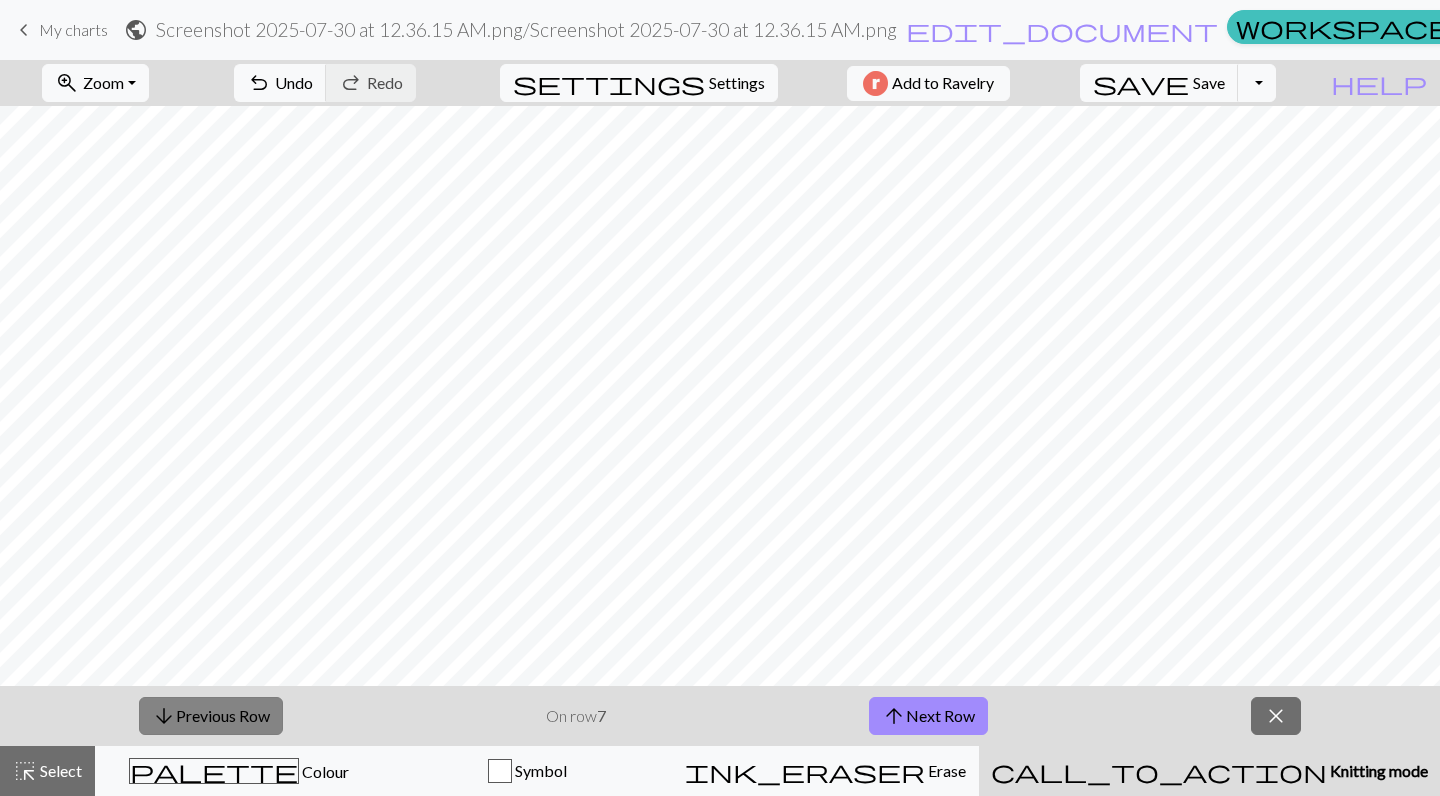 click on "arrow_downward Previous Row" at bounding box center (211, 716) 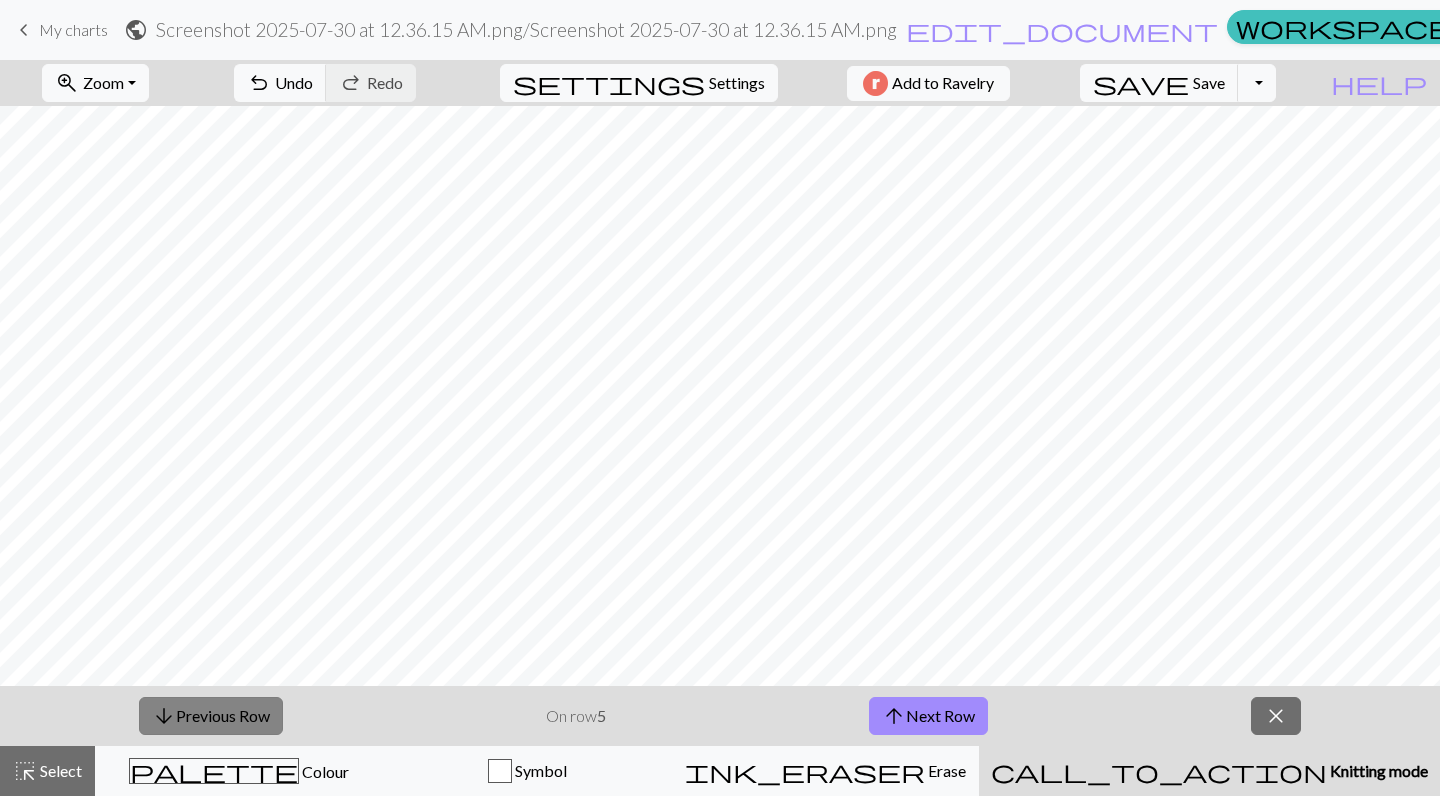 click on "arrow_downward Previous Row" at bounding box center [211, 716] 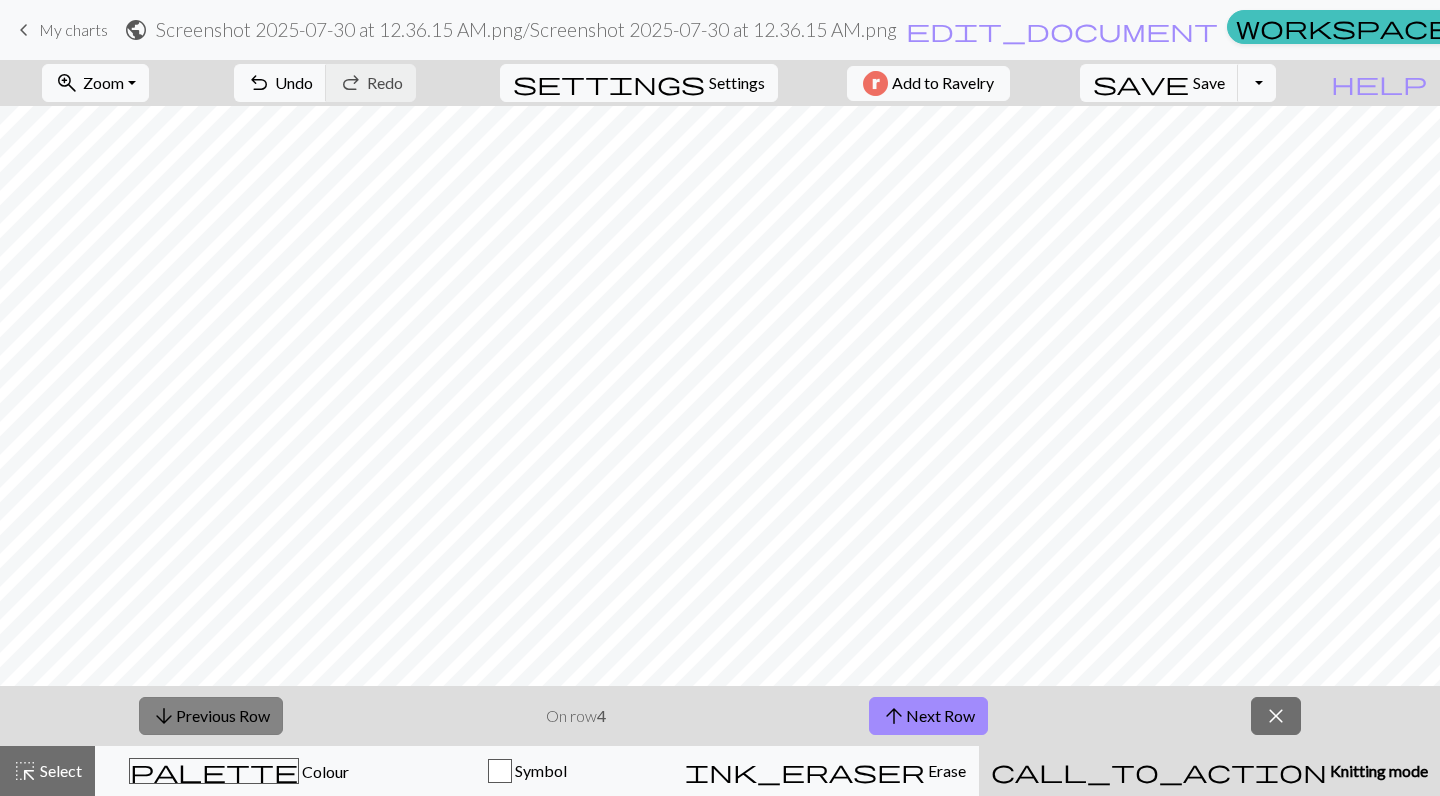 click on "arrow_downward Previous Row" at bounding box center (211, 716) 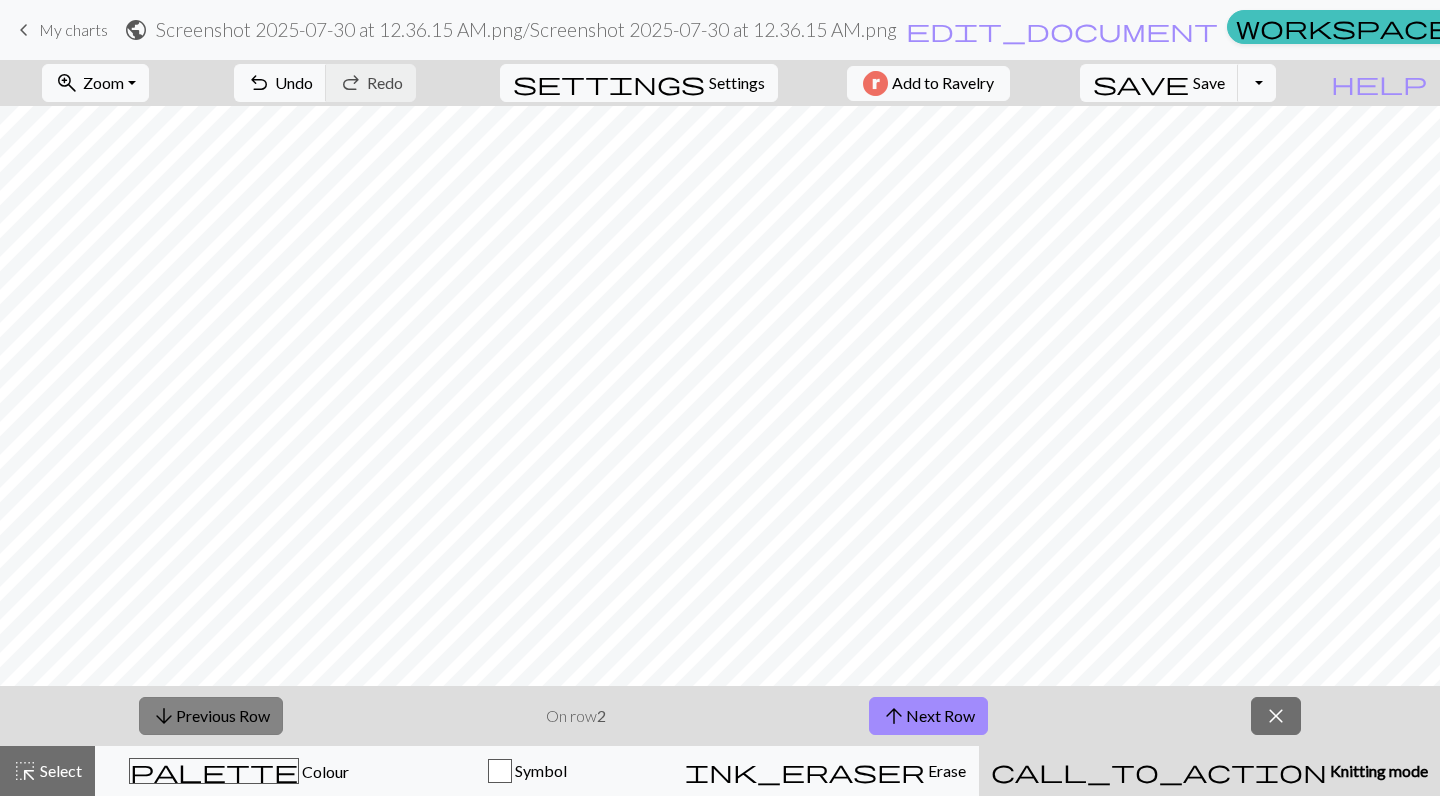click on "arrow_downward Previous Row" at bounding box center [211, 716] 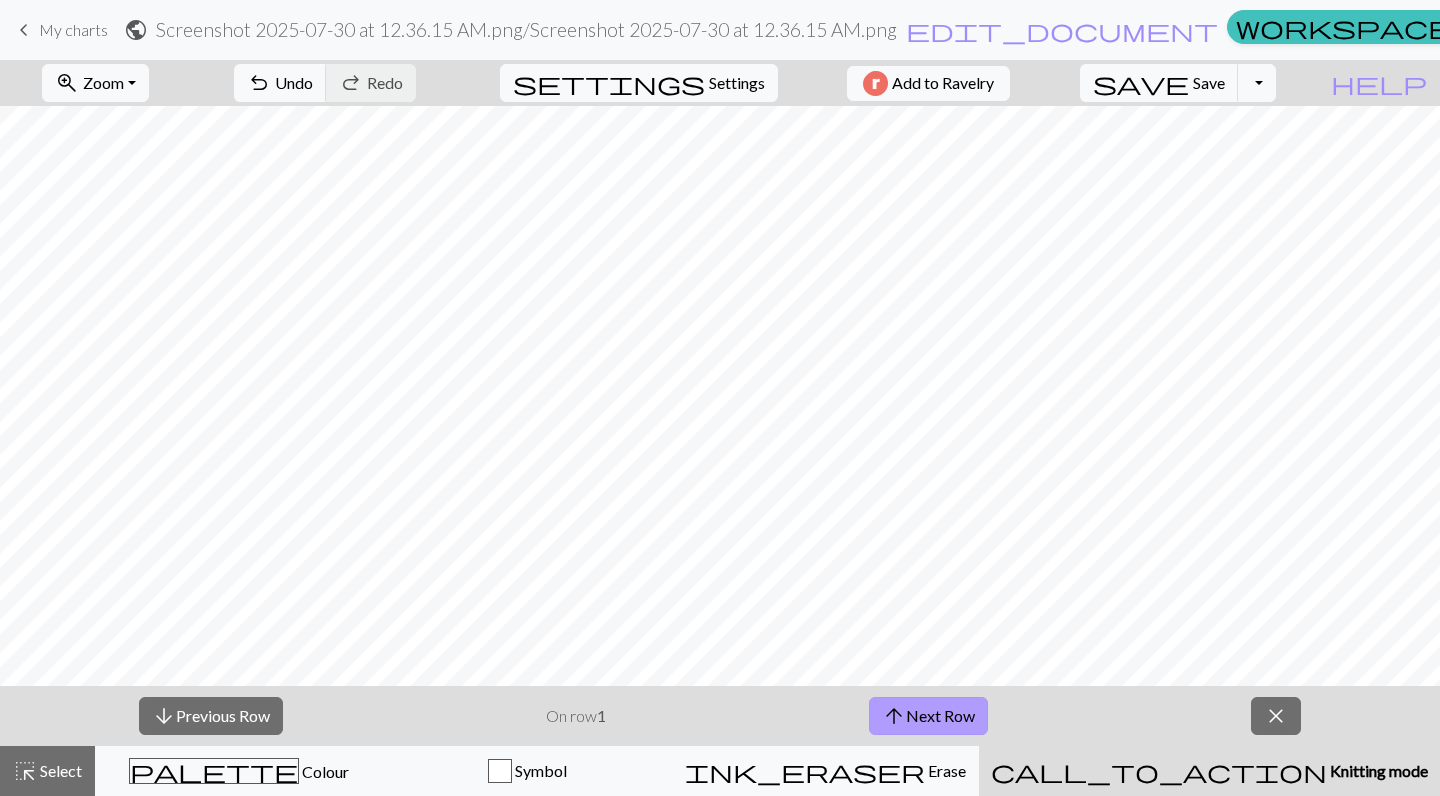 click on "arrow_upward  Next Row" at bounding box center (928, 716) 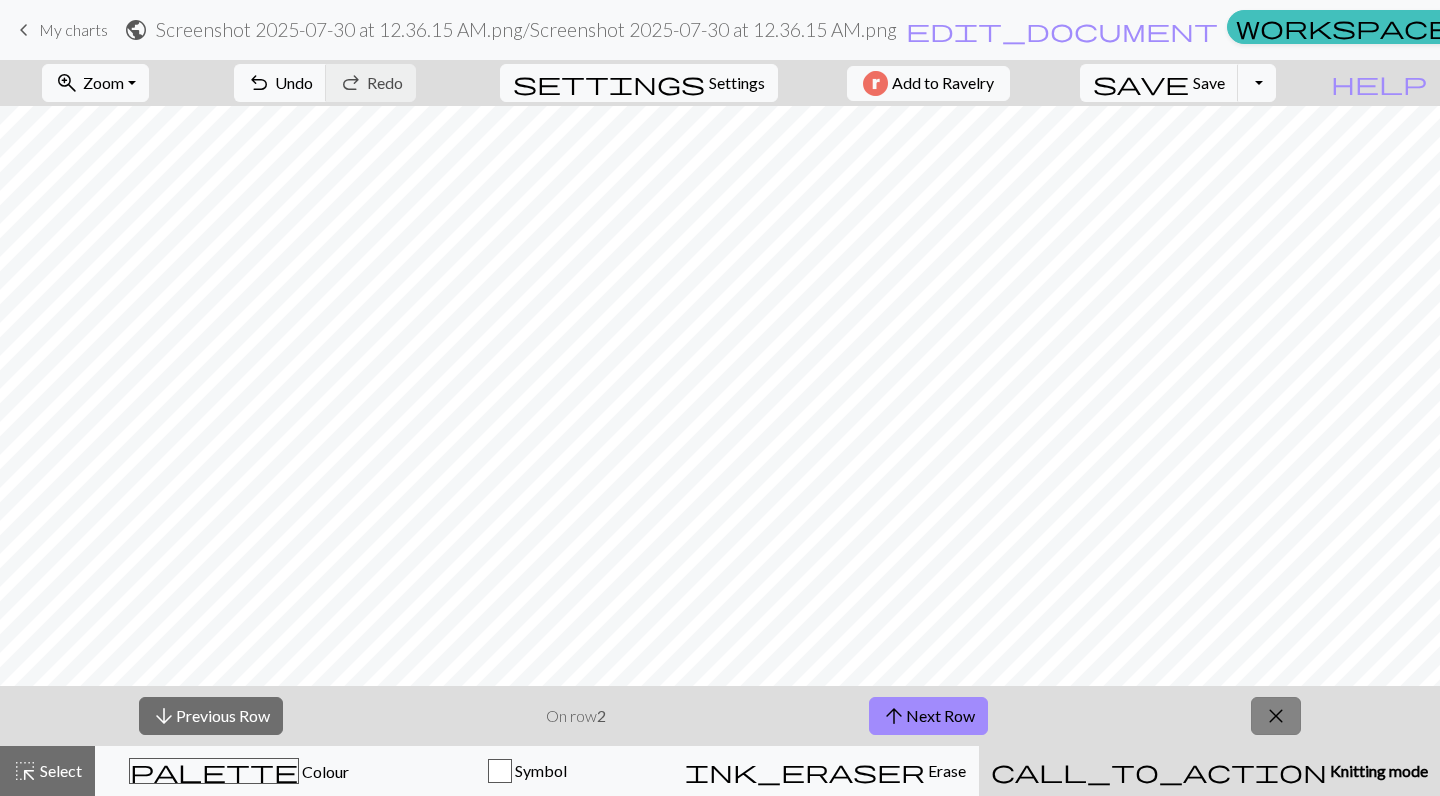 click on "close" at bounding box center (1276, 716) 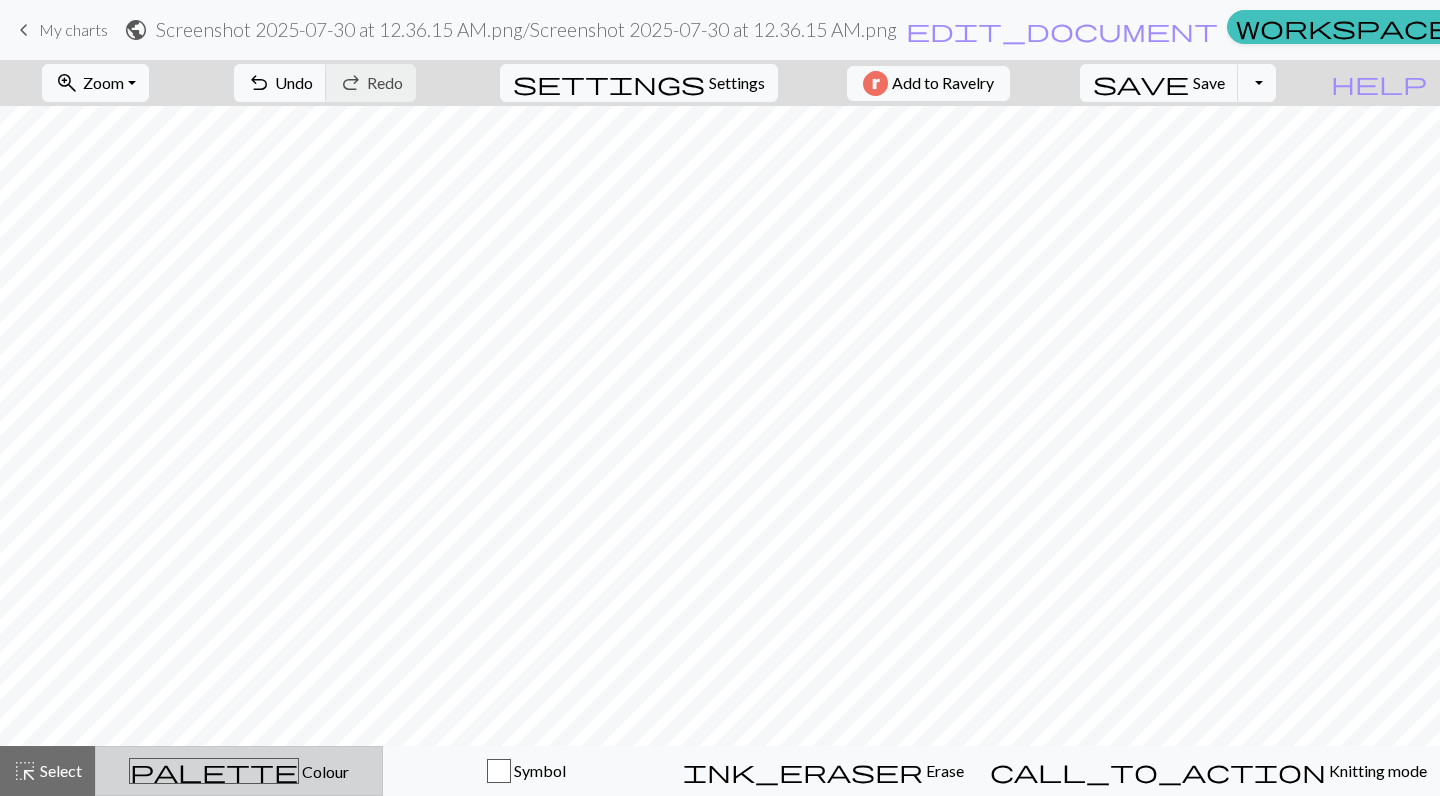 click on "palette   Colour   Colour" at bounding box center (239, 771) 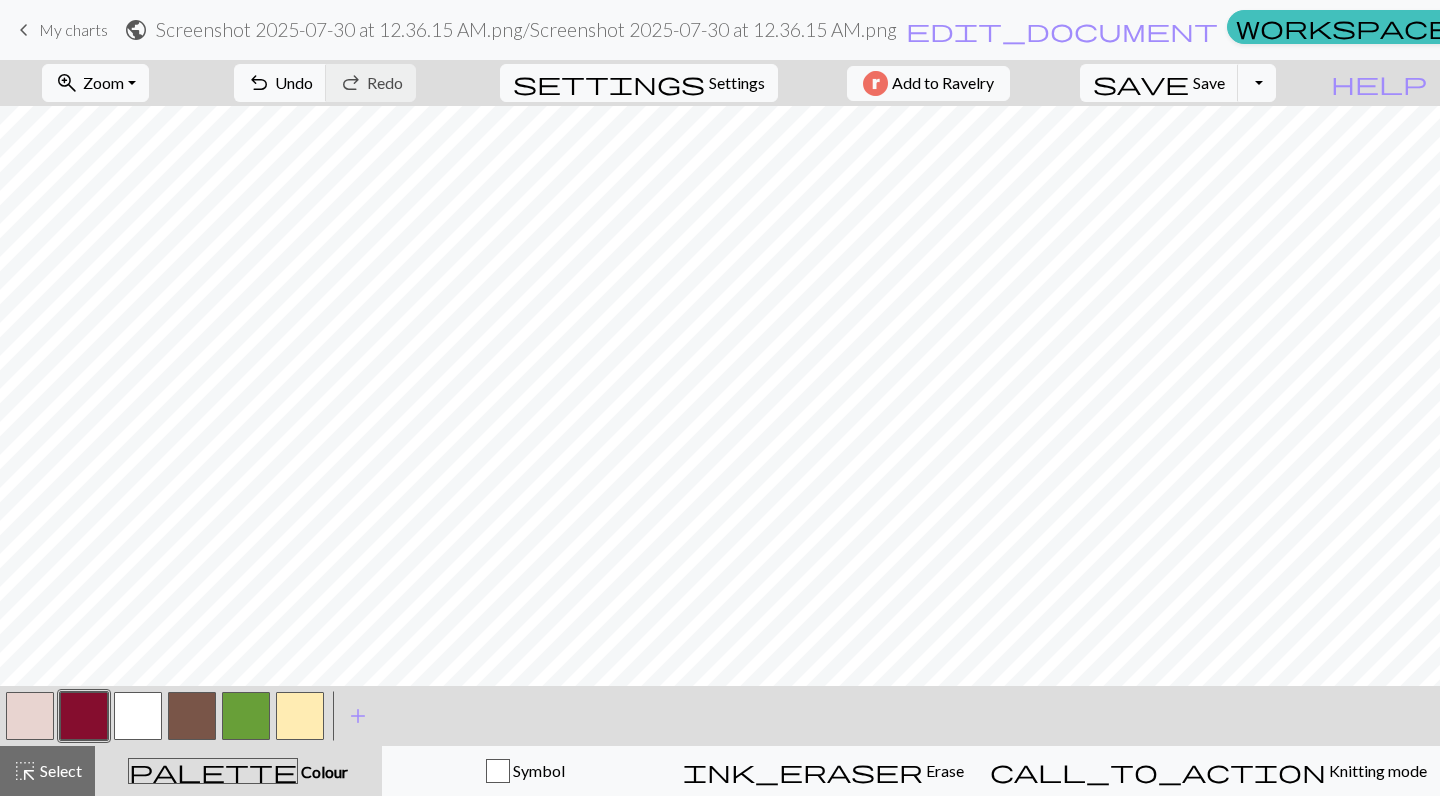 click at bounding box center [84, 716] 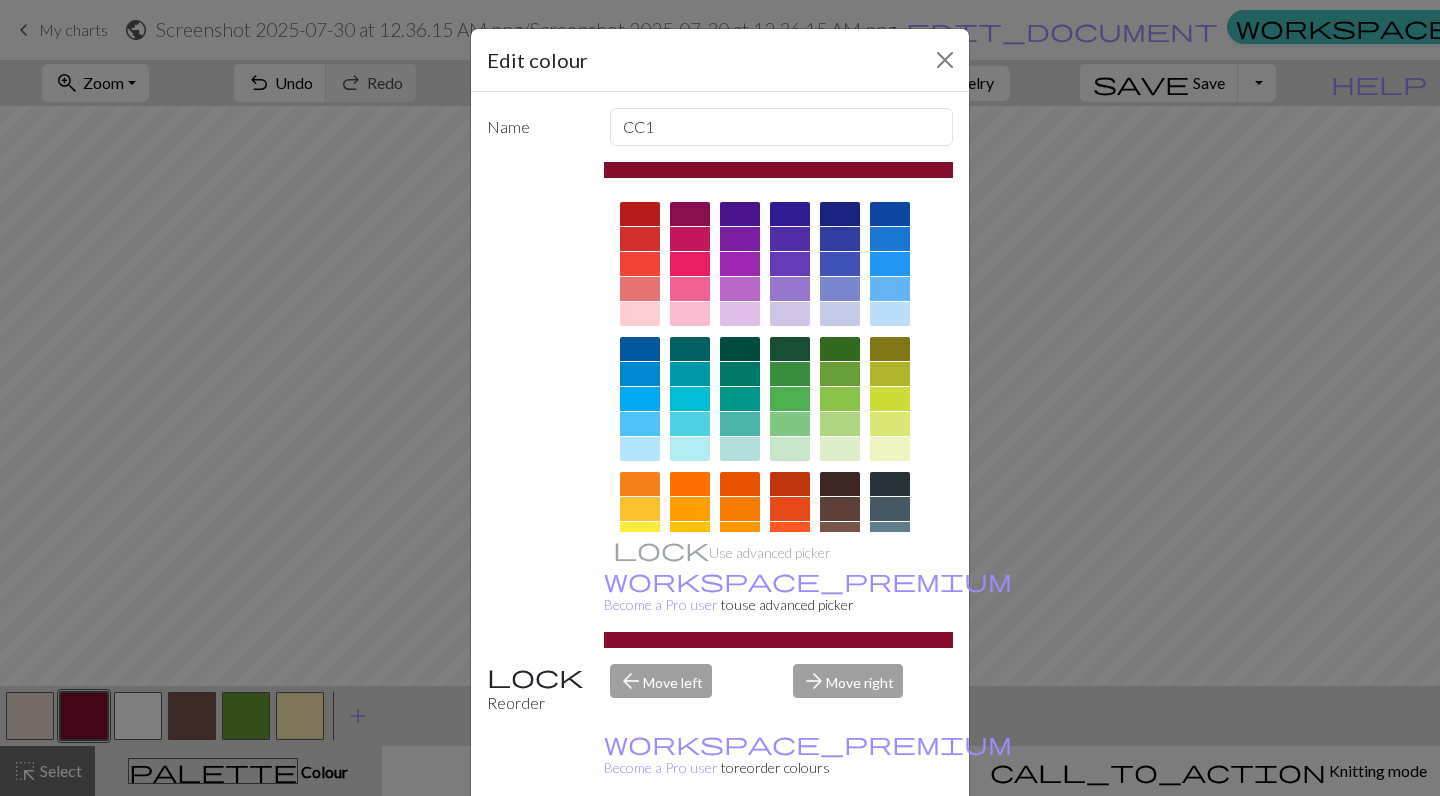 click on "Done" at bounding box center (840, 847) 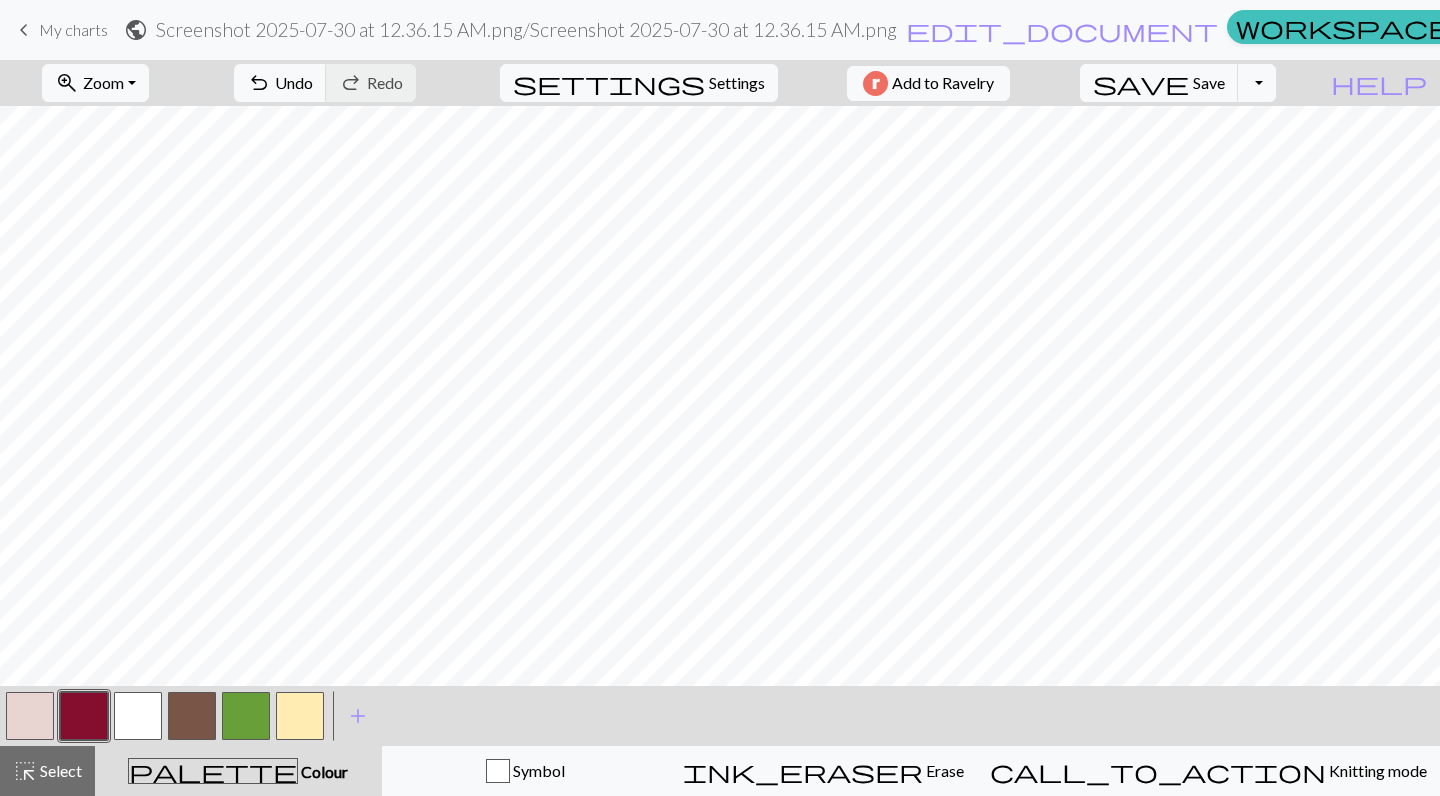click at bounding box center [300, 716] 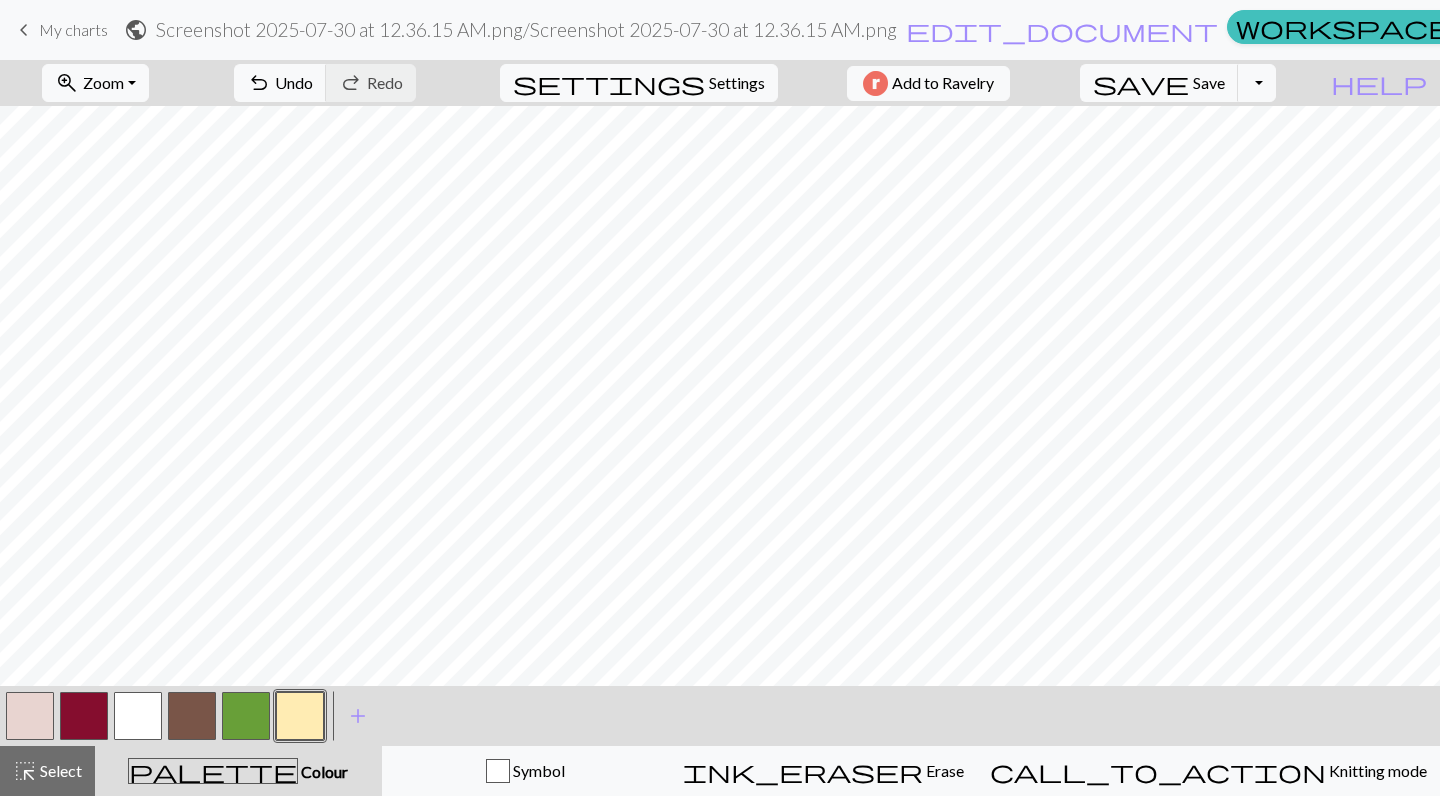 click at bounding box center (138, 716) 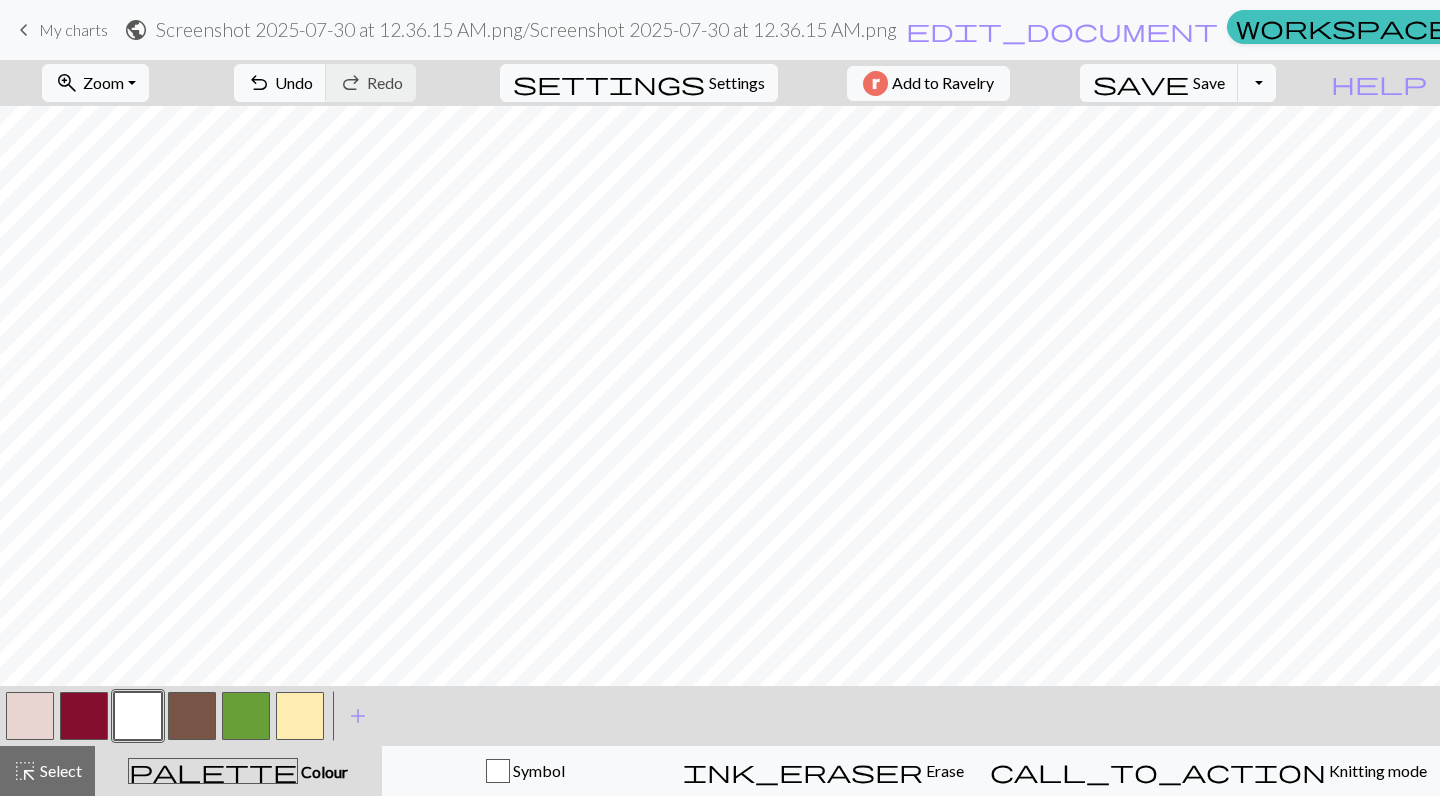 click at bounding box center (84, 716) 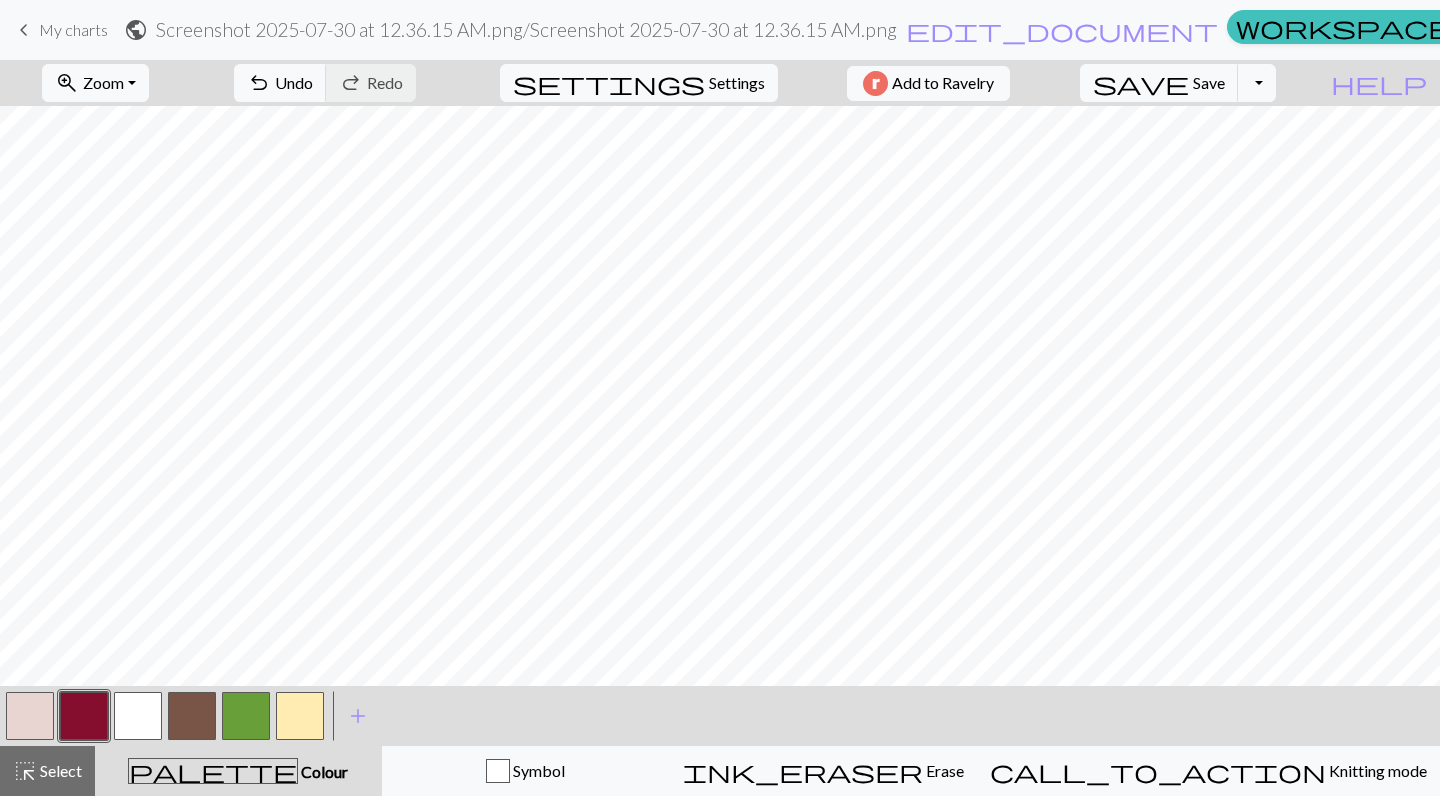 click at bounding box center [300, 716] 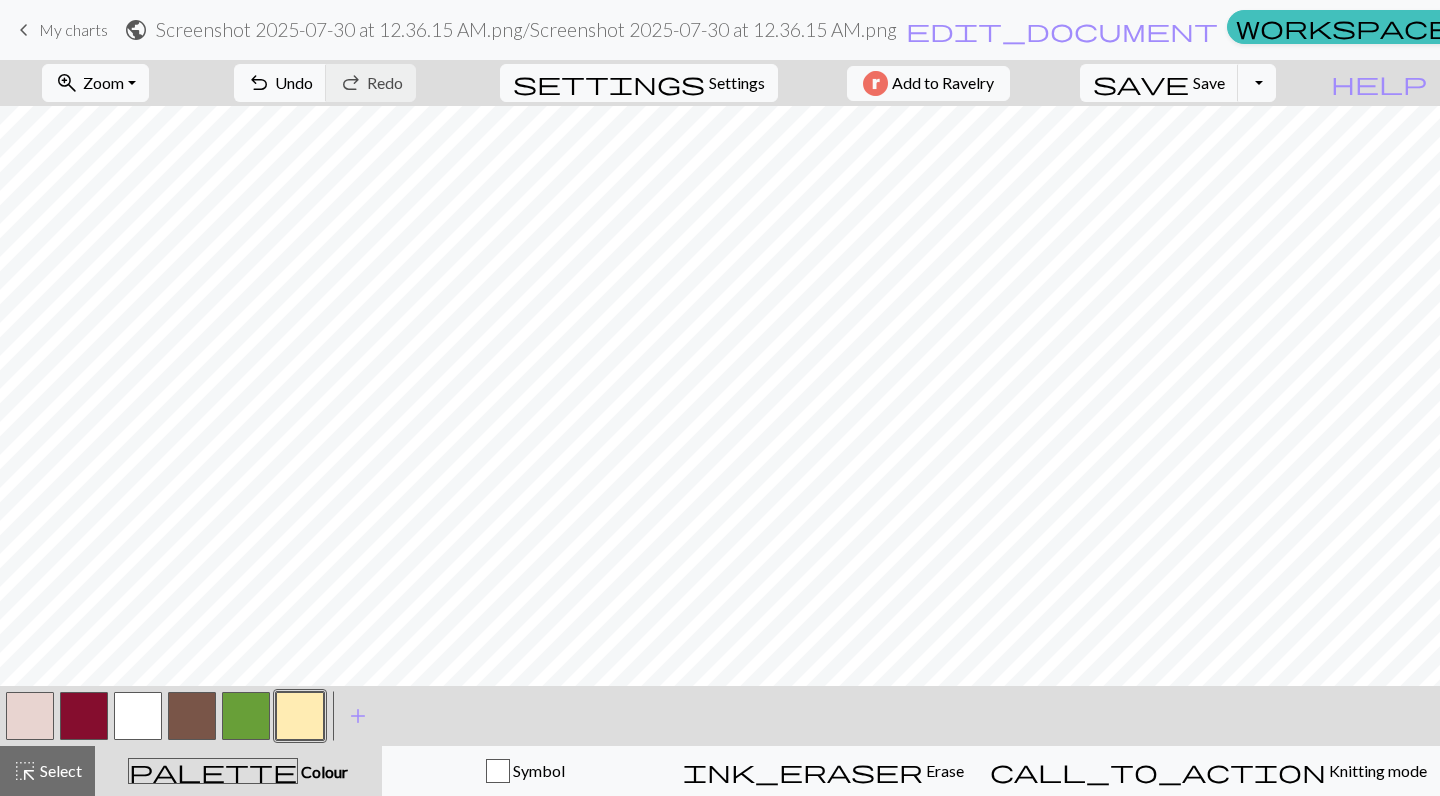 click at bounding box center (84, 716) 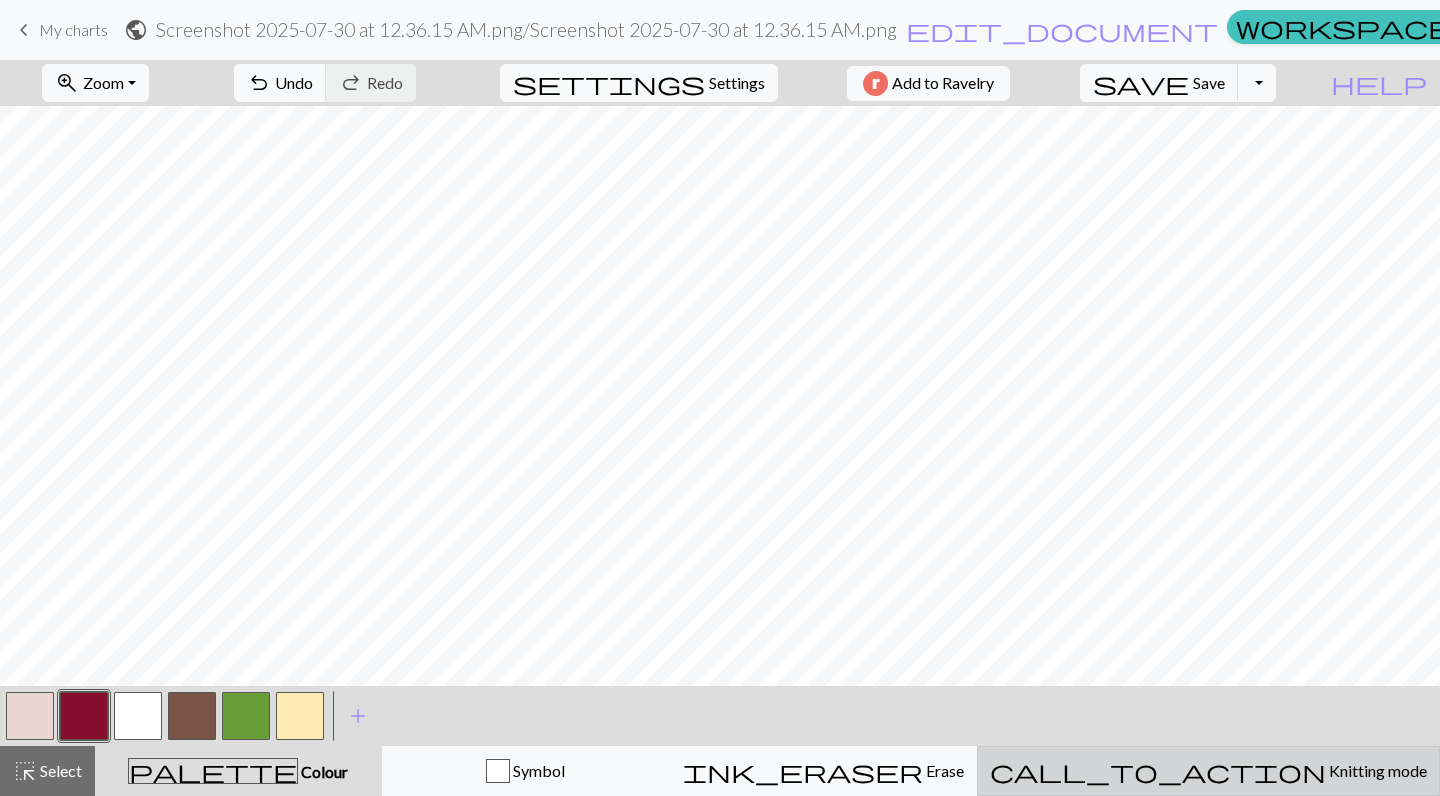 click on "call_to_action" at bounding box center [1158, 771] 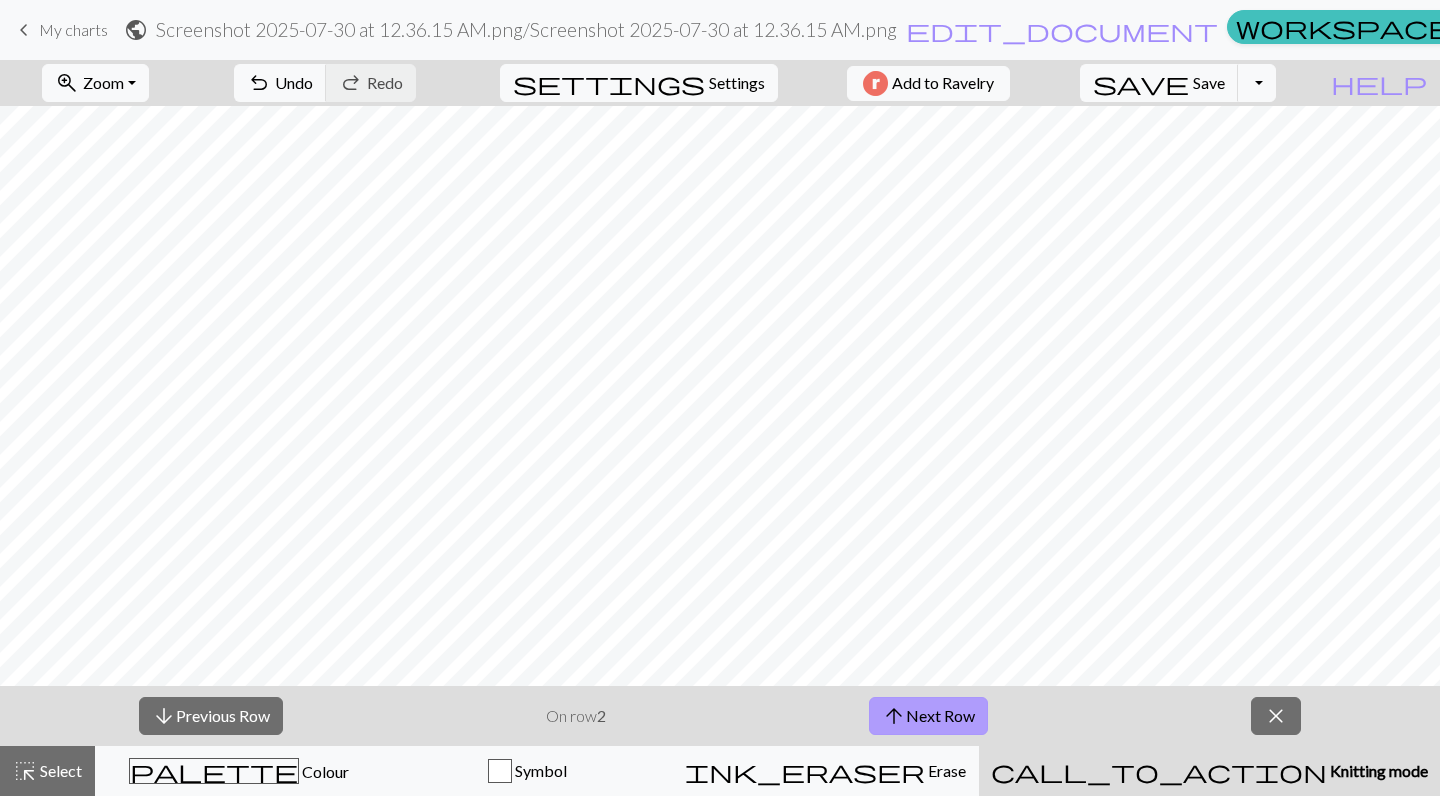 click on "arrow_upward  Next Row" at bounding box center [928, 716] 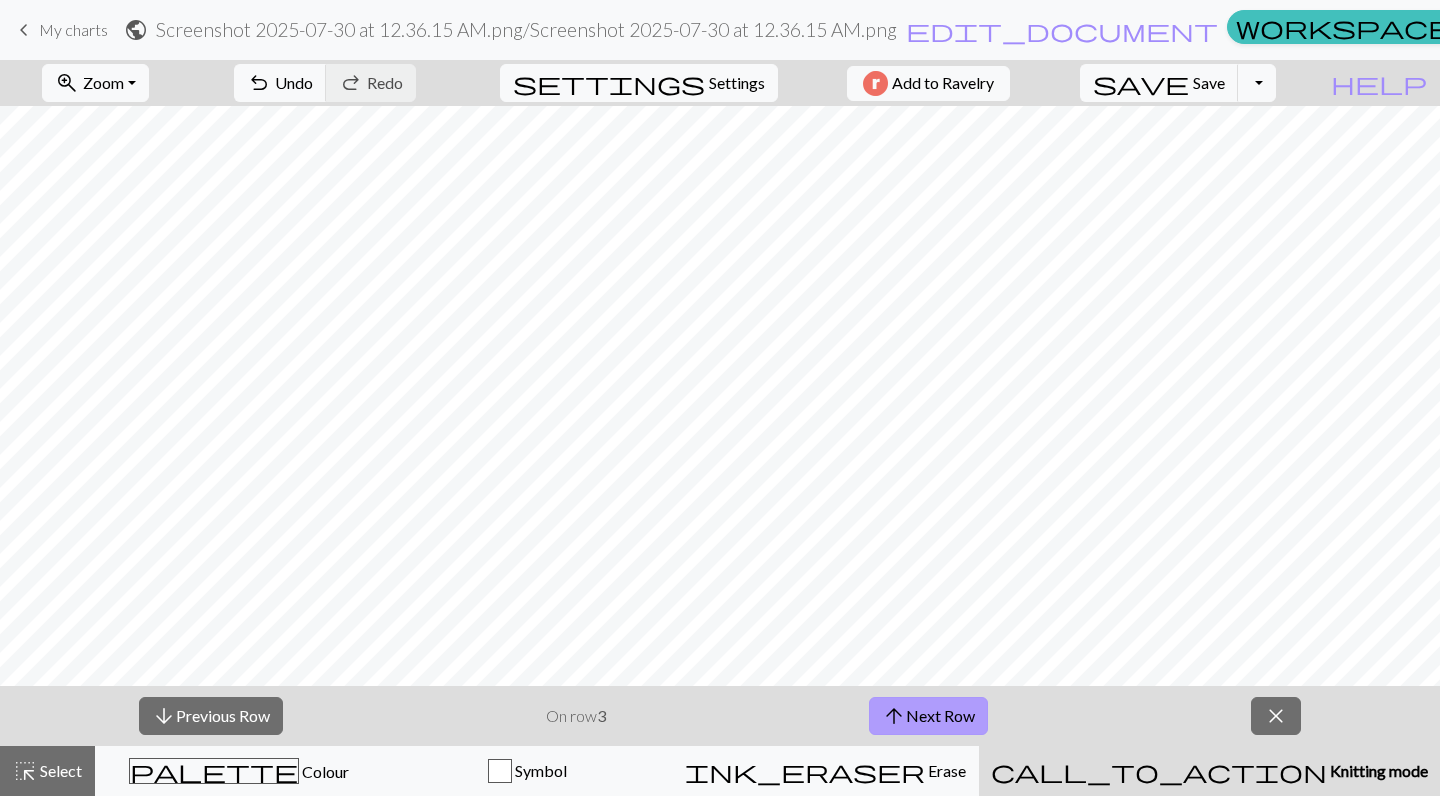 click on "arrow_upward  Next Row" at bounding box center [928, 716] 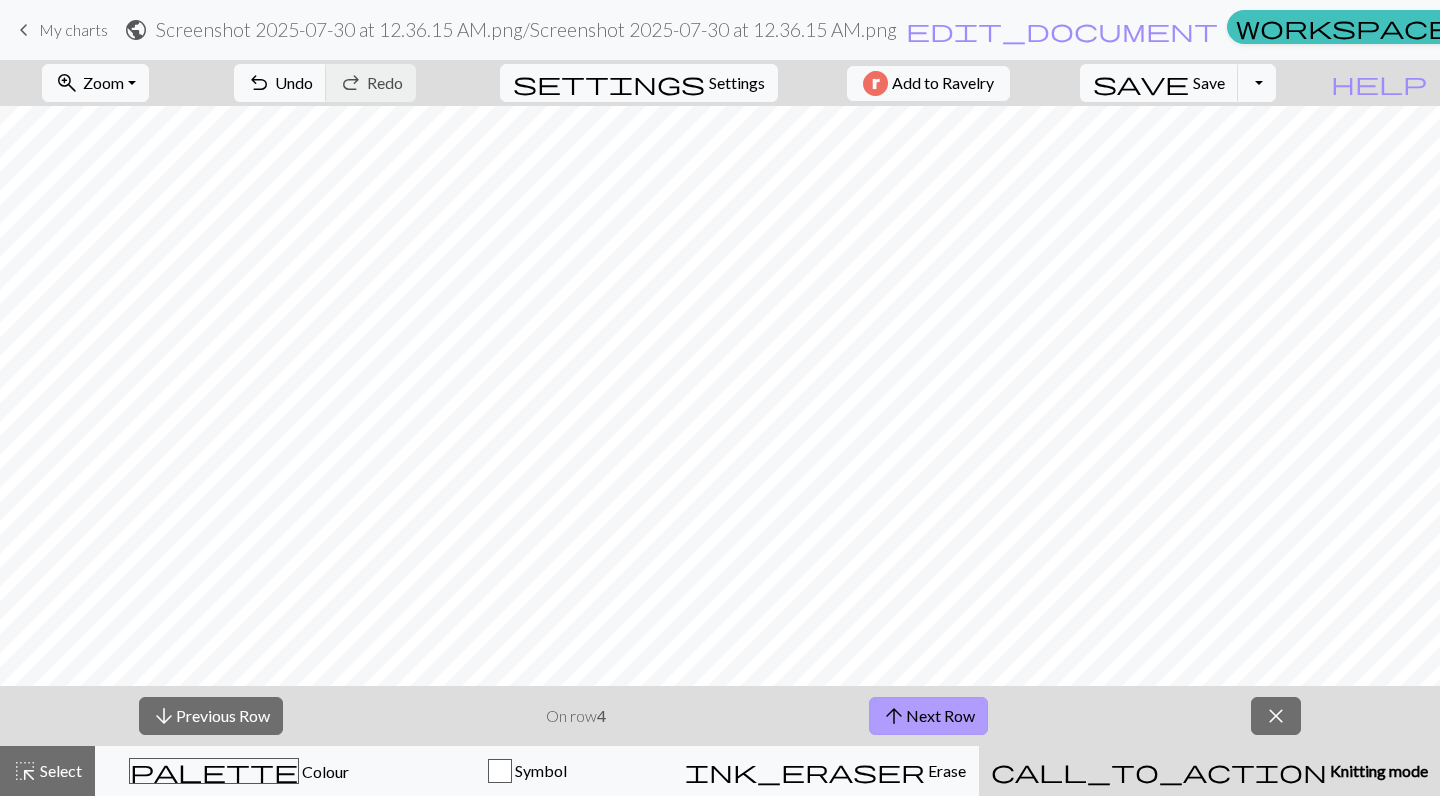 click on "arrow_upward" at bounding box center (894, 716) 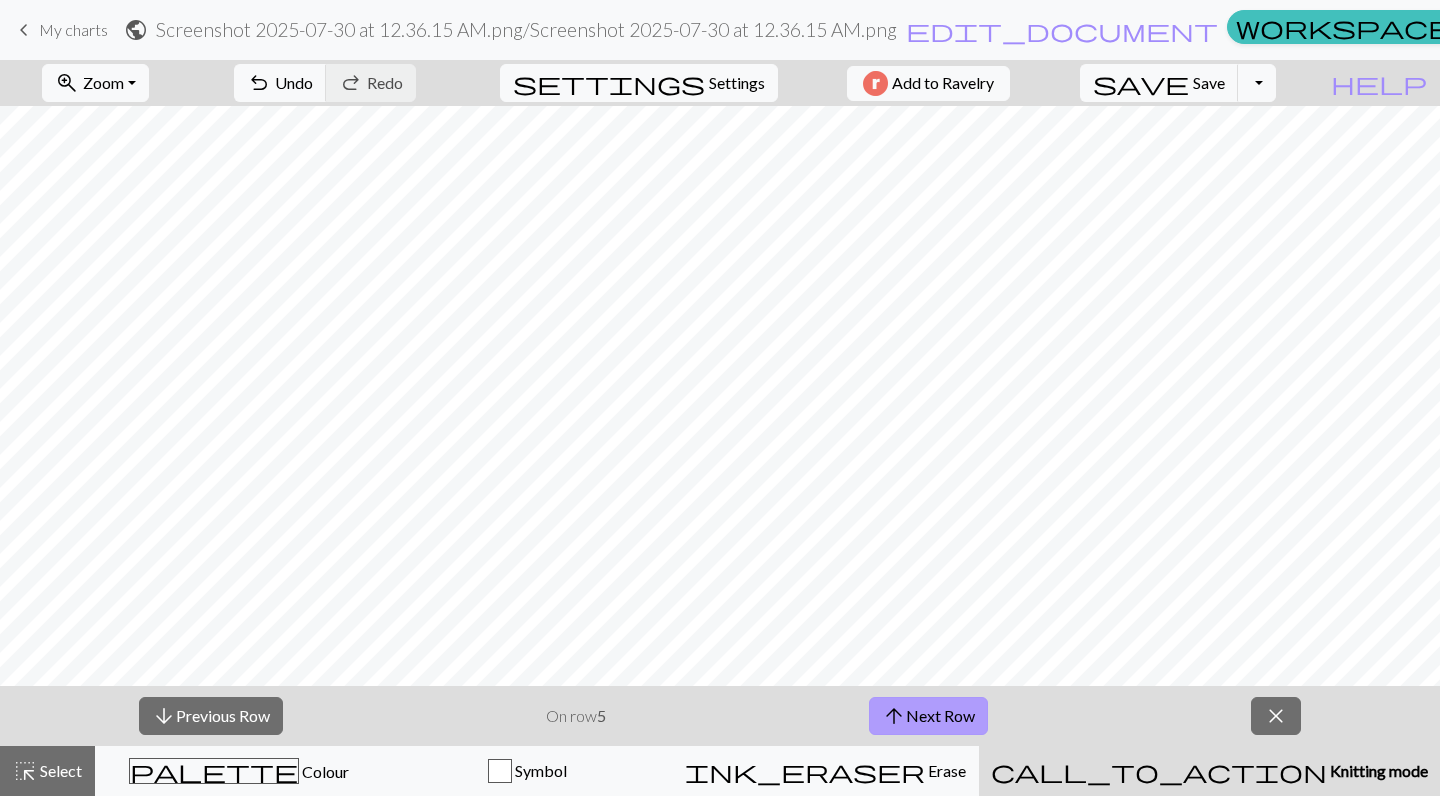 click on "arrow_upward  Next Row" at bounding box center (928, 716) 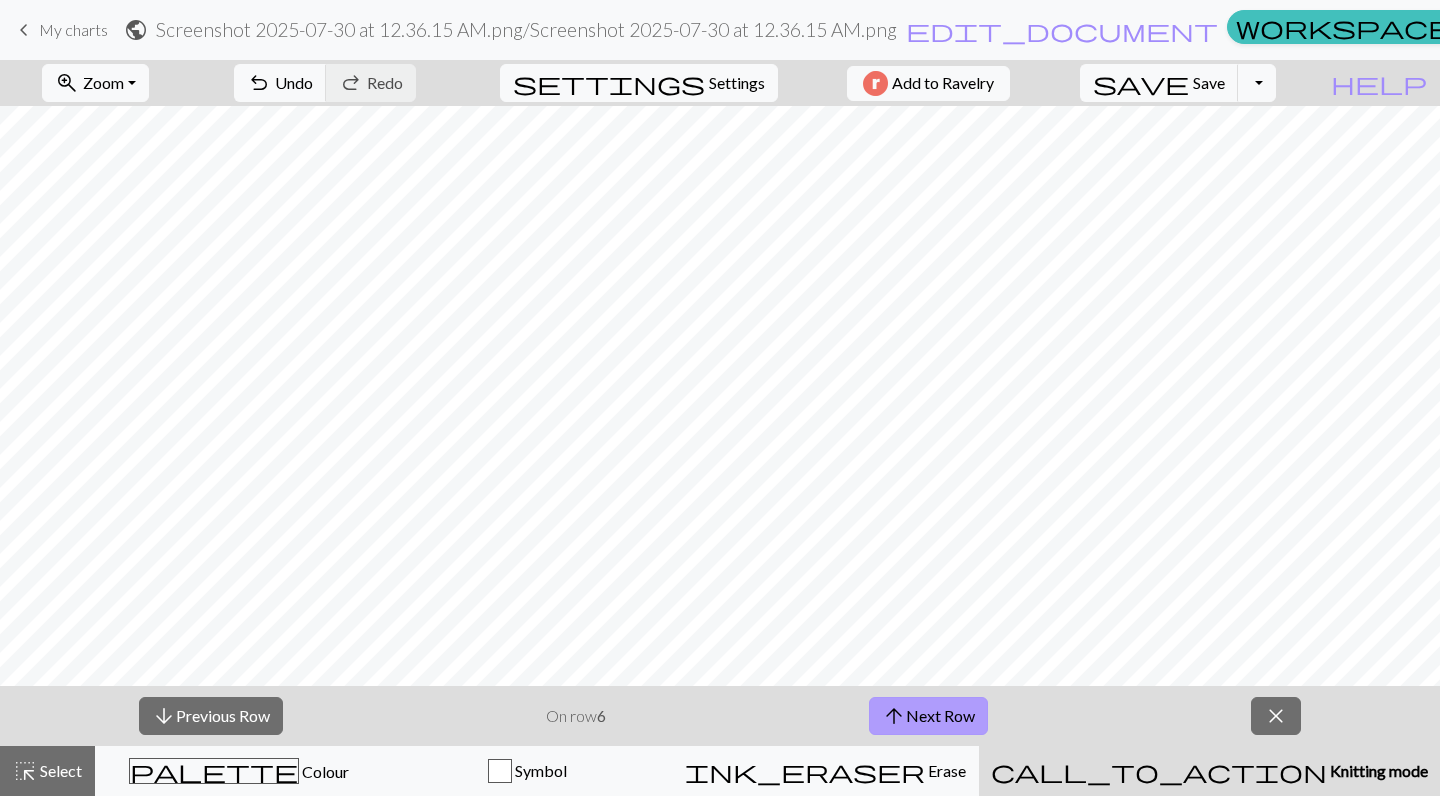 click on "arrow_upward  Next Row" at bounding box center (928, 716) 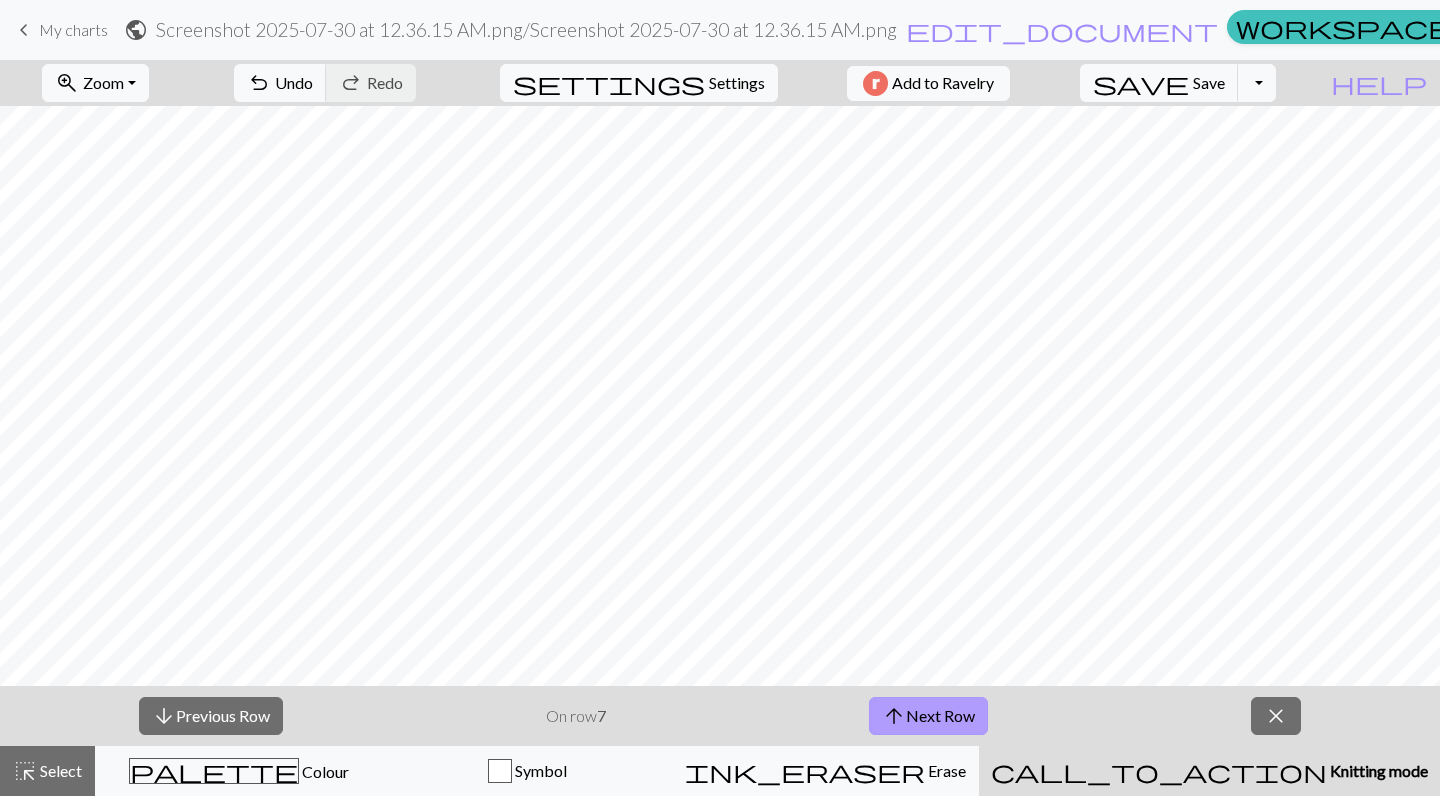 click on "arrow_upward  Next Row" at bounding box center [928, 716] 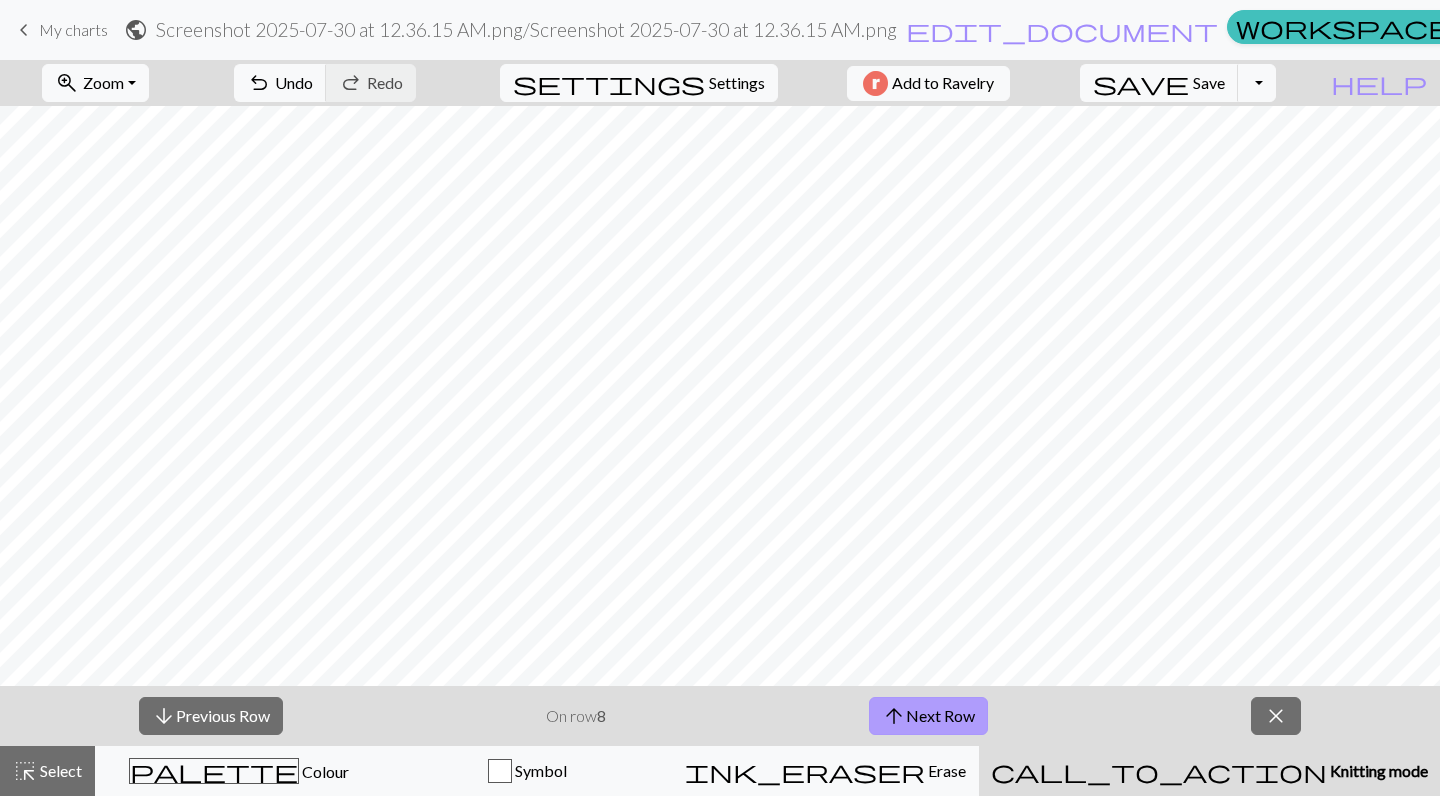 click on "arrow_upward  Next Row" at bounding box center (928, 716) 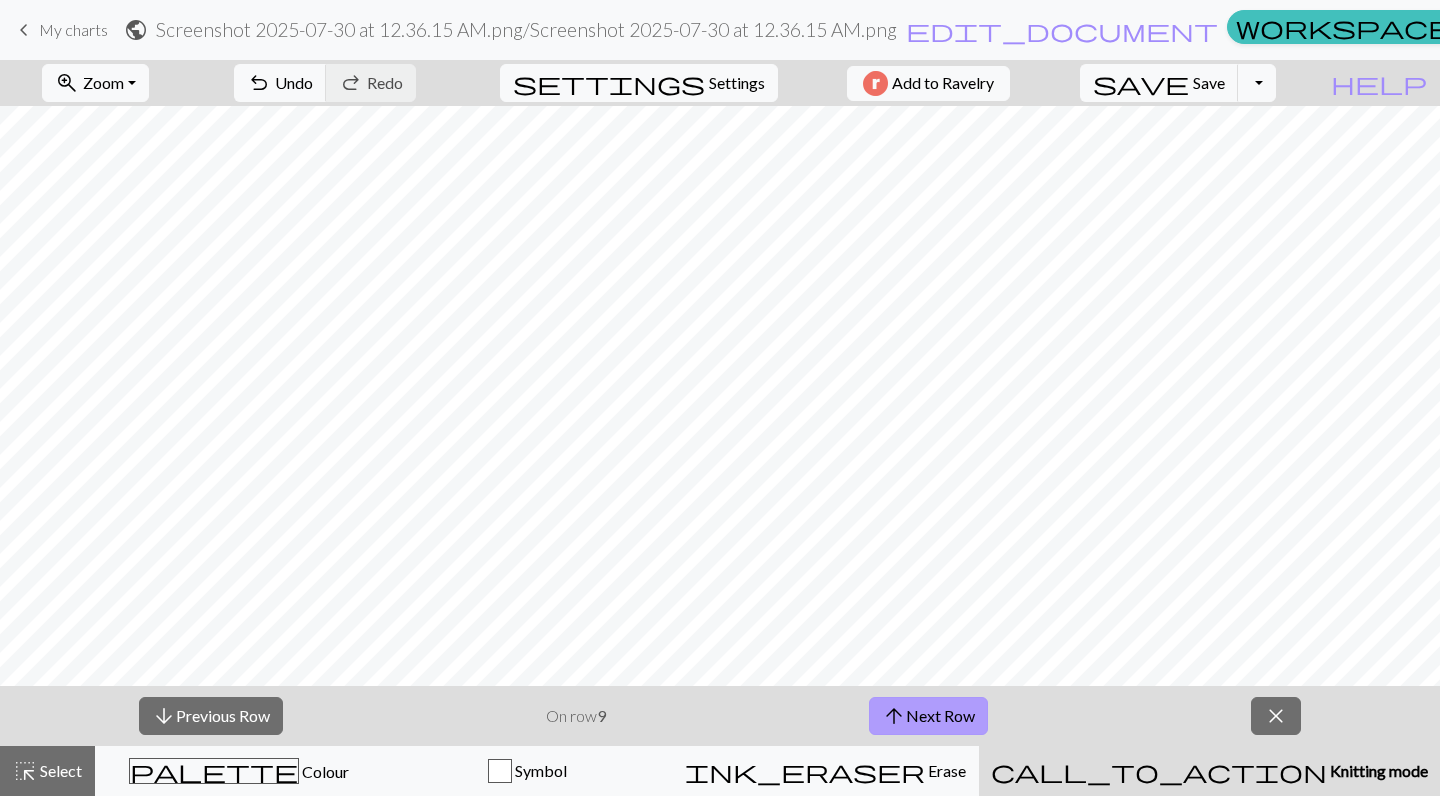 click on "arrow_upward  Next Row" at bounding box center [928, 716] 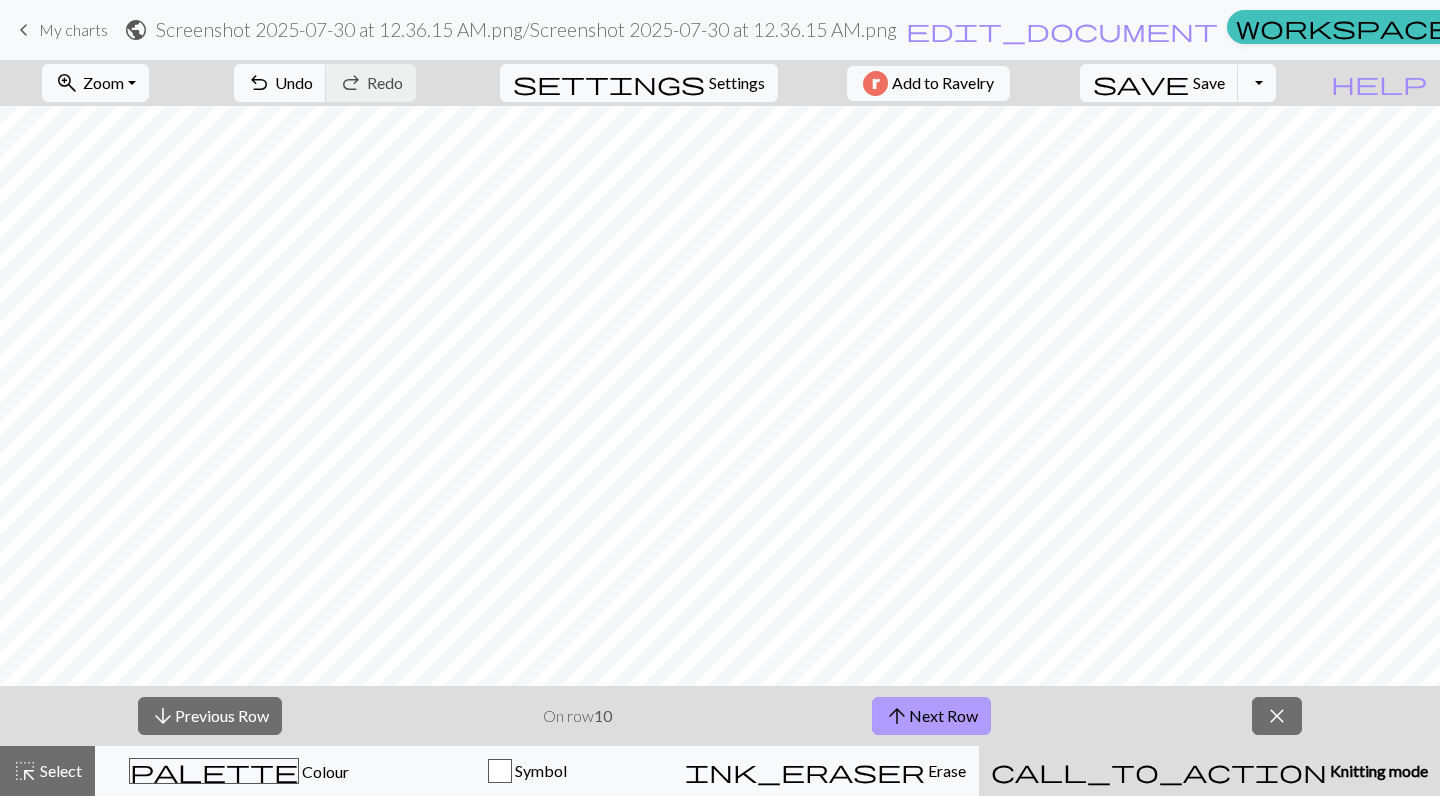 click on "arrow_upward  Next Row" at bounding box center [931, 716] 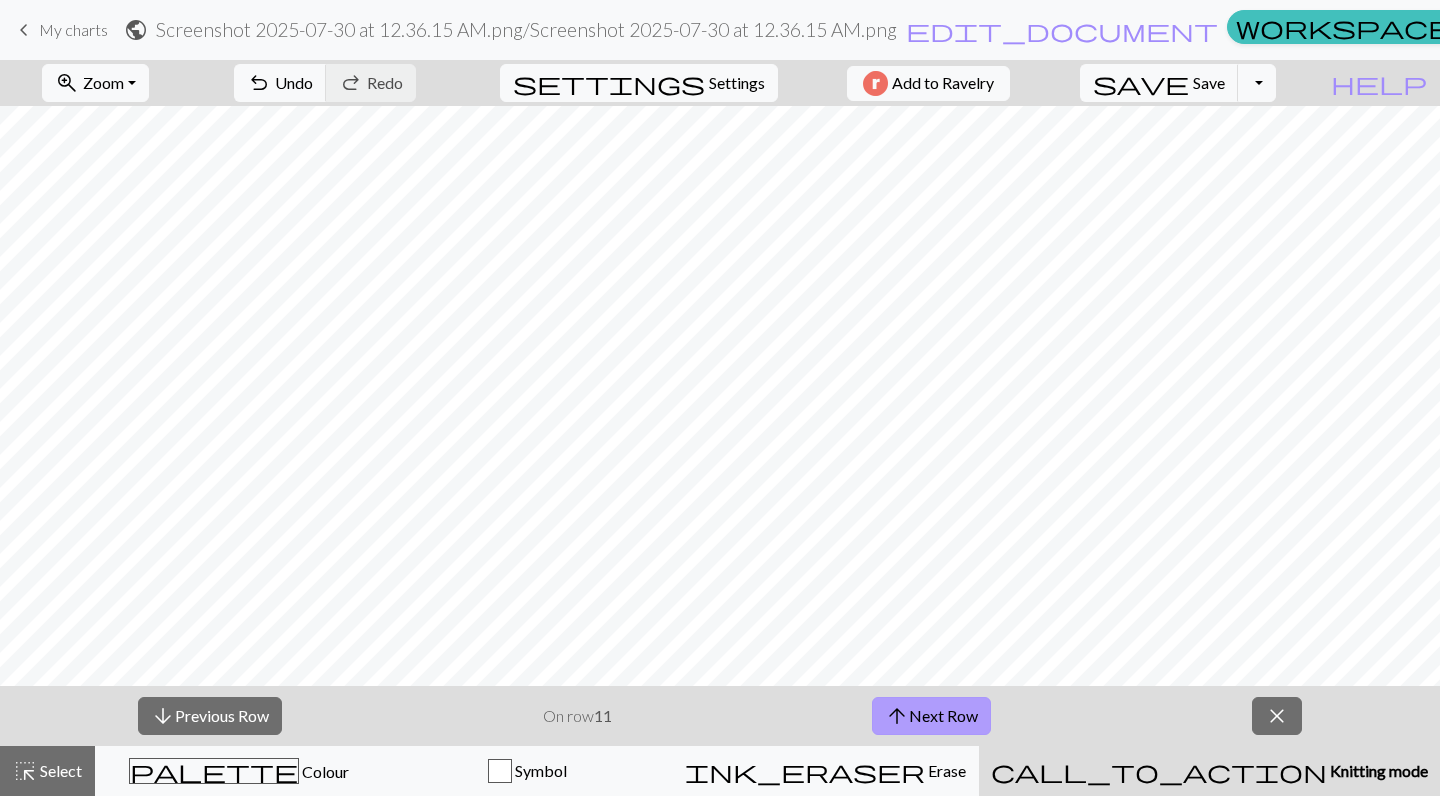 click on "arrow_upward  Next Row" at bounding box center [931, 716] 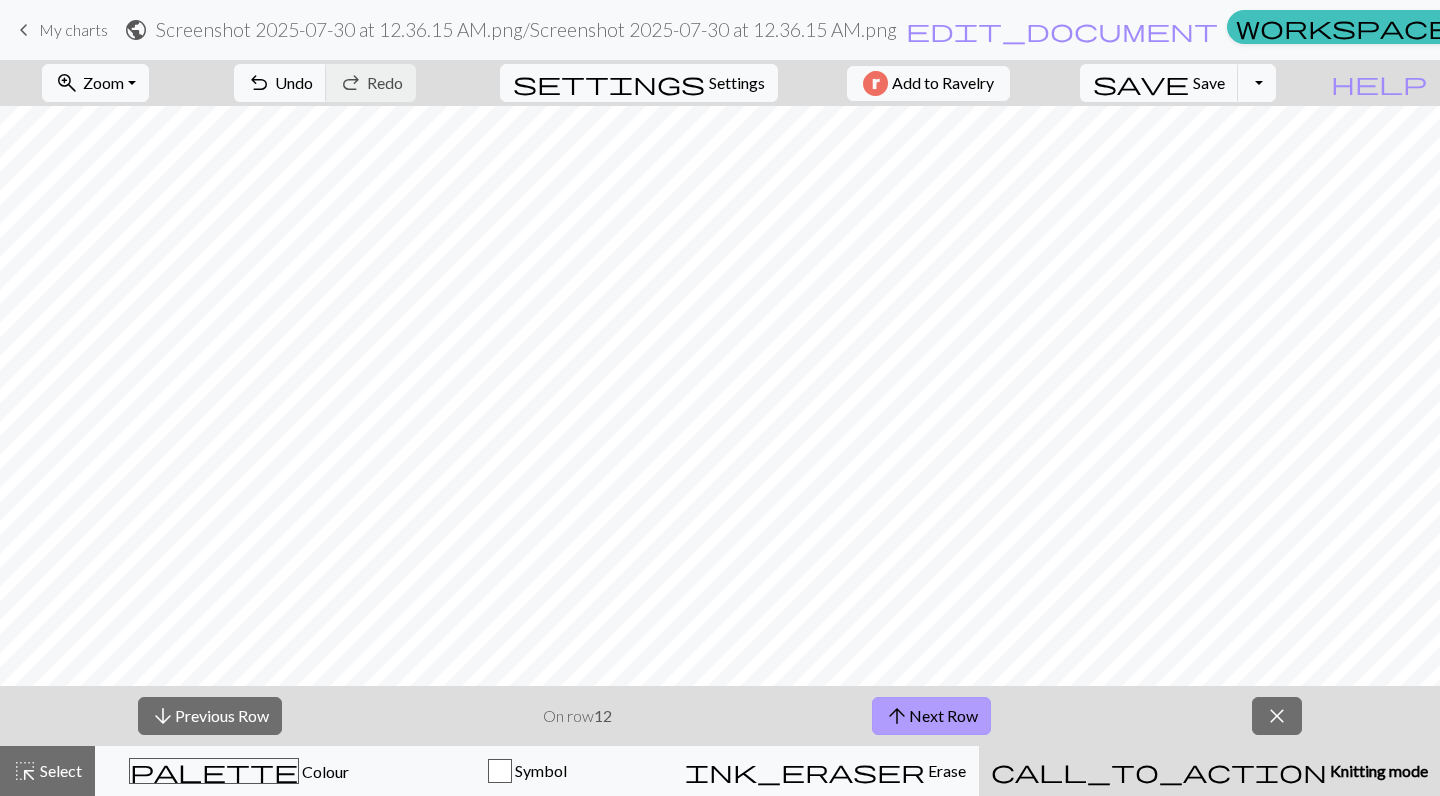 click on "arrow_upward  Next Row" at bounding box center (931, 716) 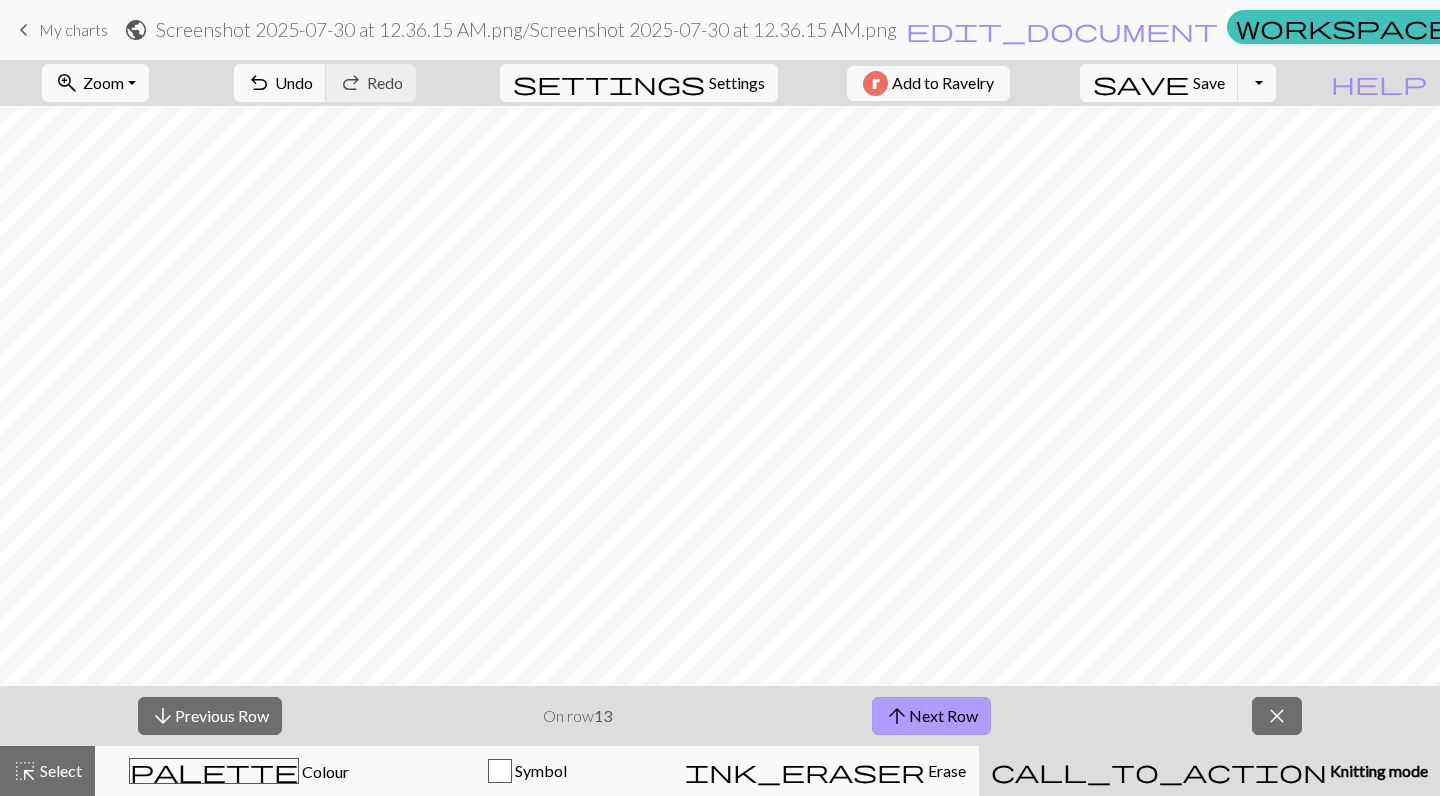 click on "arrow_upward  Next Row" at bounding box center (931, 716) 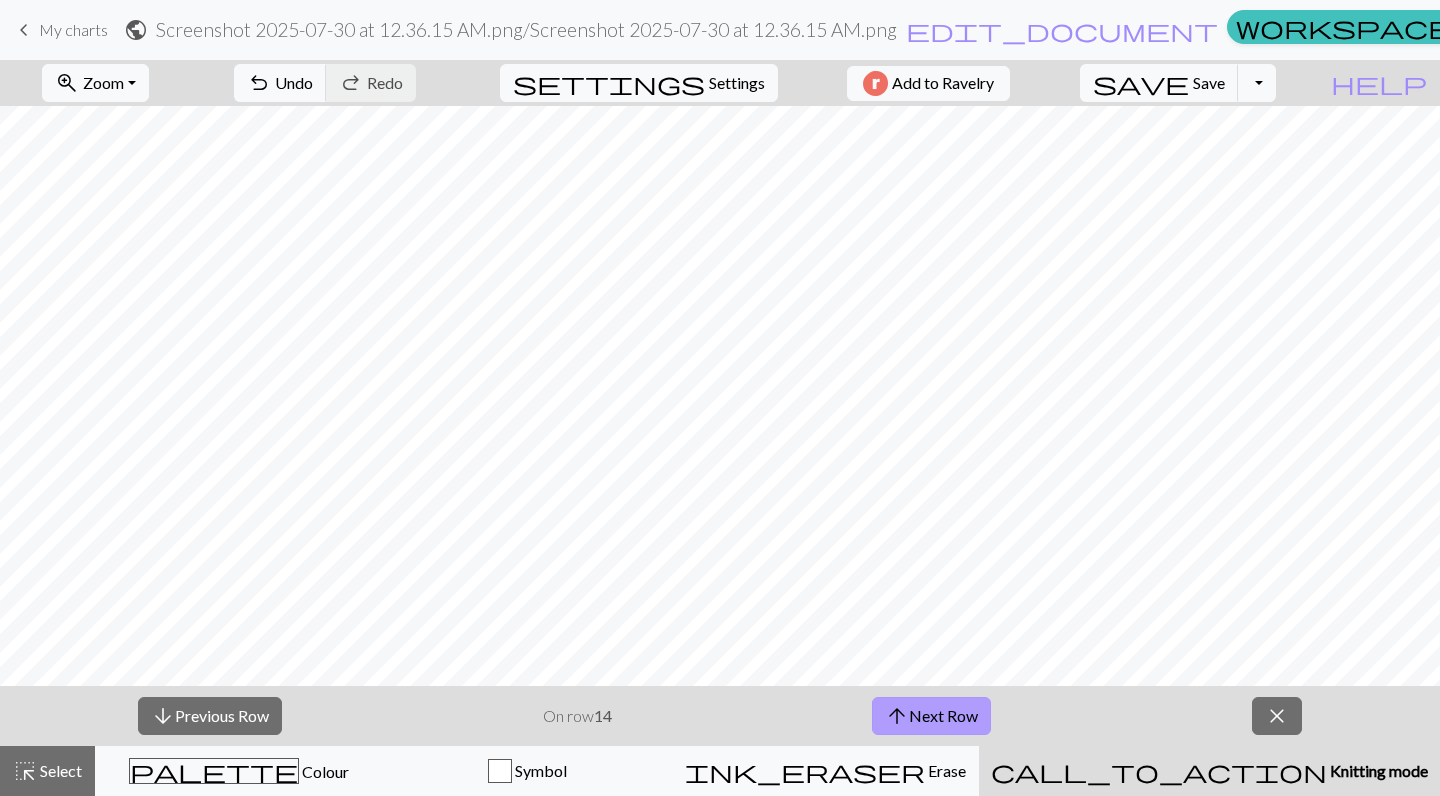 click on "arrow_upward  Next Row" at bounding box center [931, 716] 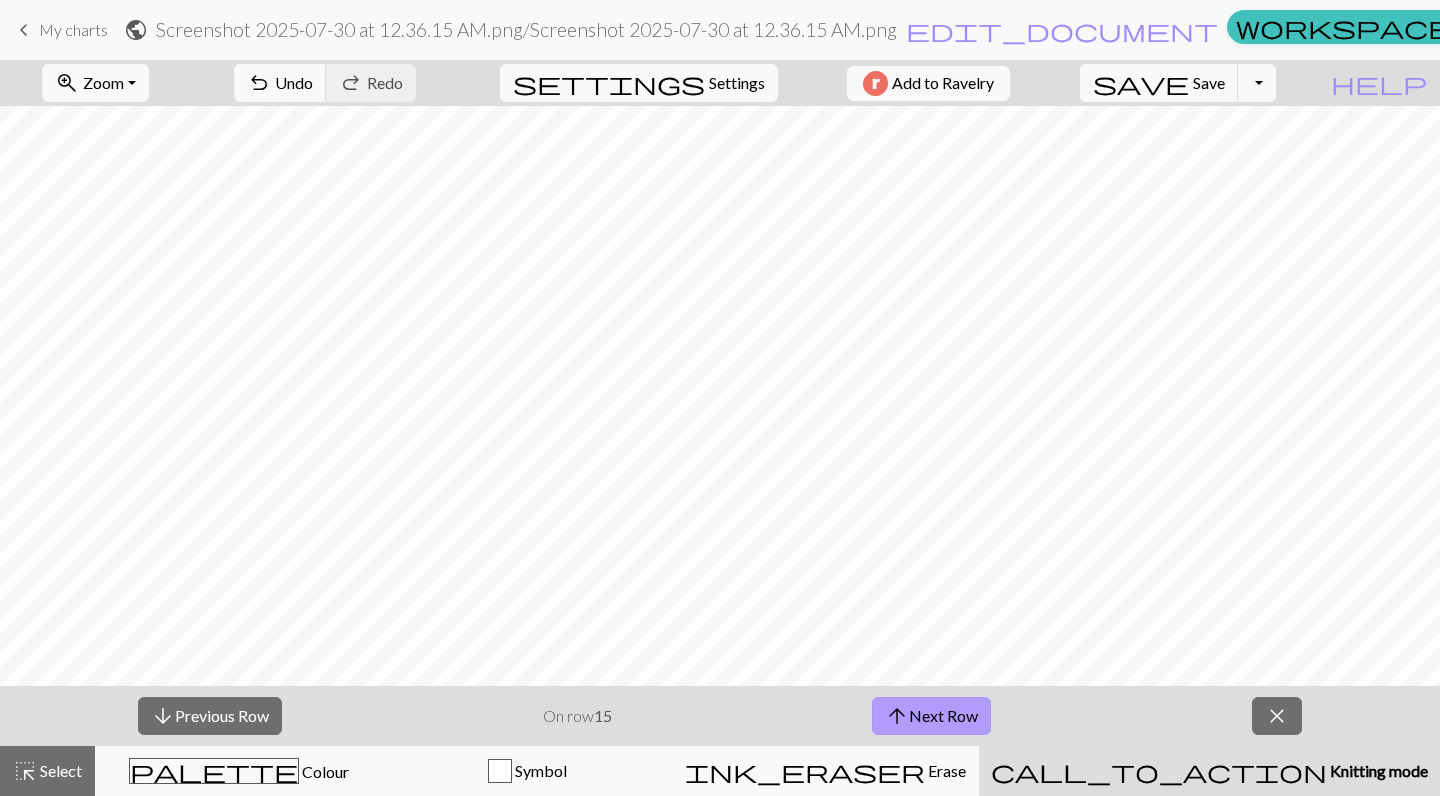 click on "arrow_upward  Next Row" at bounding box center [931, 716] 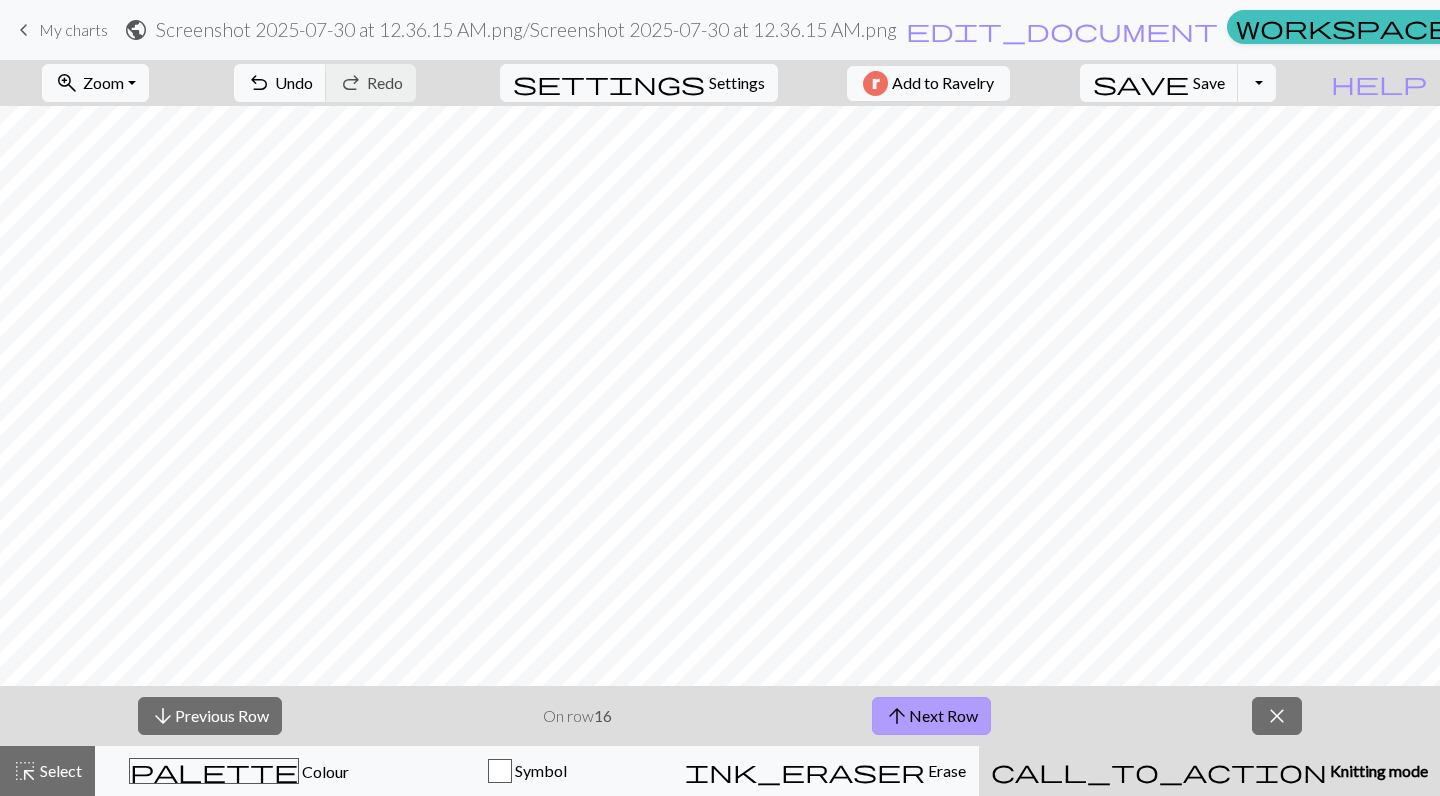 click on "arrow_upward  Next Row" at bounding box center [931, 716] 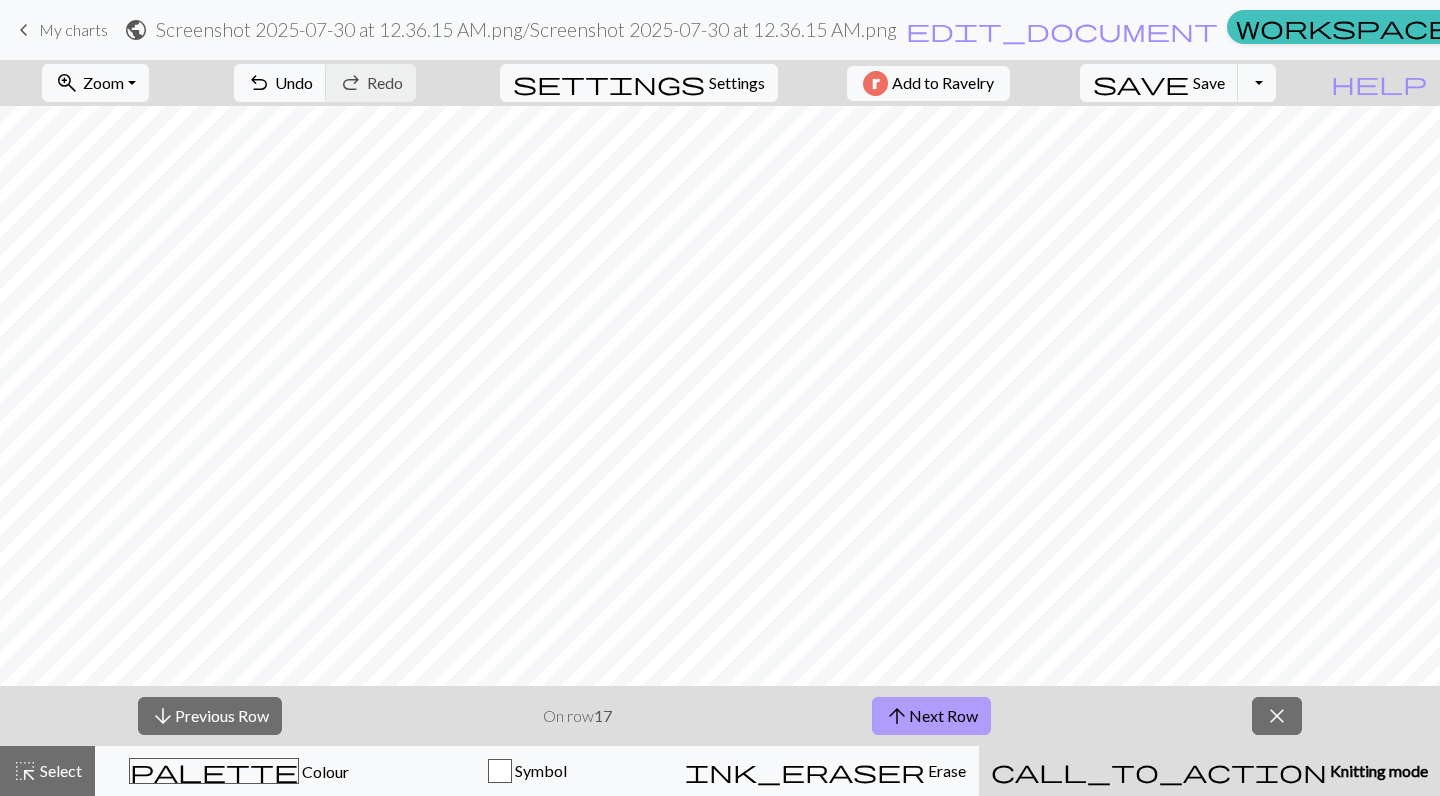 click on "arrow_upward  Next Row" at bounding box center [931, 716] 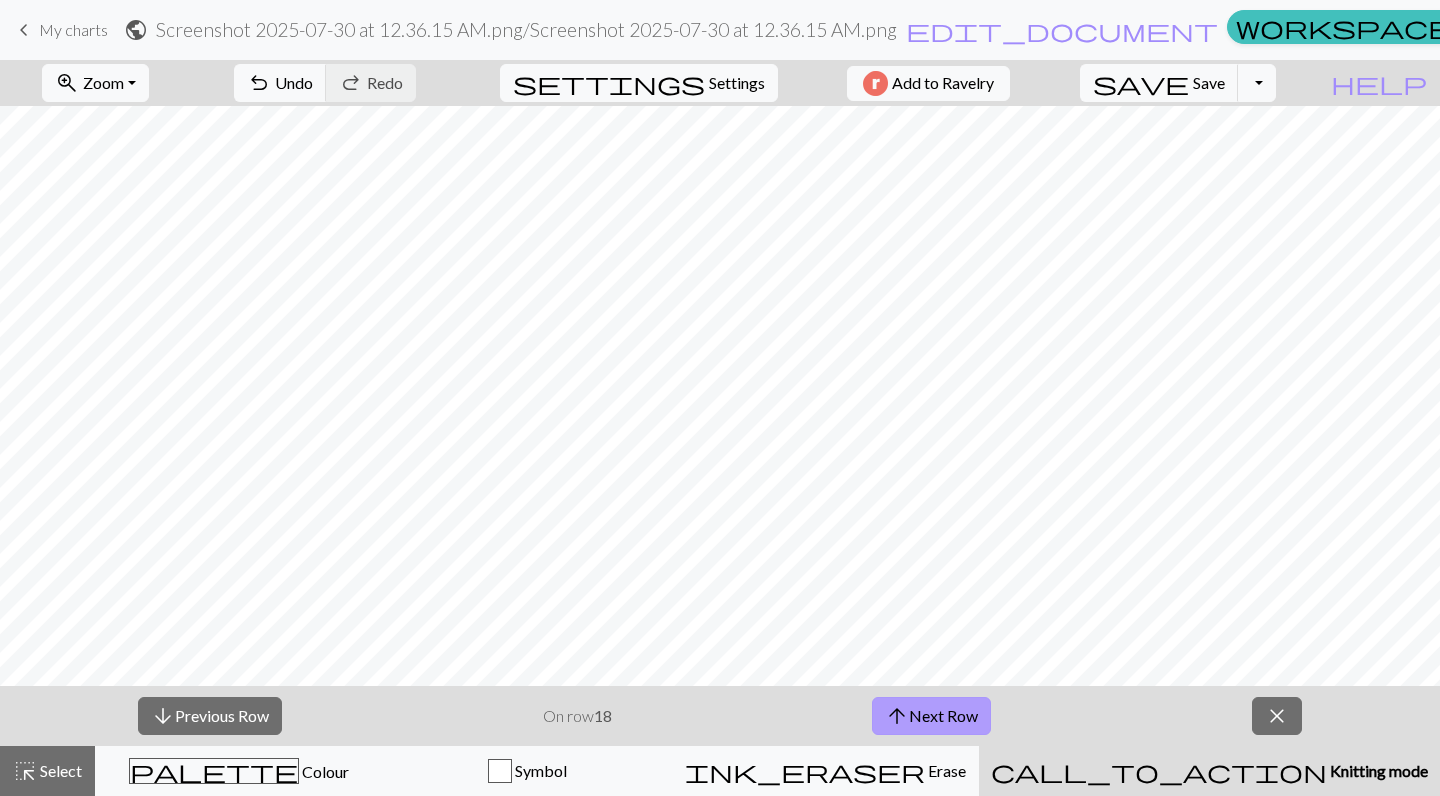 click on "arrow_upward  Next Row" at bounding box center [931, 716] 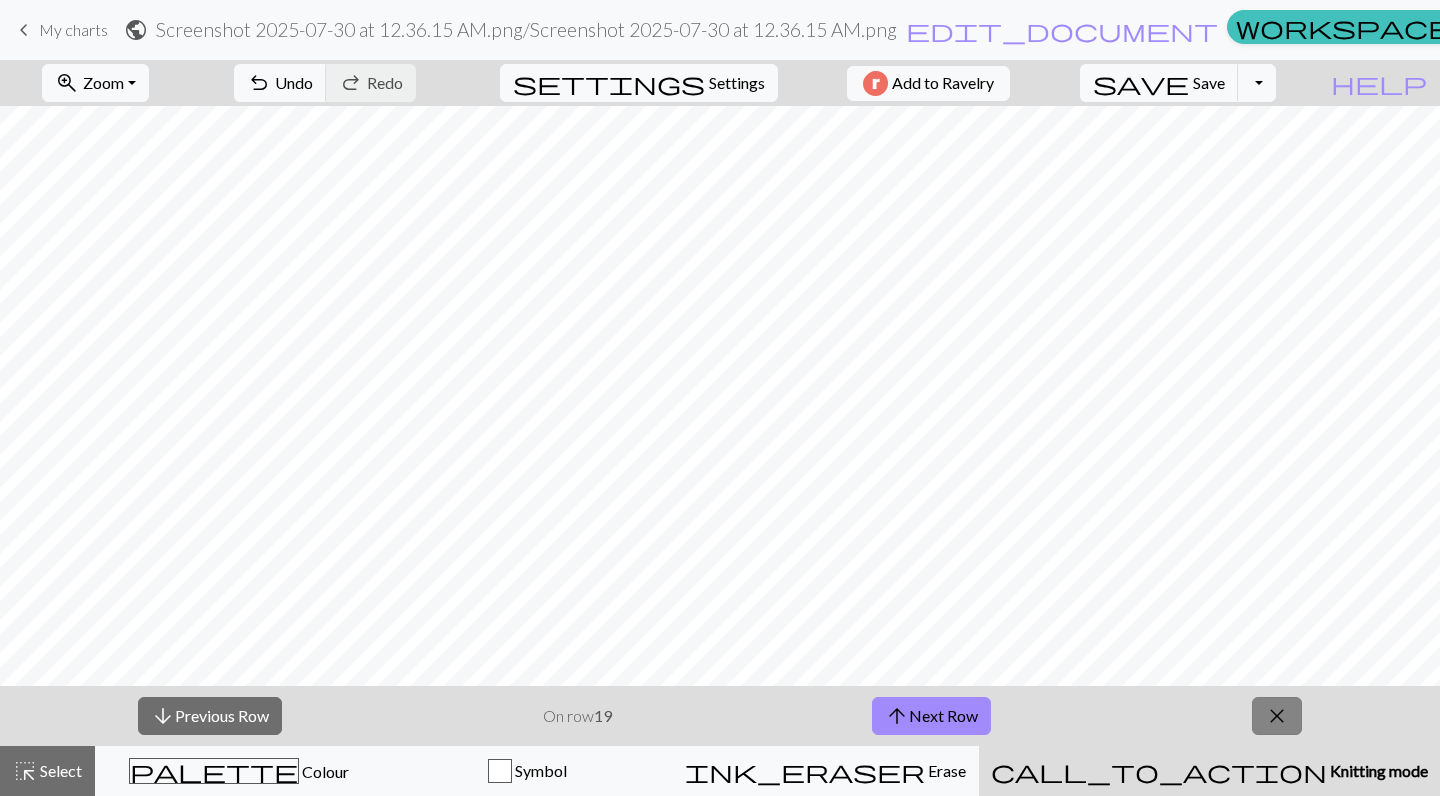 click on "close" at bounding box center (1277, 716) 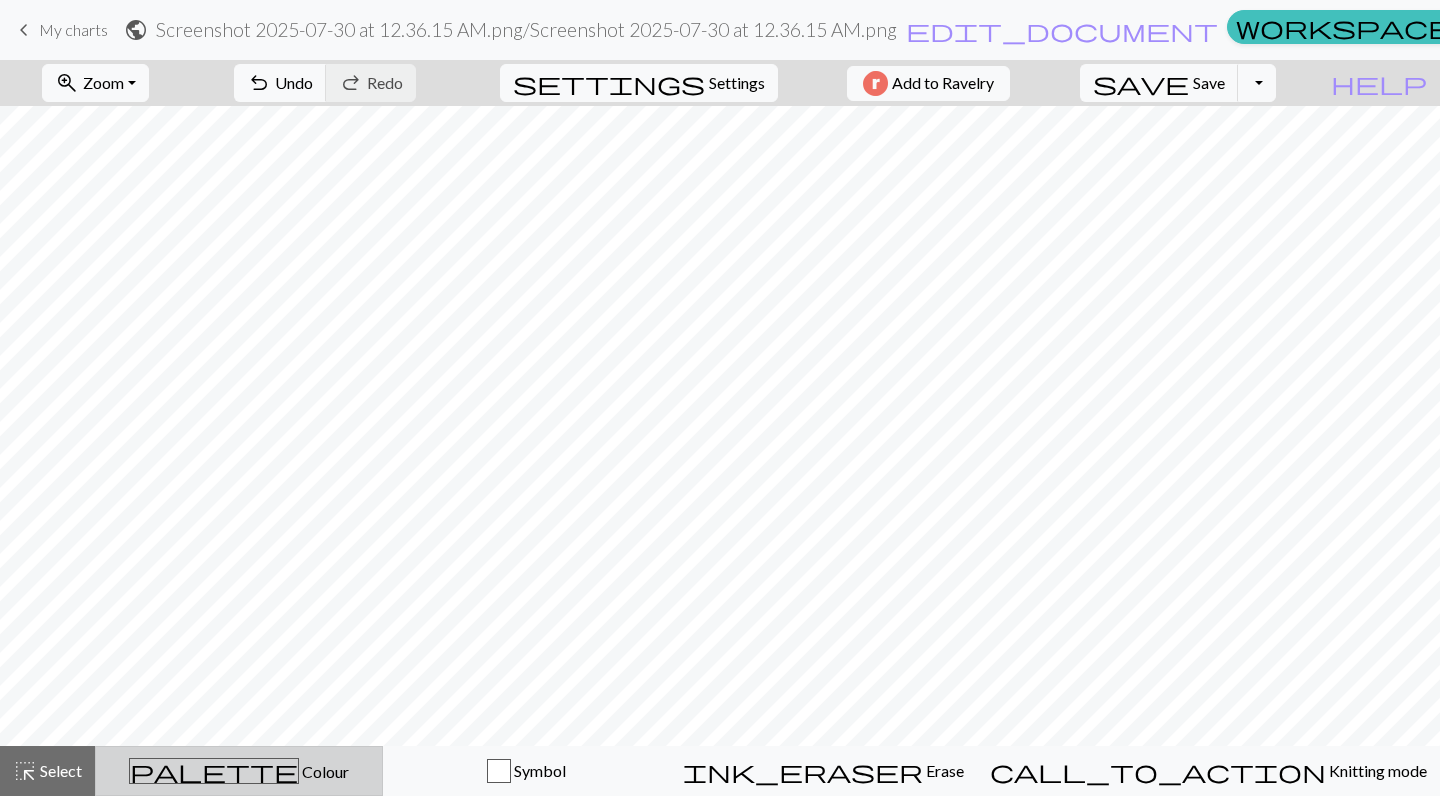 click on "Colour" at bounding box center (324, 771) 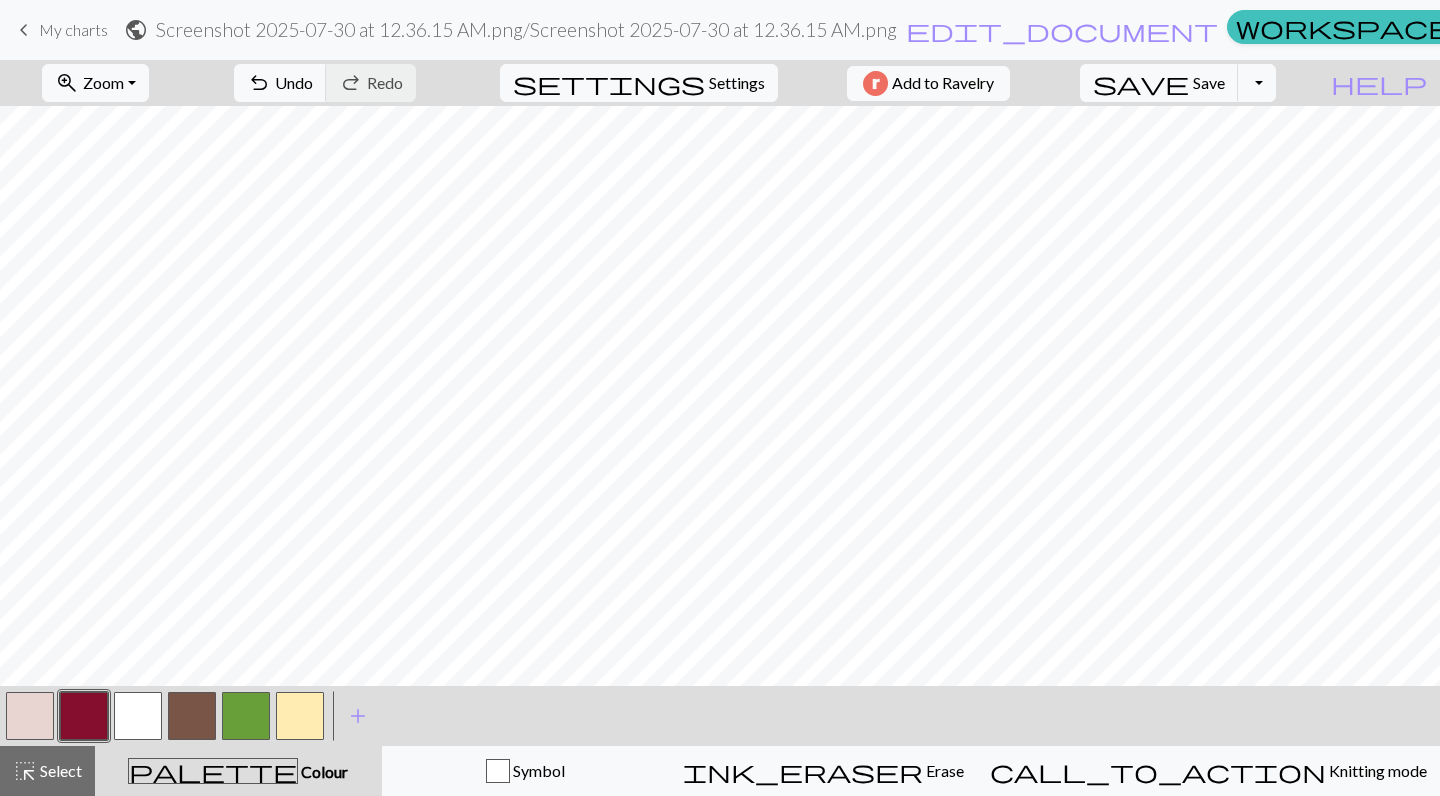 click at bounding box center (300, 716) 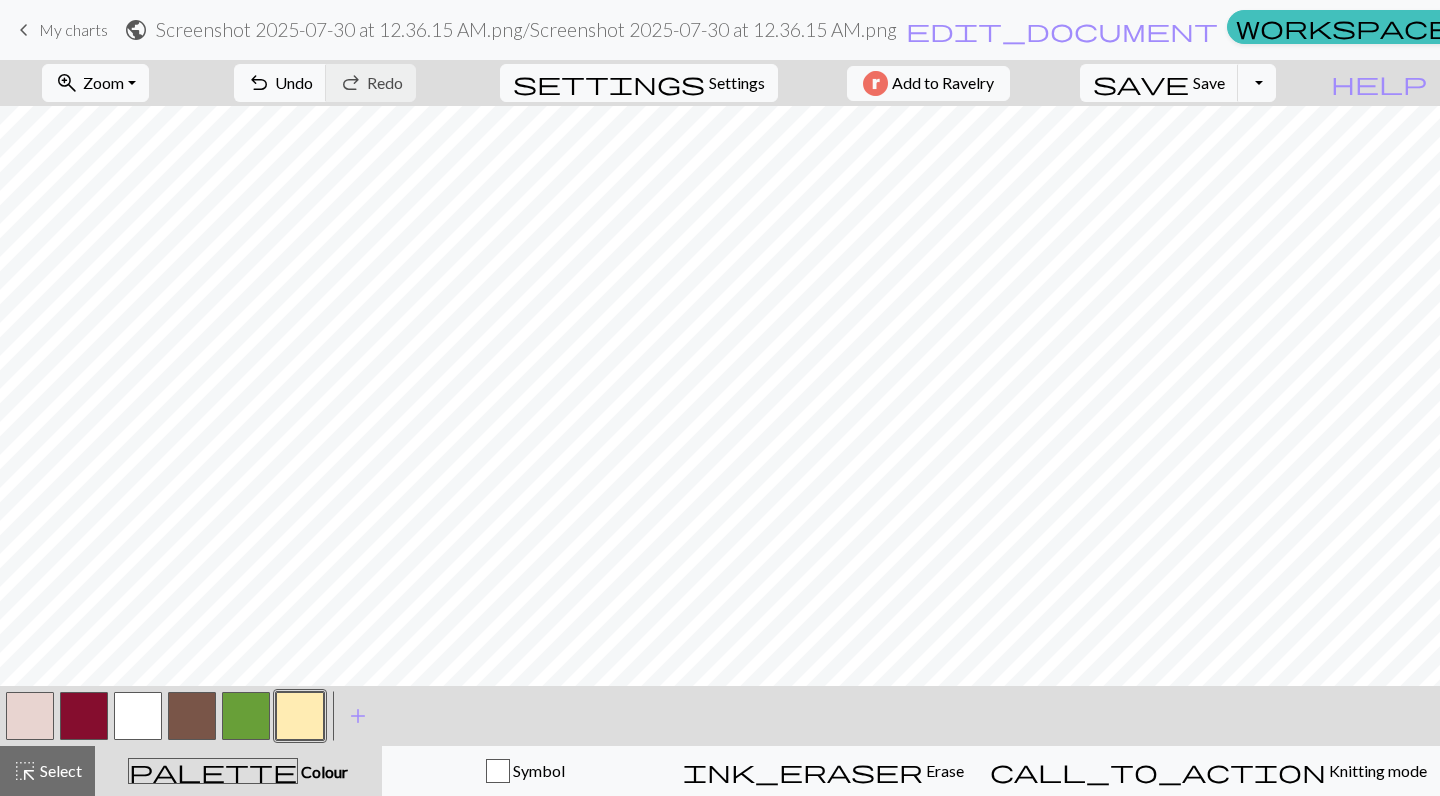 click at bounding box center [84, 716] 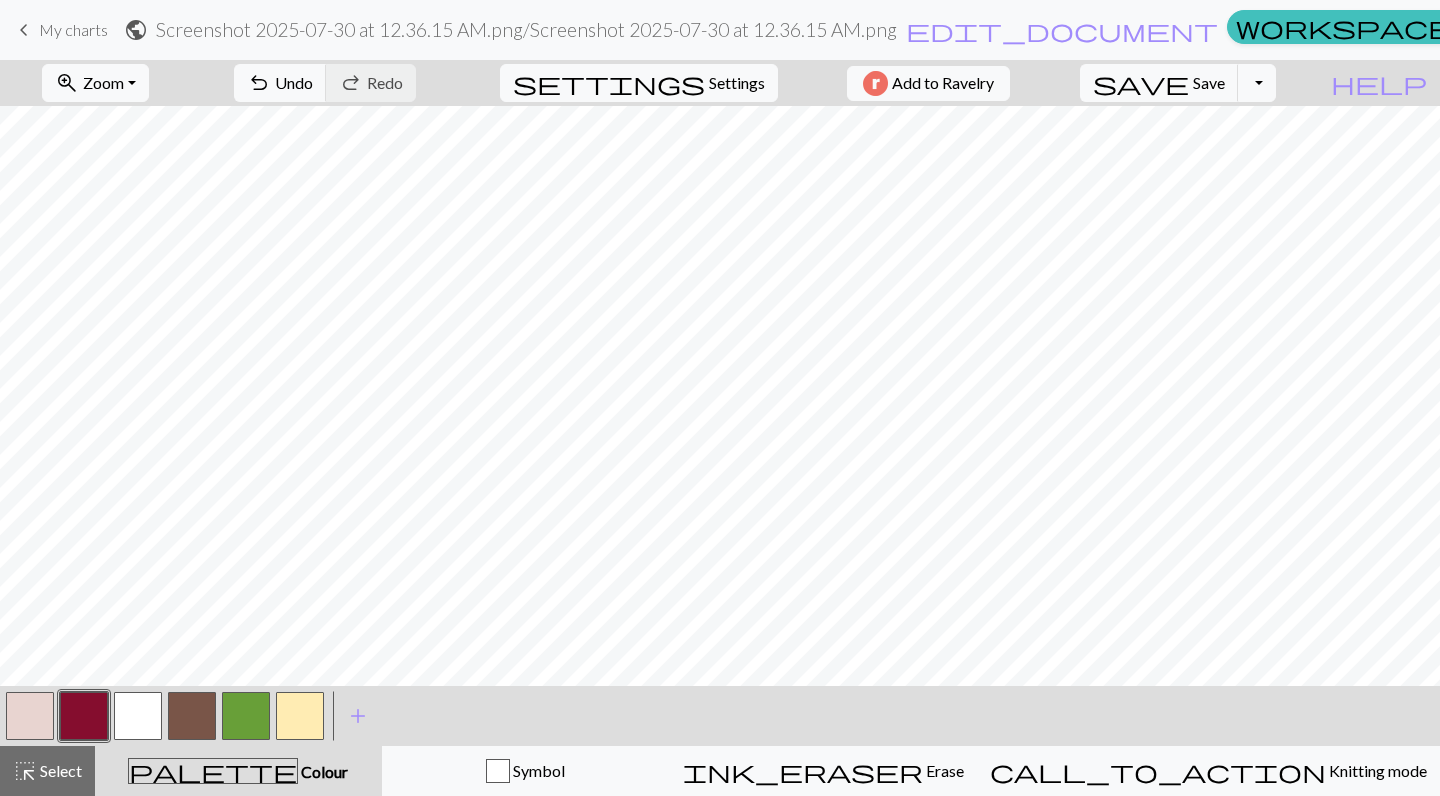 click at bounding box center [300, 716] 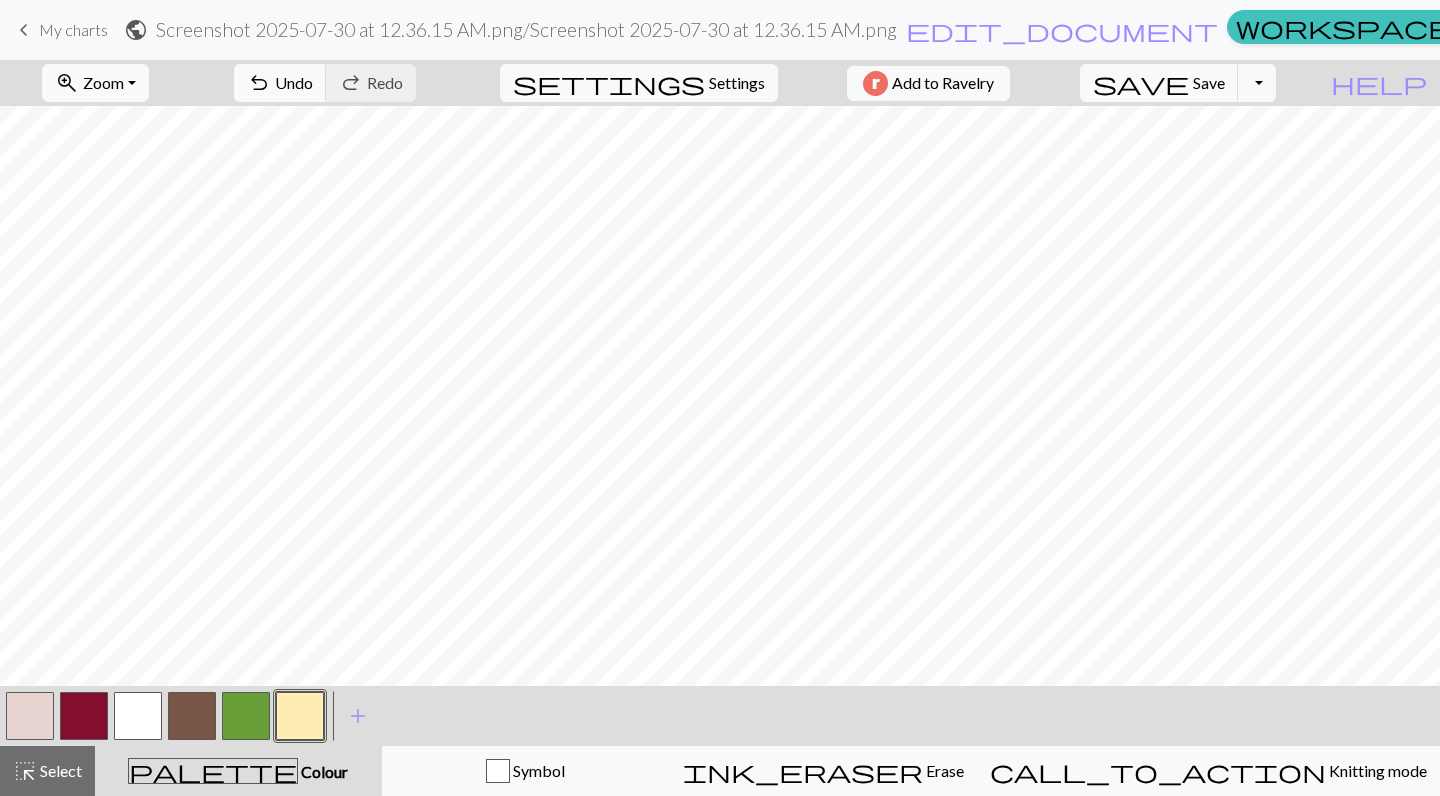click at bounding box center (138, 716) 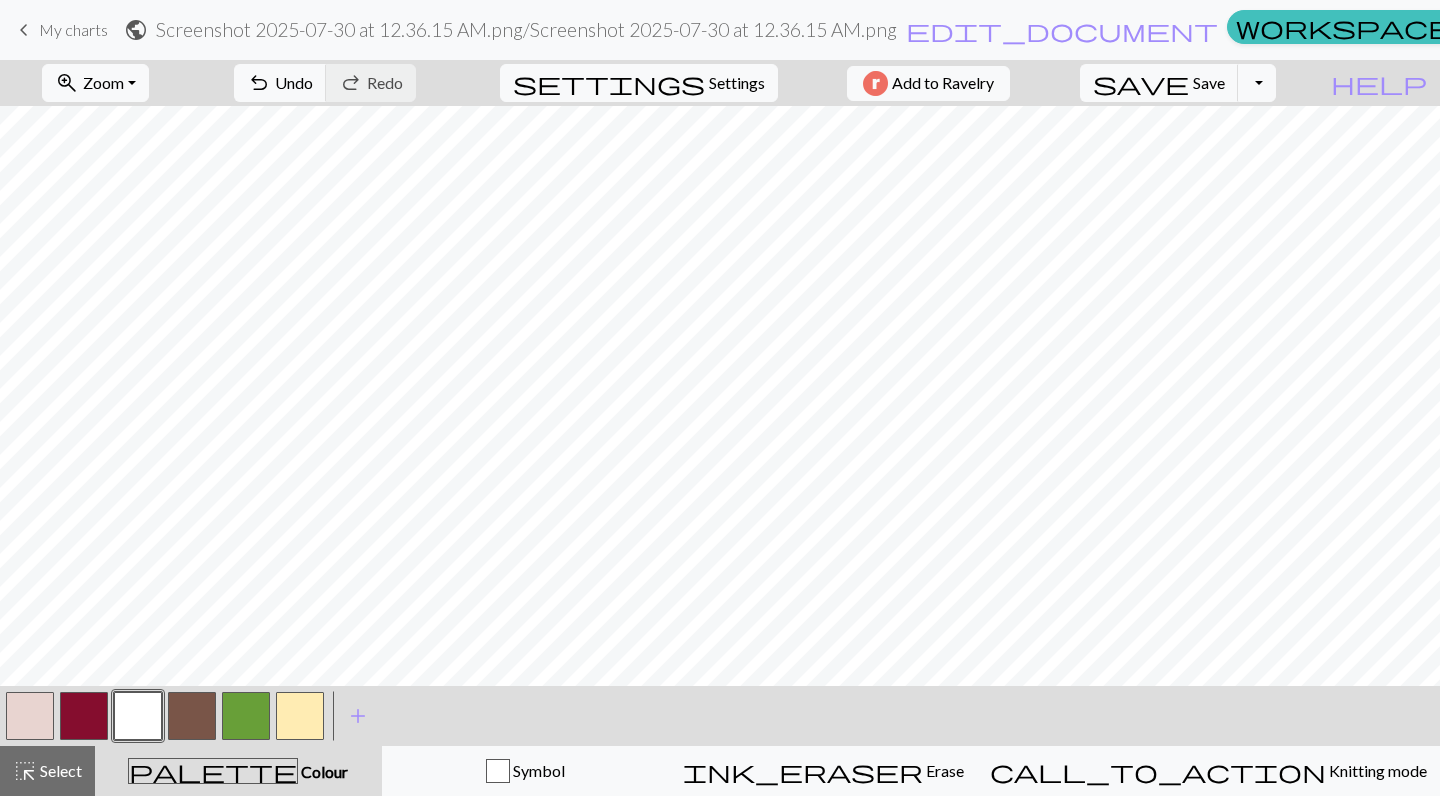 click at bounding box center [84, 716] 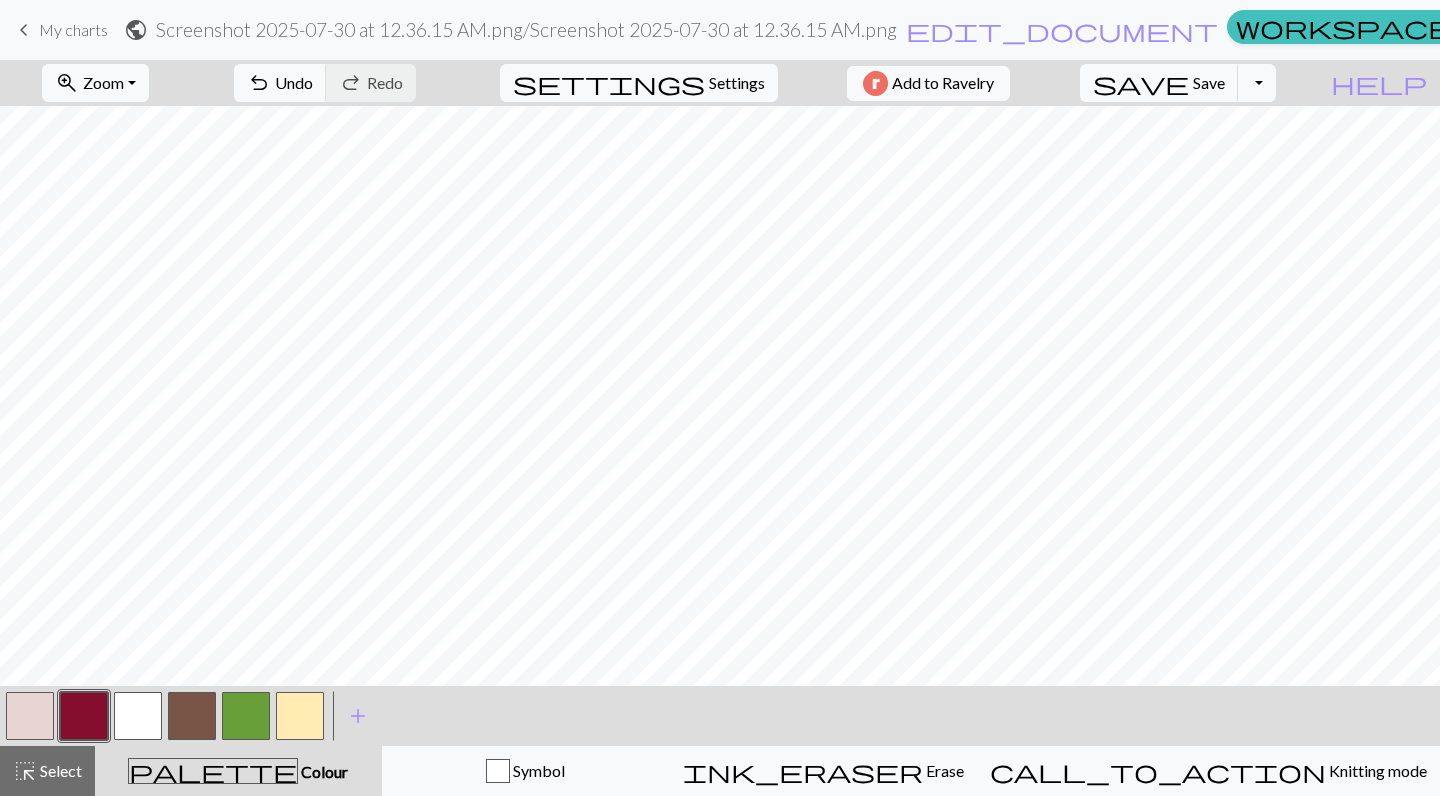 click at bounding box center (300, 716) 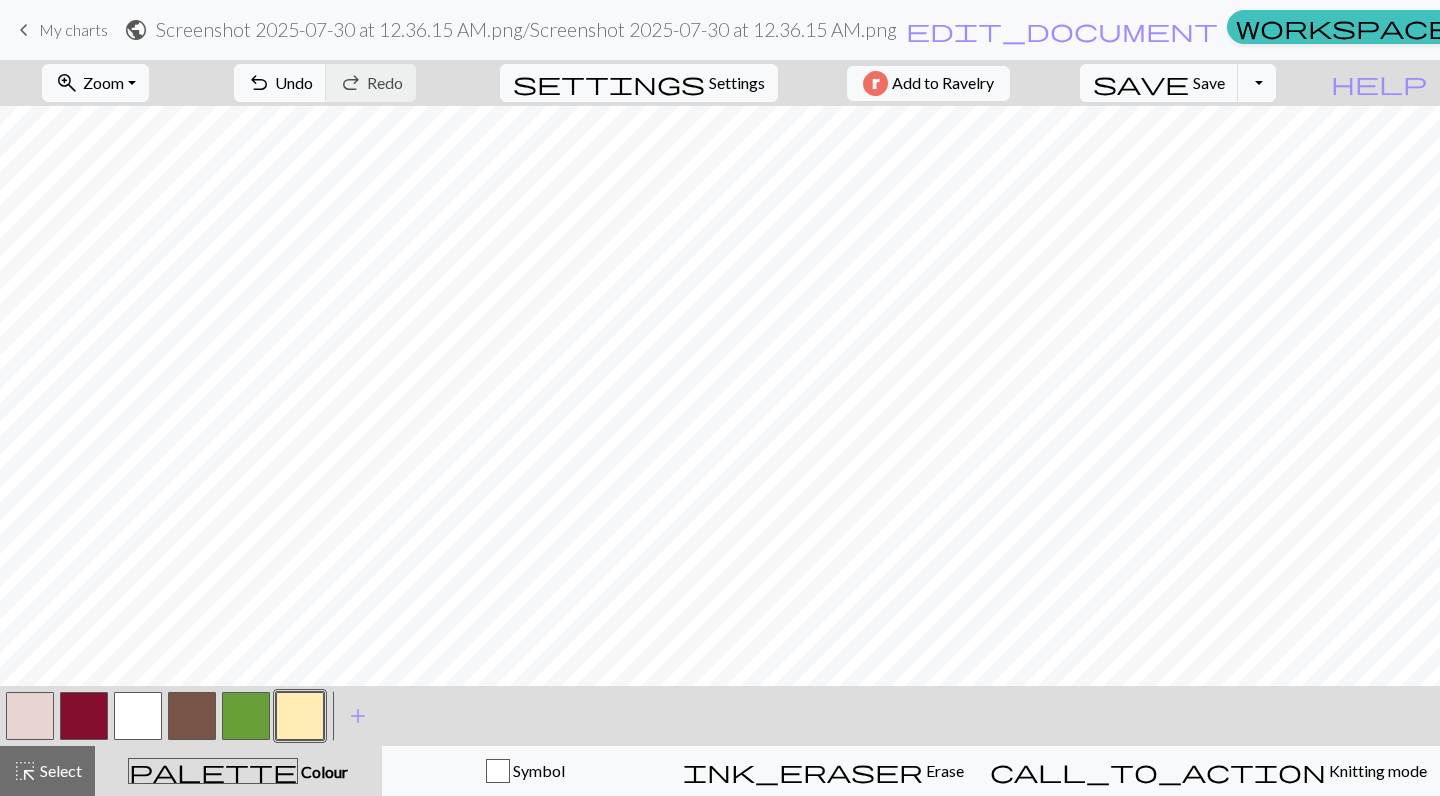 click at bounding box center (84, 716) 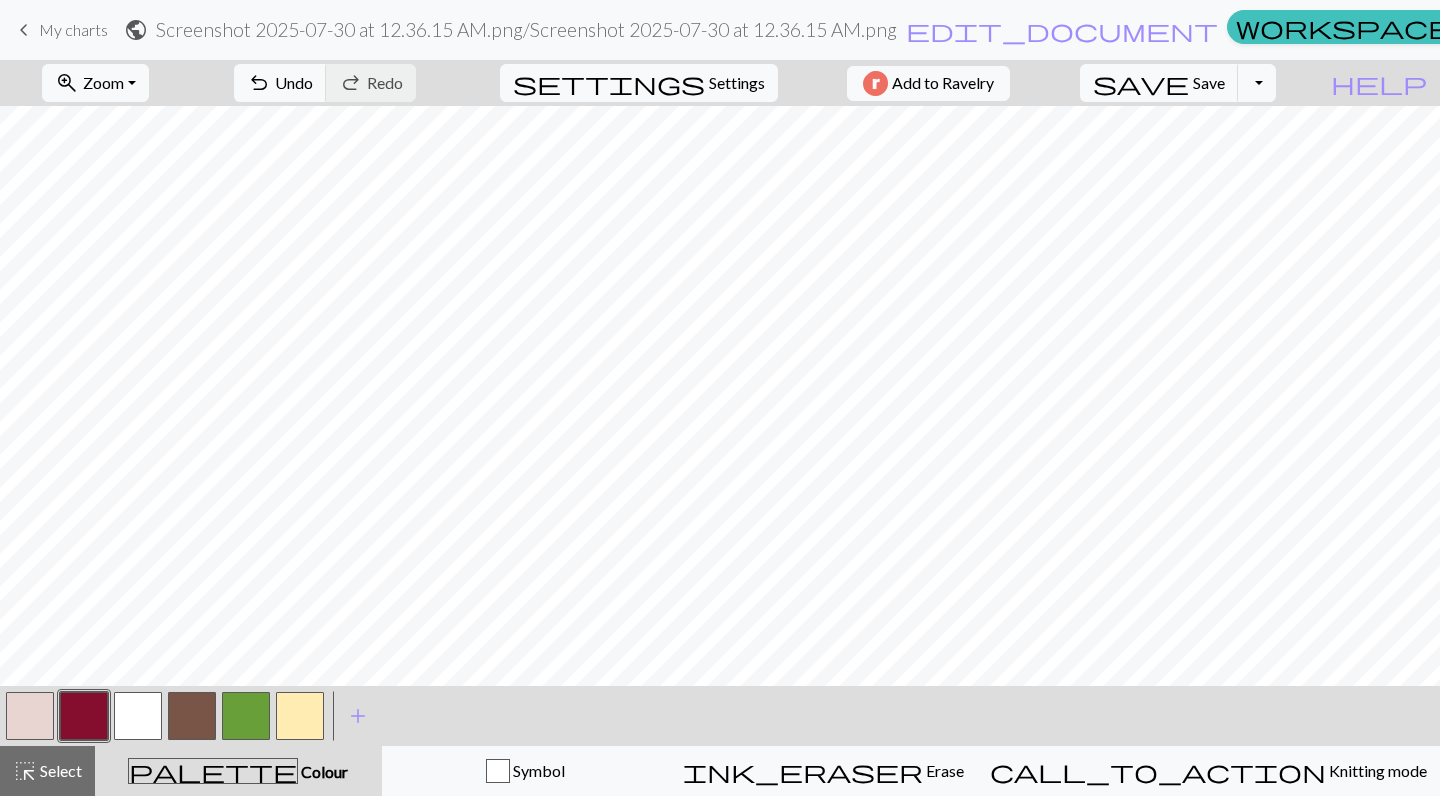 click at bounding box center [138, 716] 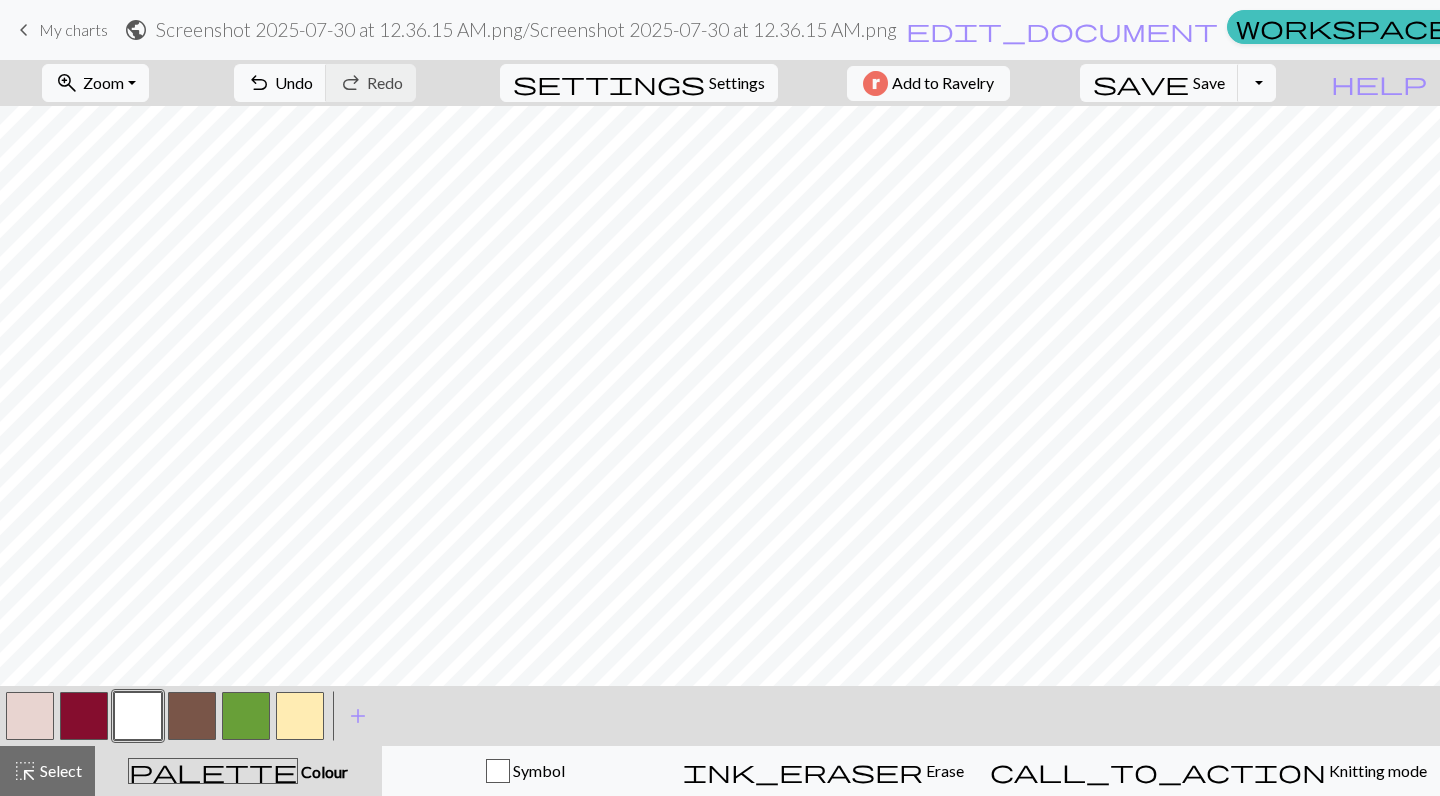 click at bounding box center (300, 716) 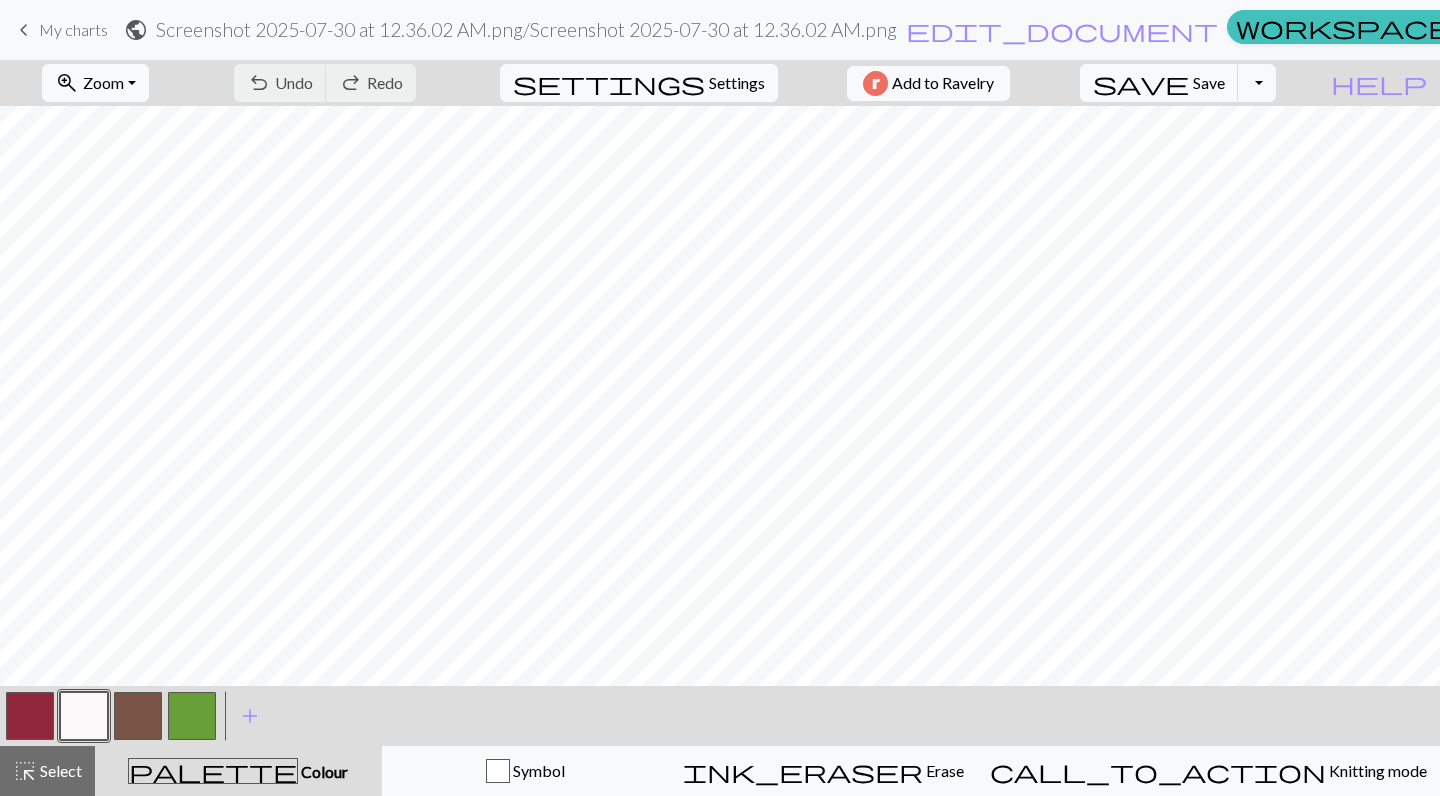 scroll, scrollTop: 0, scrollLeft: 0, axis: both 